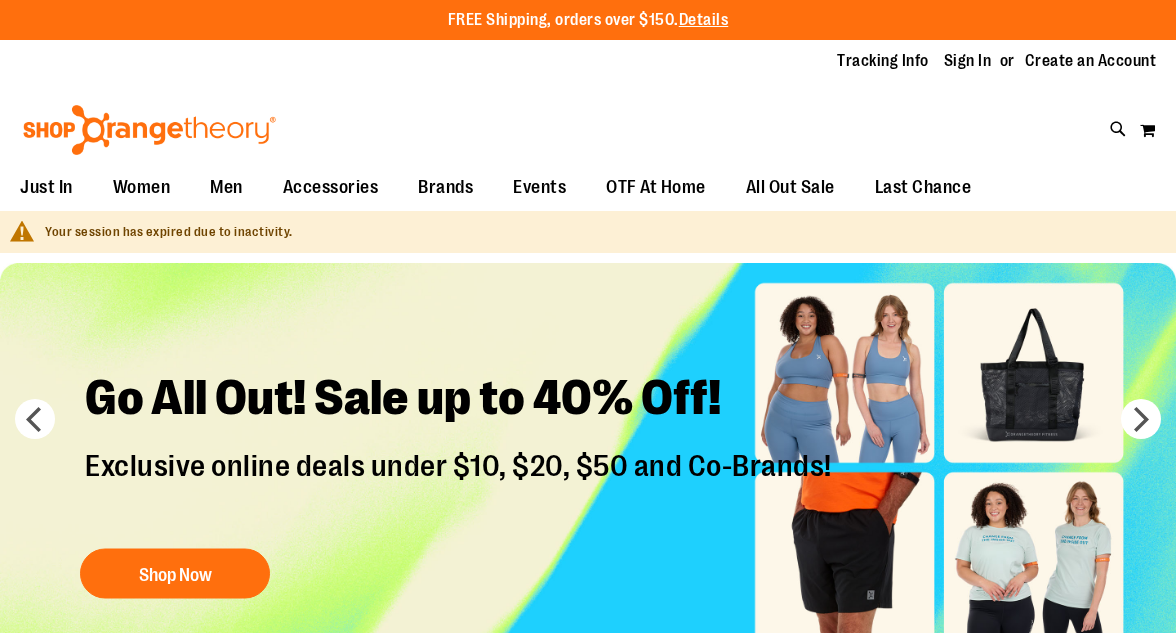 scroll, scrollTop: 0, scrollLeft: 0, axis: both 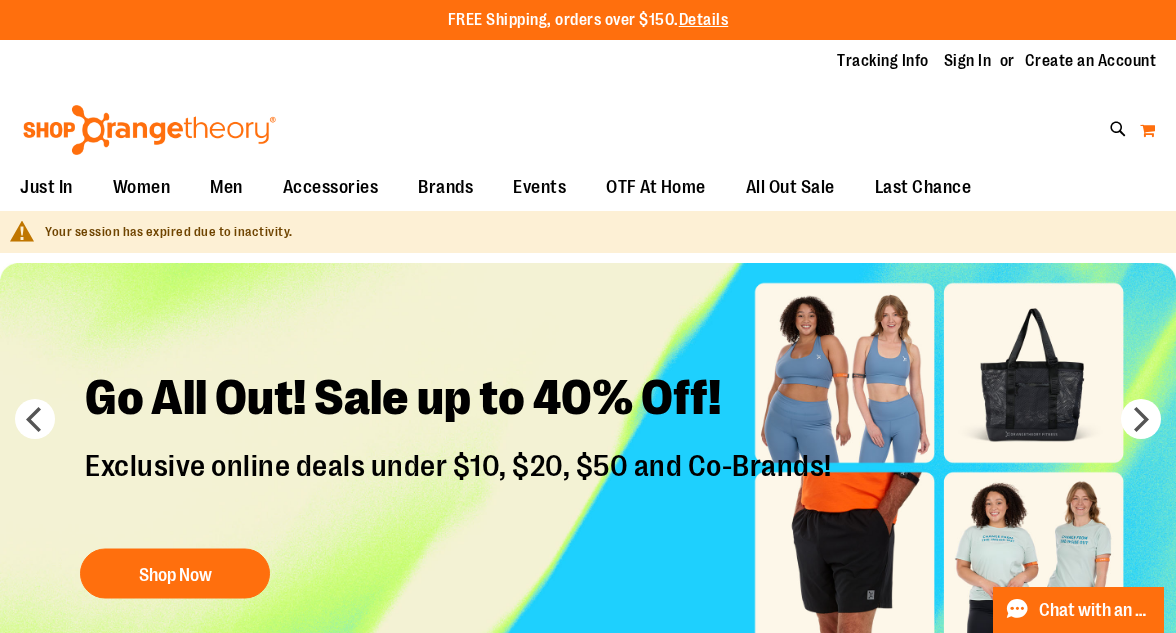click on "My Cart" at bounding box center (1147, 130) 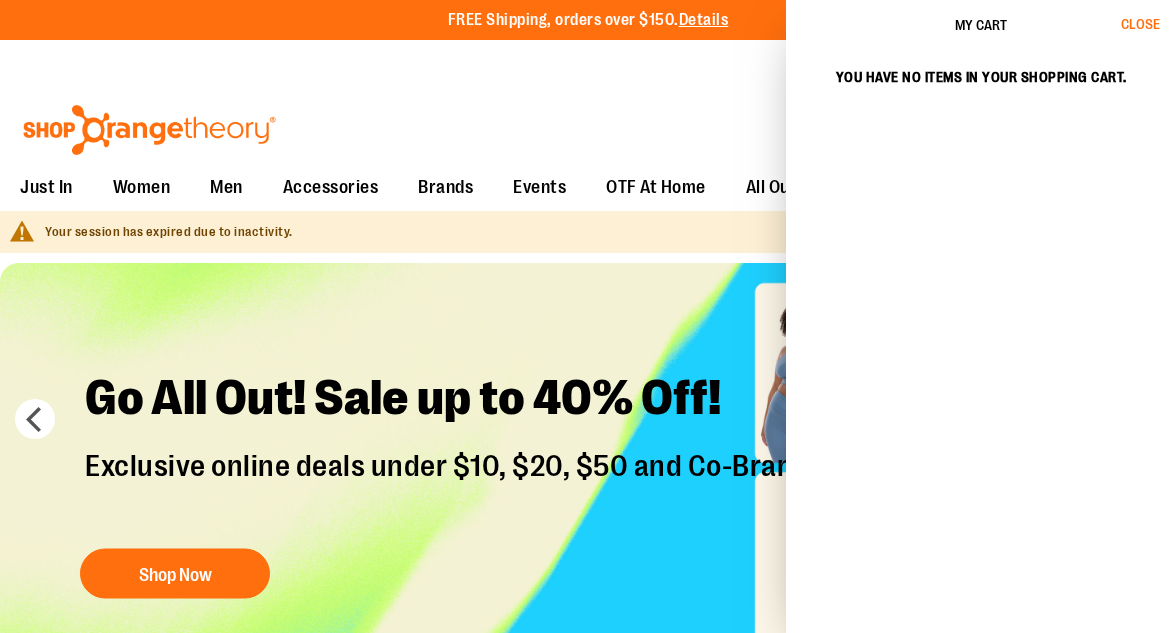 click on "Close" at bounding box center [1149, 25] 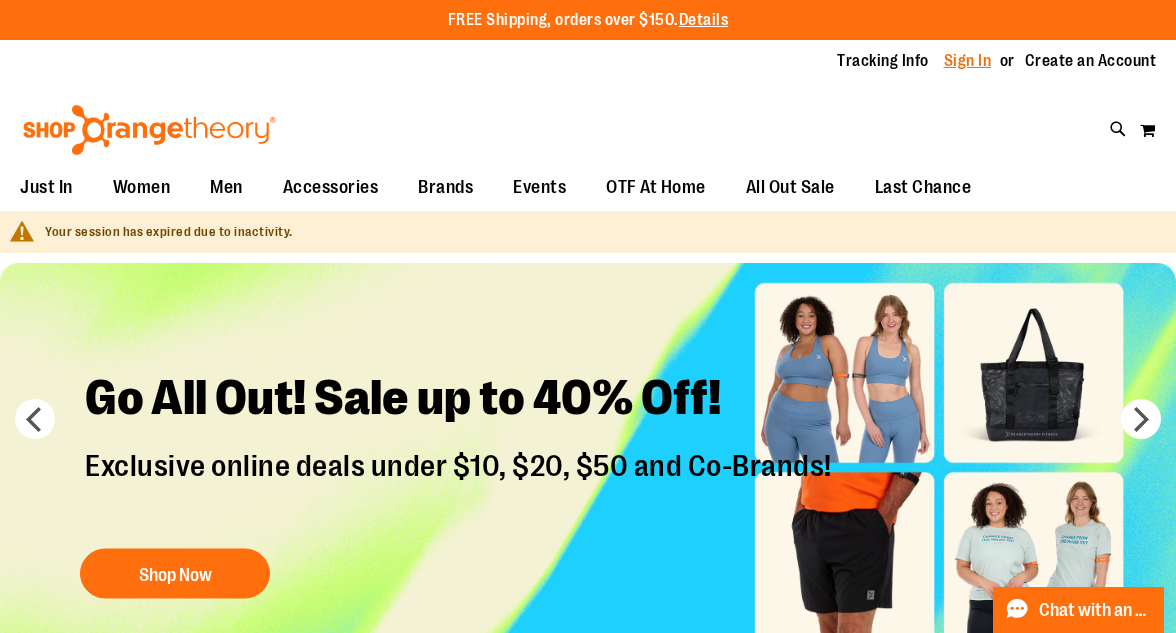 click on "Sign In" at bounding box center [968, 61] 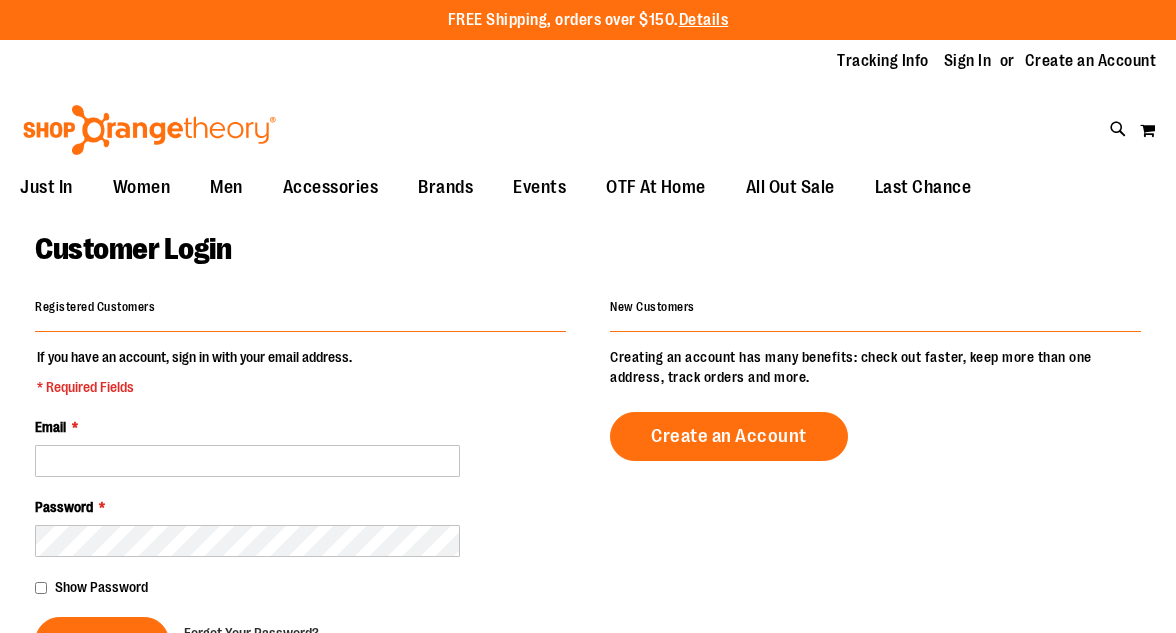 scroll, scrollTop: 0, scrollLeft: 0, axis: both 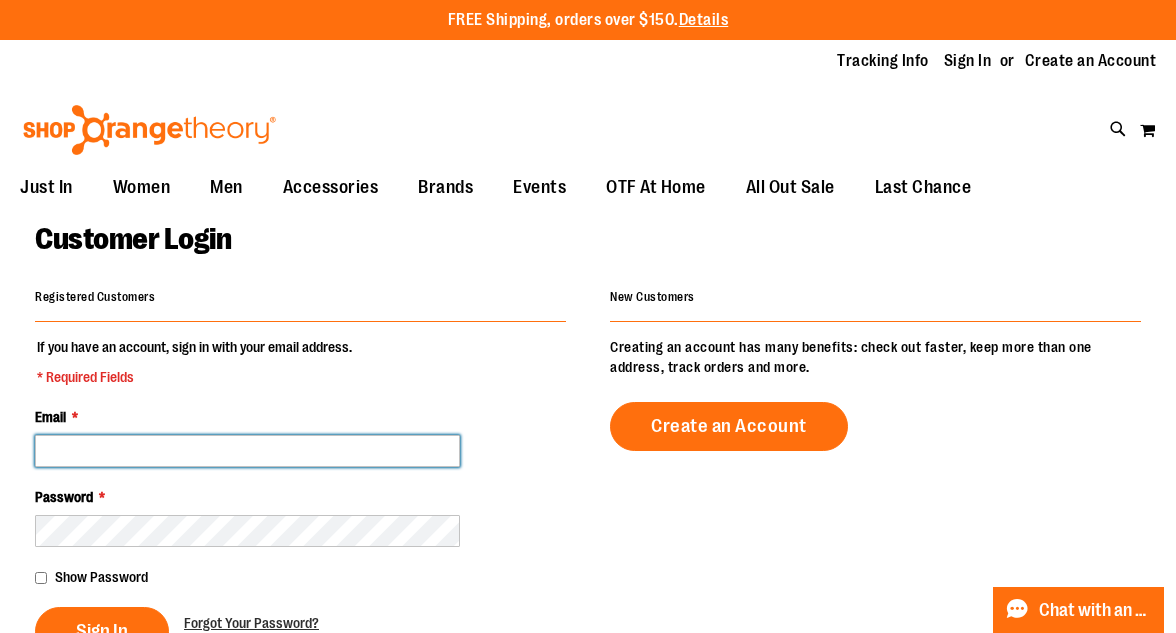 type on "**********" 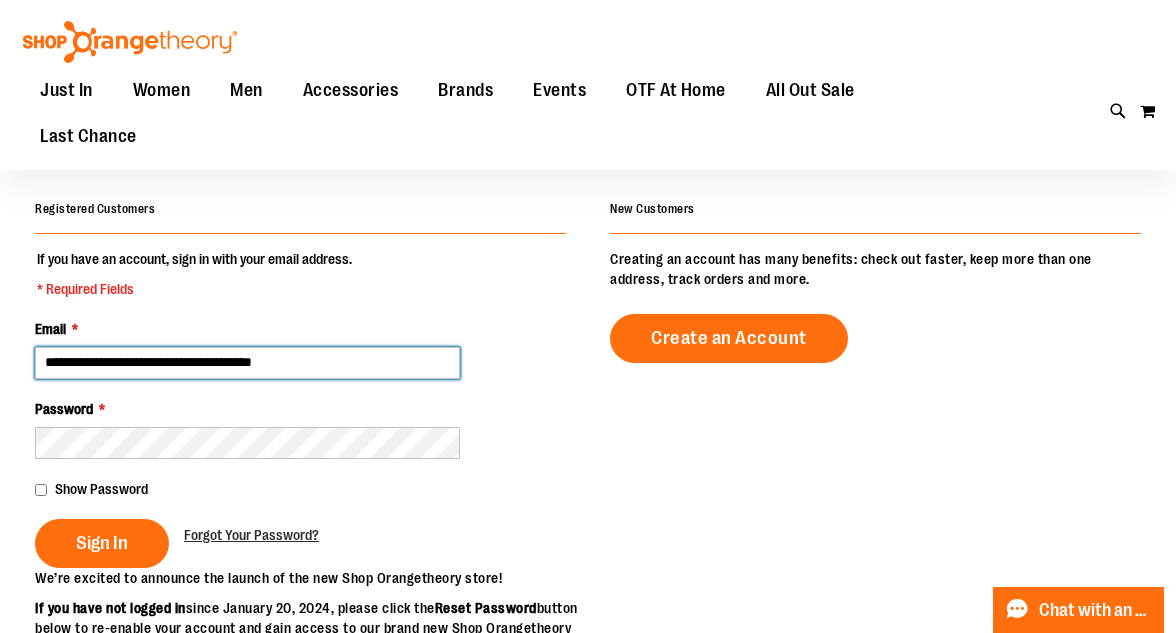 scroll, scrollTop: 89, scrollLeft: 0, axis: vertical 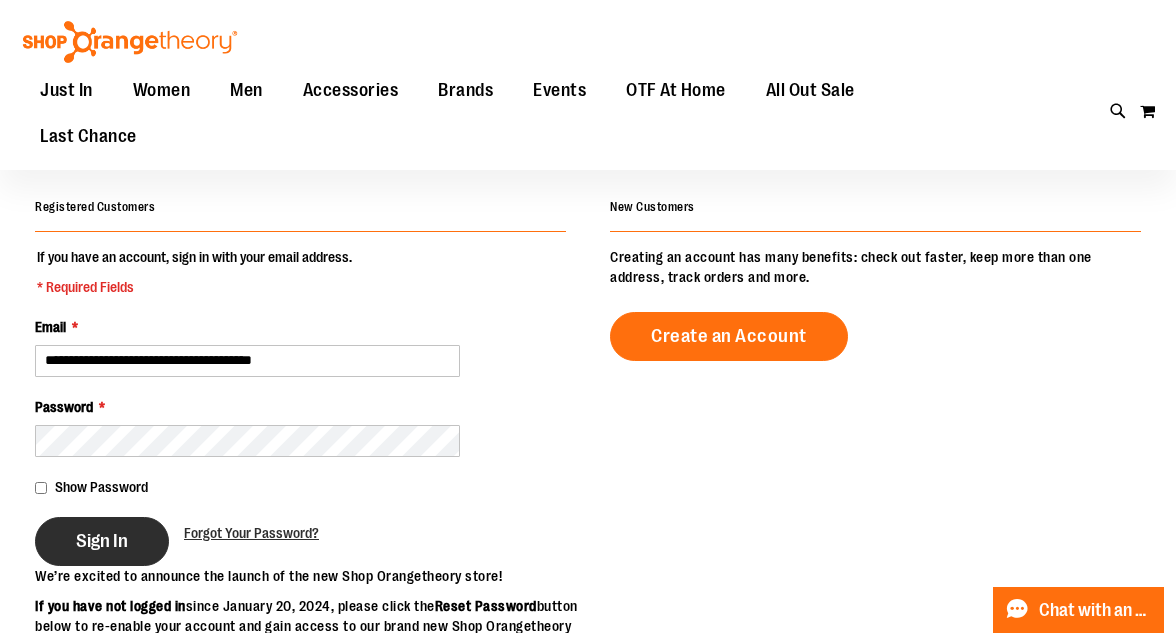 click on "Sign In" at bounding box center [102, 541] 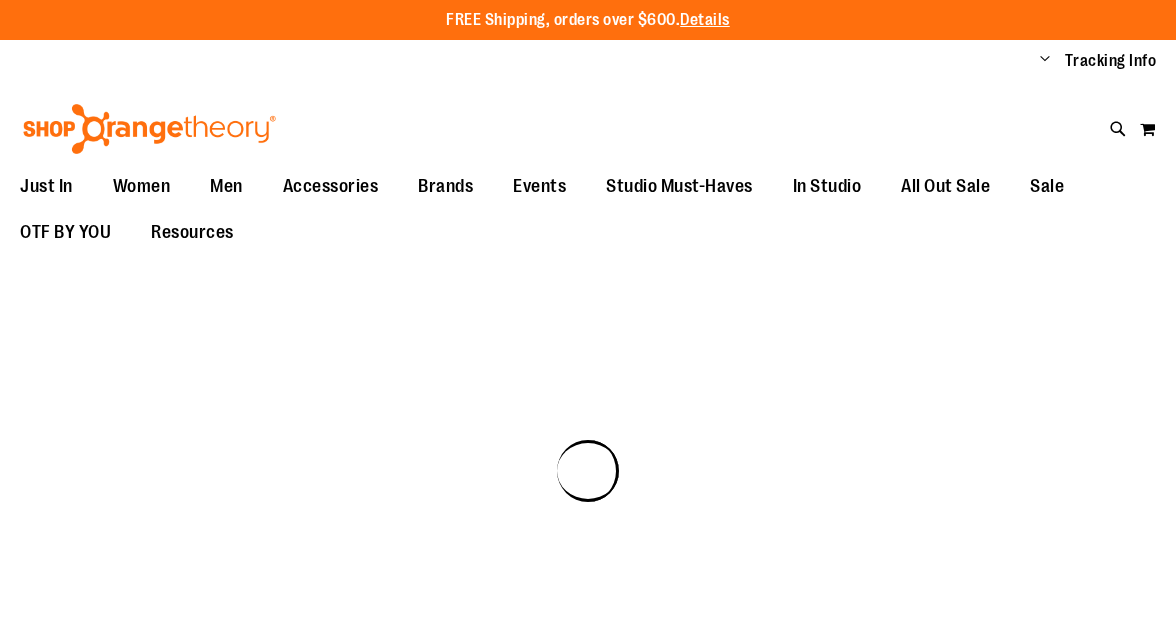 scroll, scrollTop: 0, scrollLeft: 0, axis: both 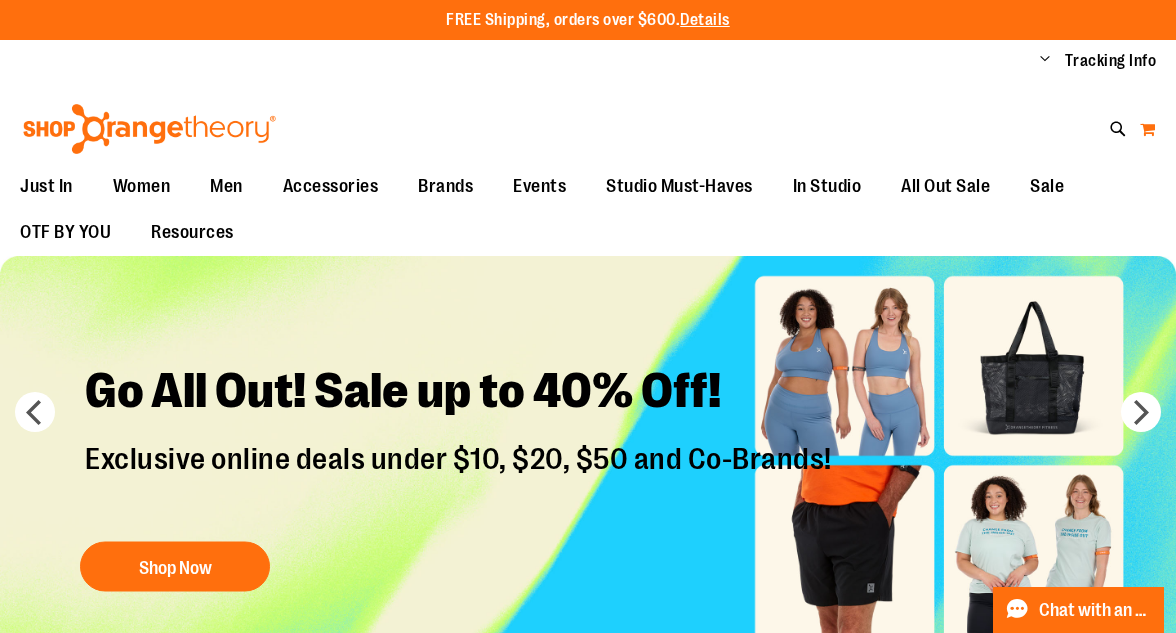click on "My Cart" at bounding box center (1147, 129) 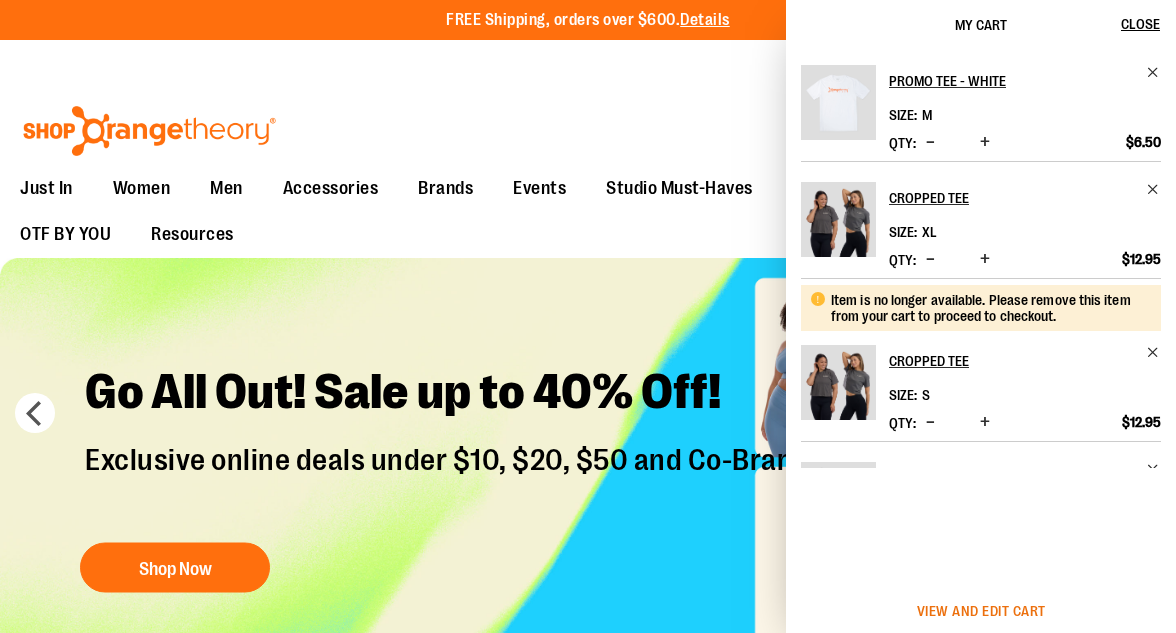 click on "View and edit cart" at bounding box center (981, 611) 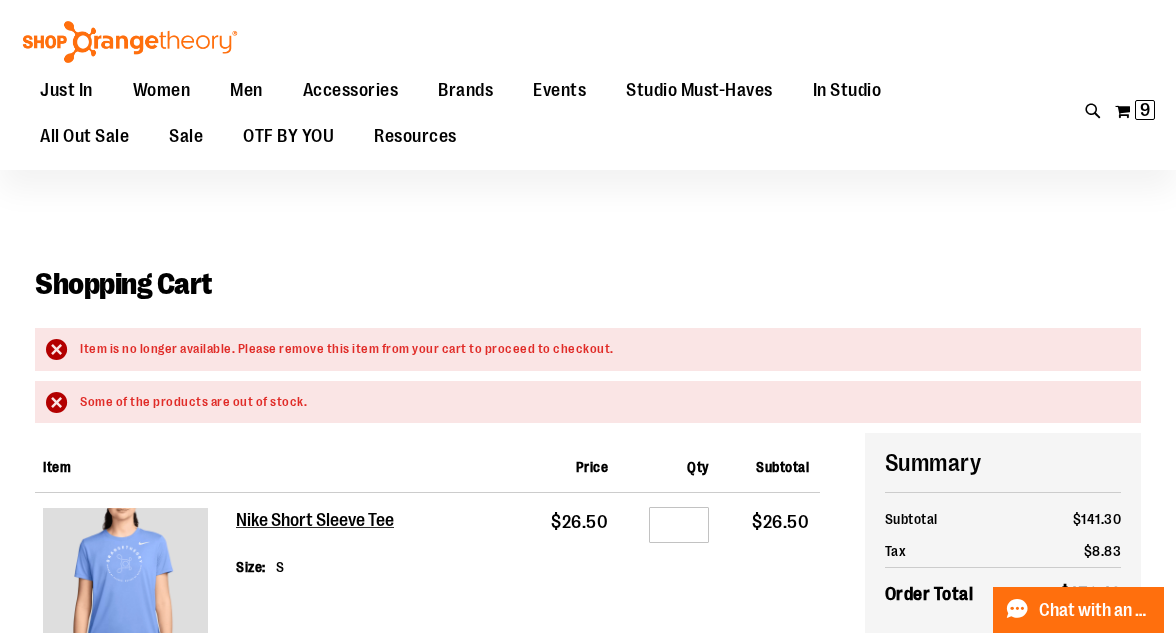 scroll, scrollTop: 0, scrollLeft: 0, axis: both 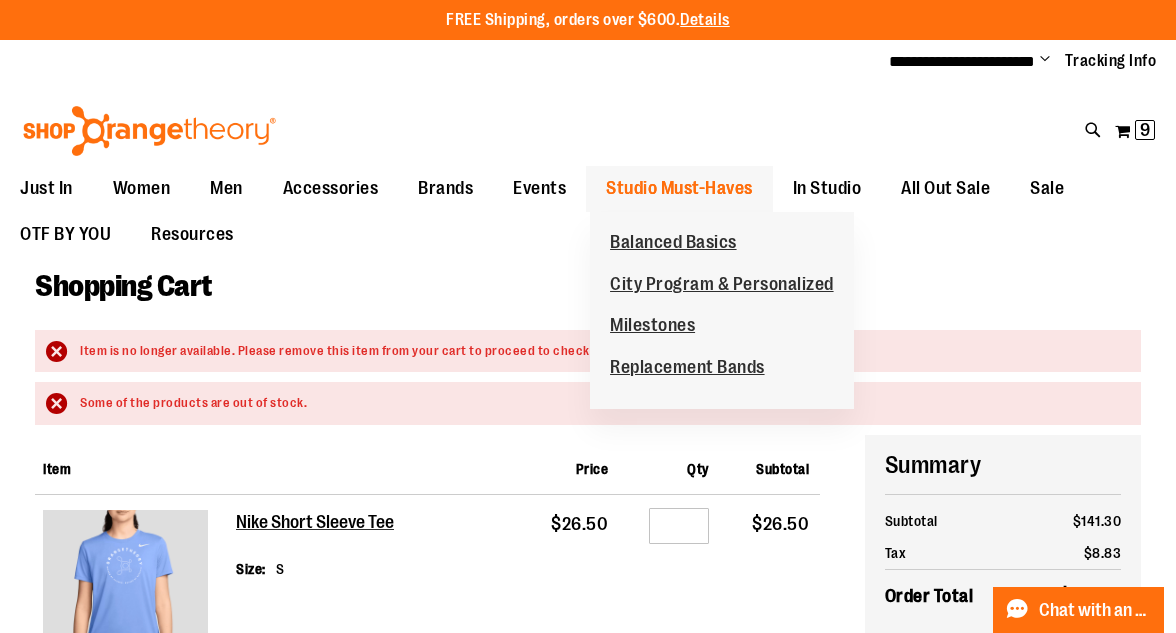 click on "Studio Must-Haves" at bounding box center (679, 188) 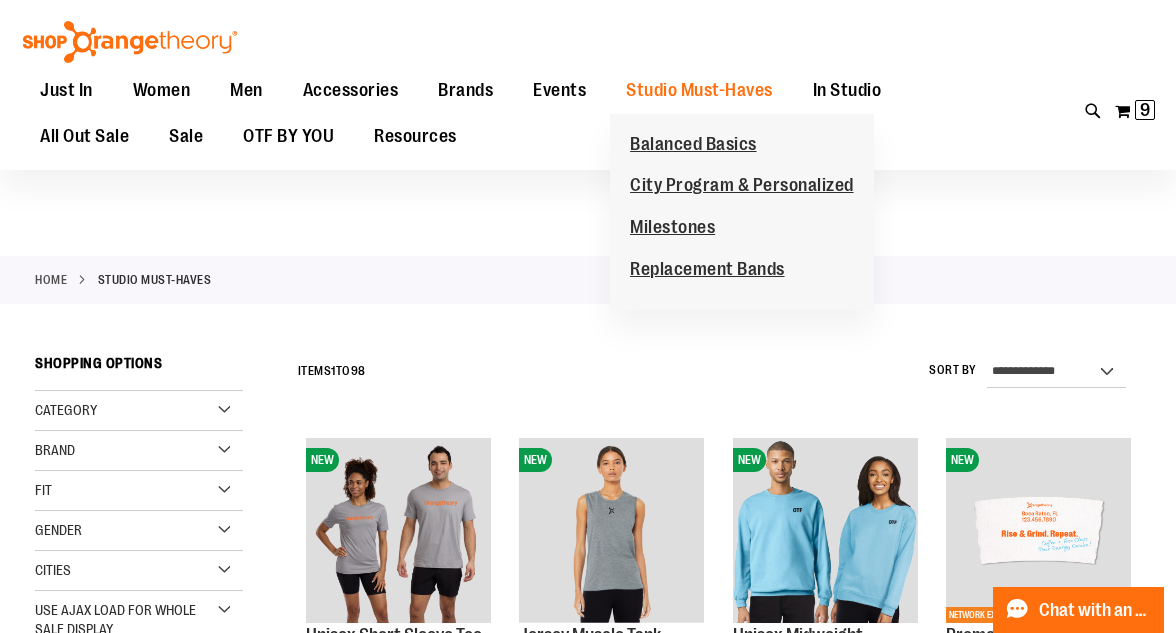 scroll, scrollTop: 135, scrollLeft: 0, axis: vertical 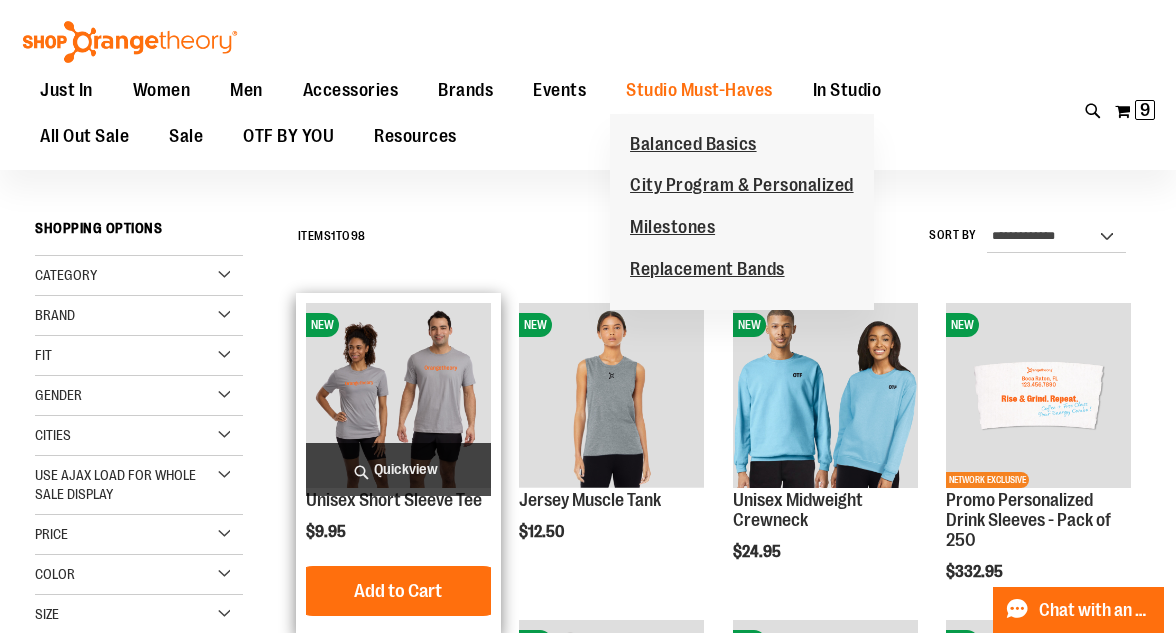 click on "Quickview" at bounding box center [398, 469] 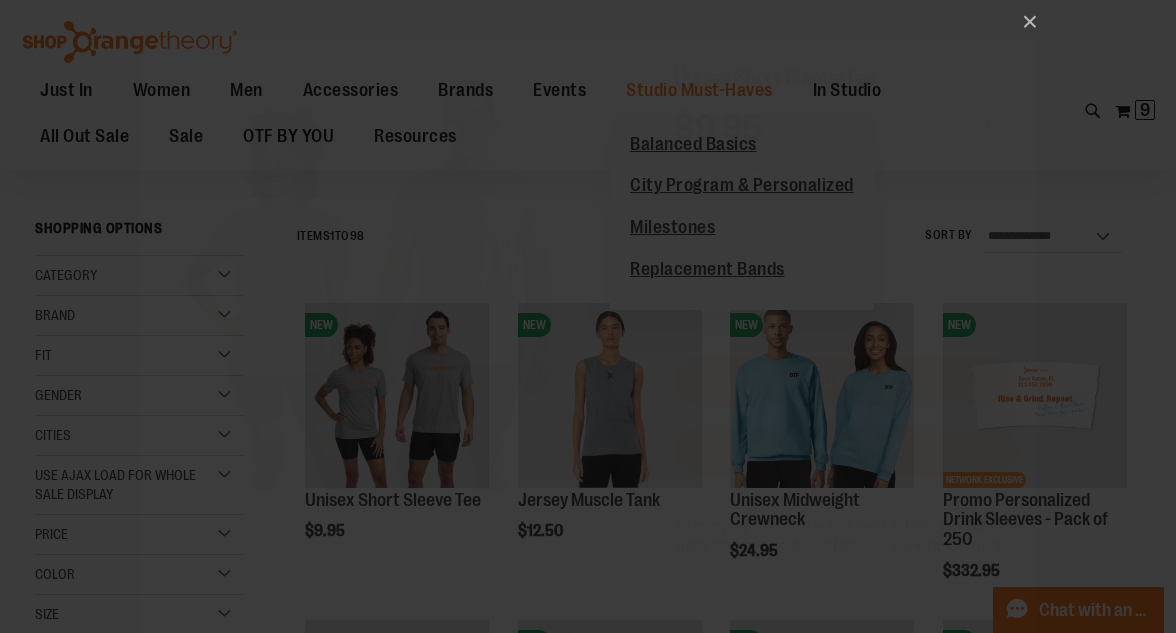 scroll, scrollTop: 0, scrollLeft: 0, axis: both 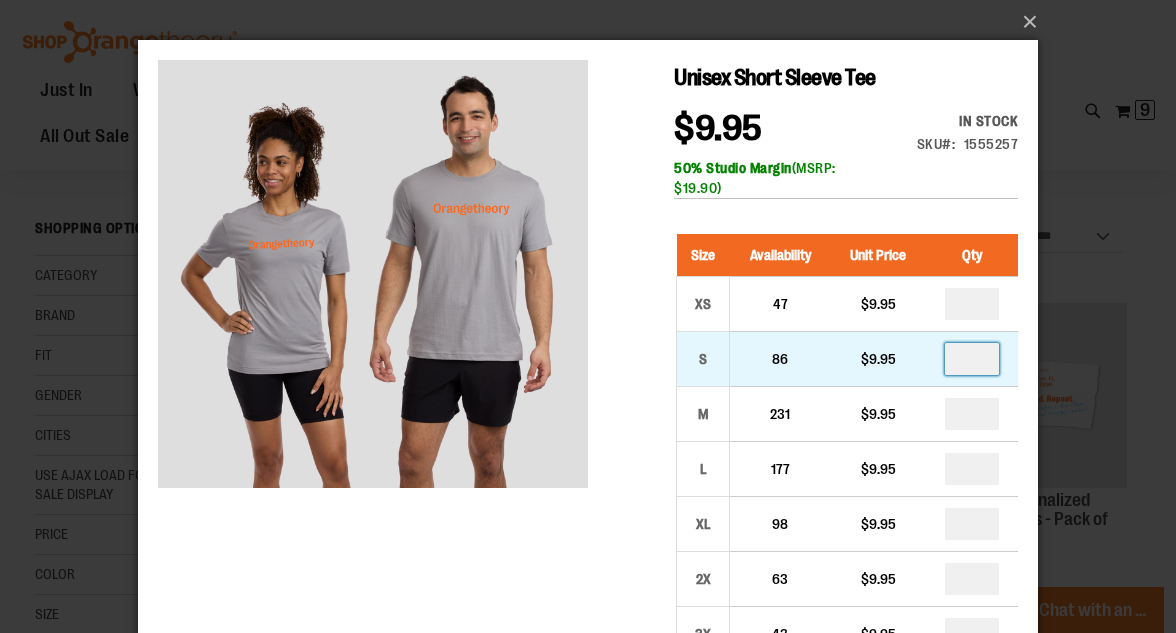 click at bounding box center (972, 359) 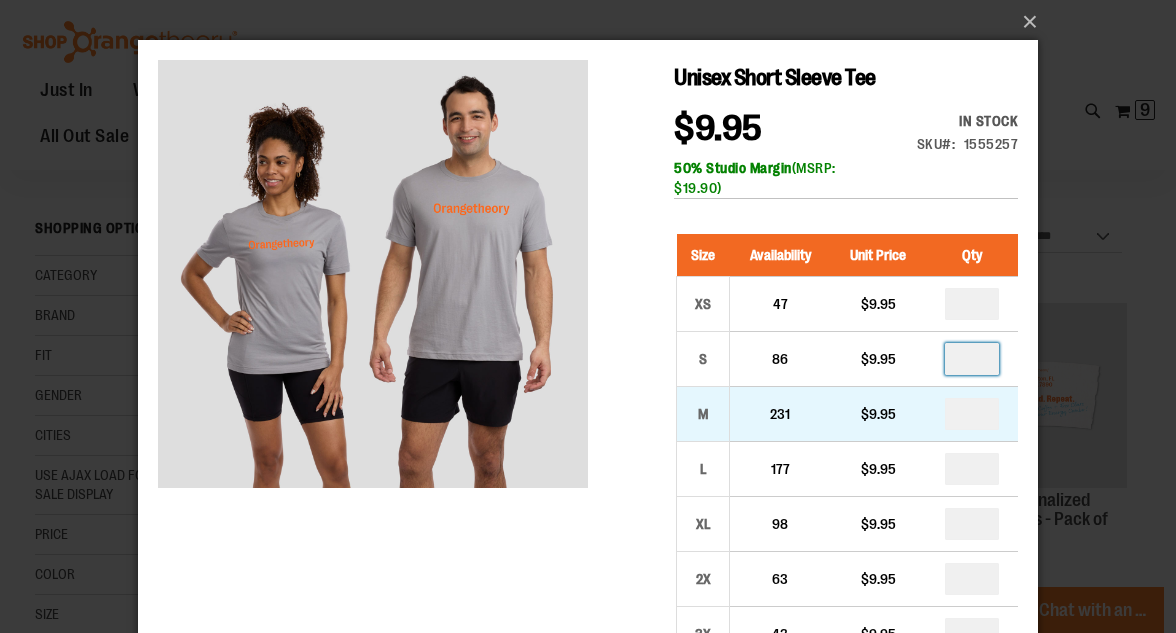 type on "*" 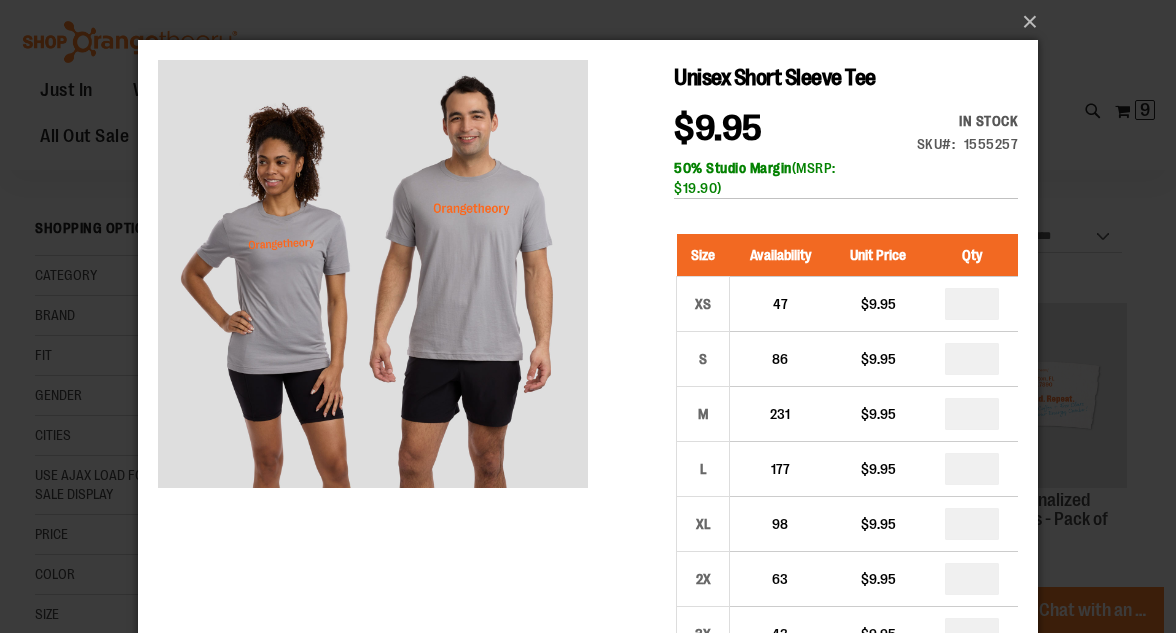 click on "50% Studio Margin  (MSRP: $19.90)" at bounding box center [846, 178] 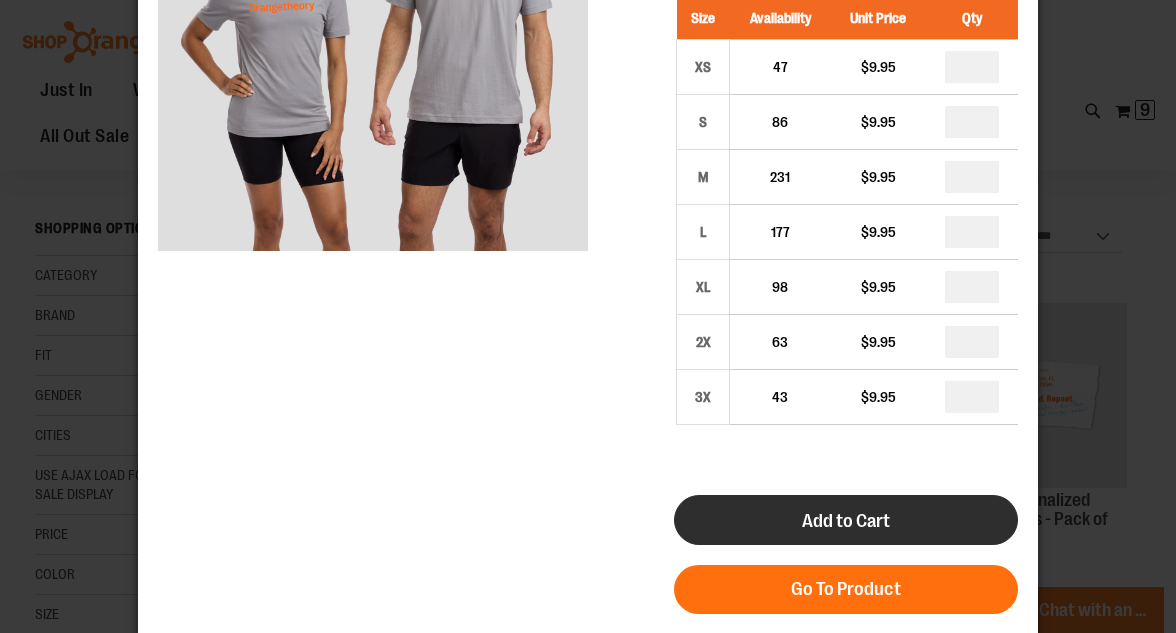 scroll, scrollTop: 223, scrollLeft: 0, axis: vertical 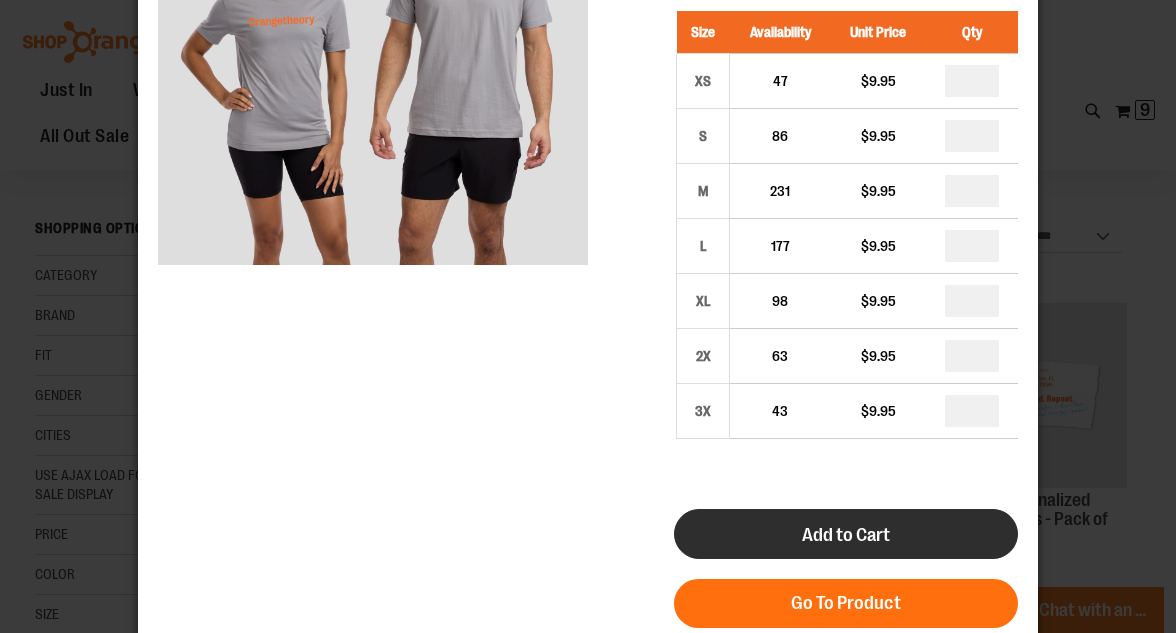 click on "Add to Cart" at bounding box center [846, 534] 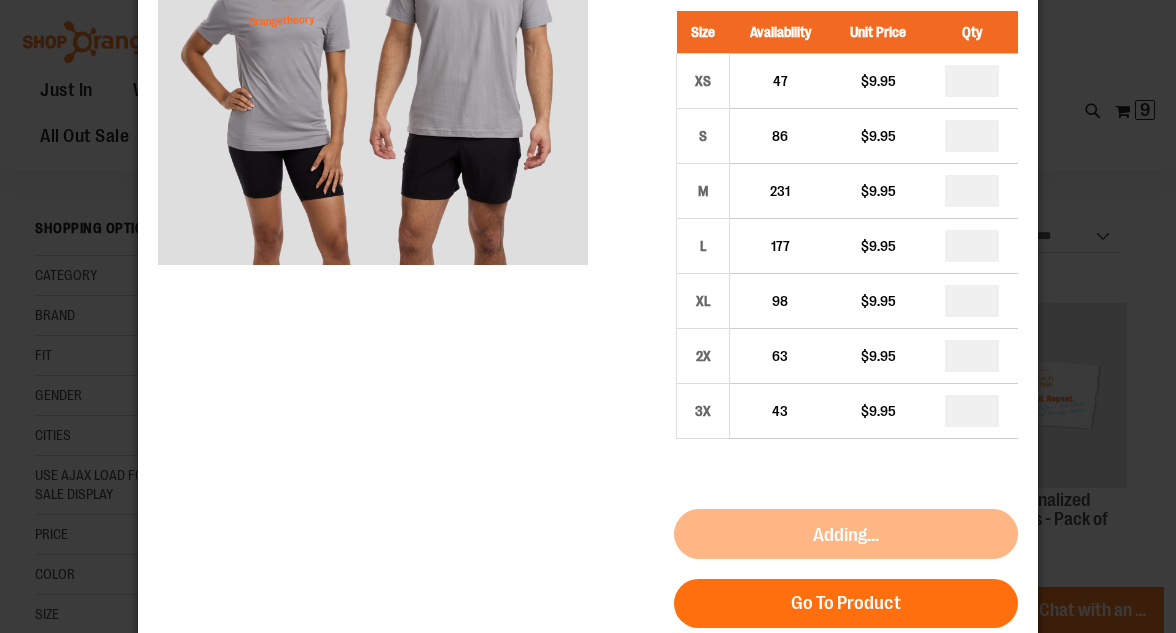 click on "×" at bounding box center (588, 93) 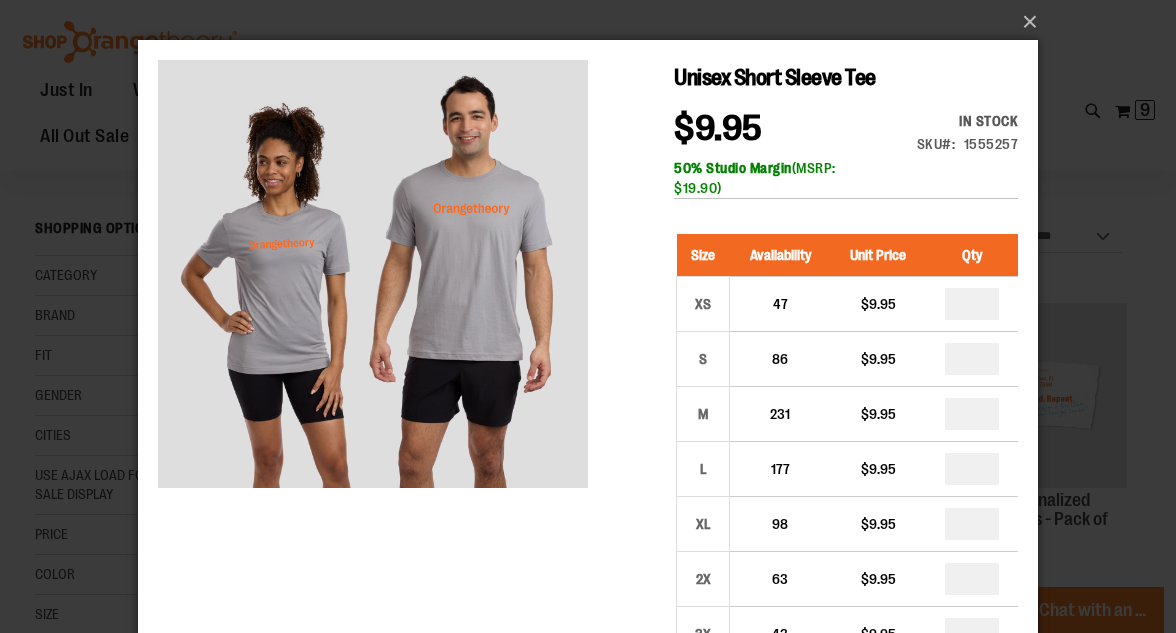 scroll, scrollTop: 0, scrollLeft: 0, axis: both 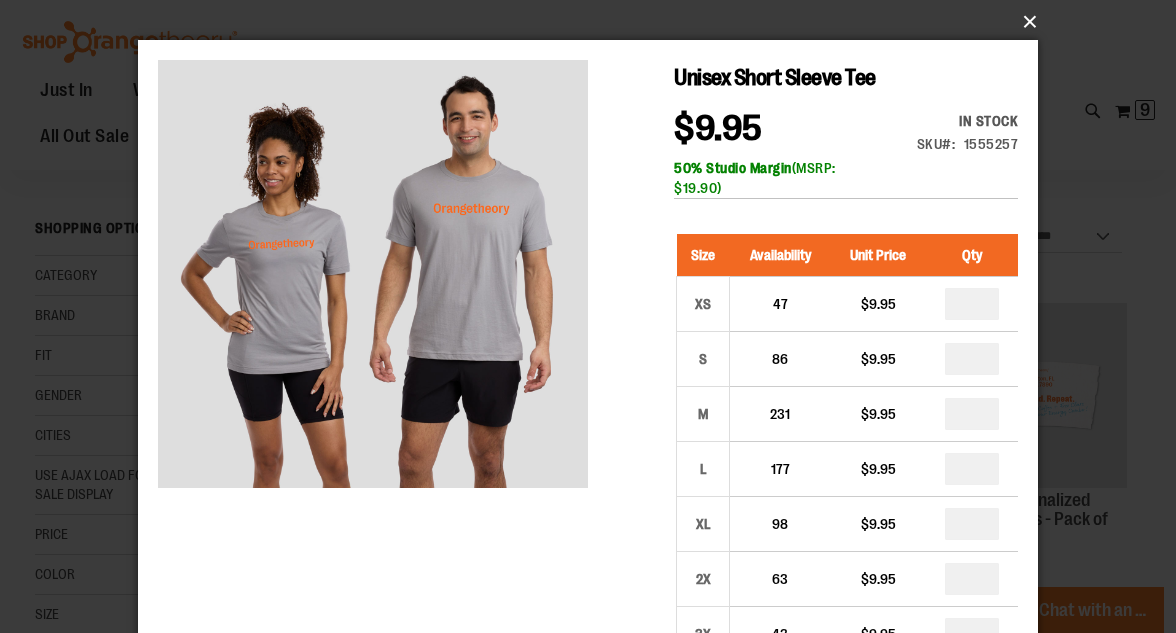 click on "×" at bounding box center [594, 22] 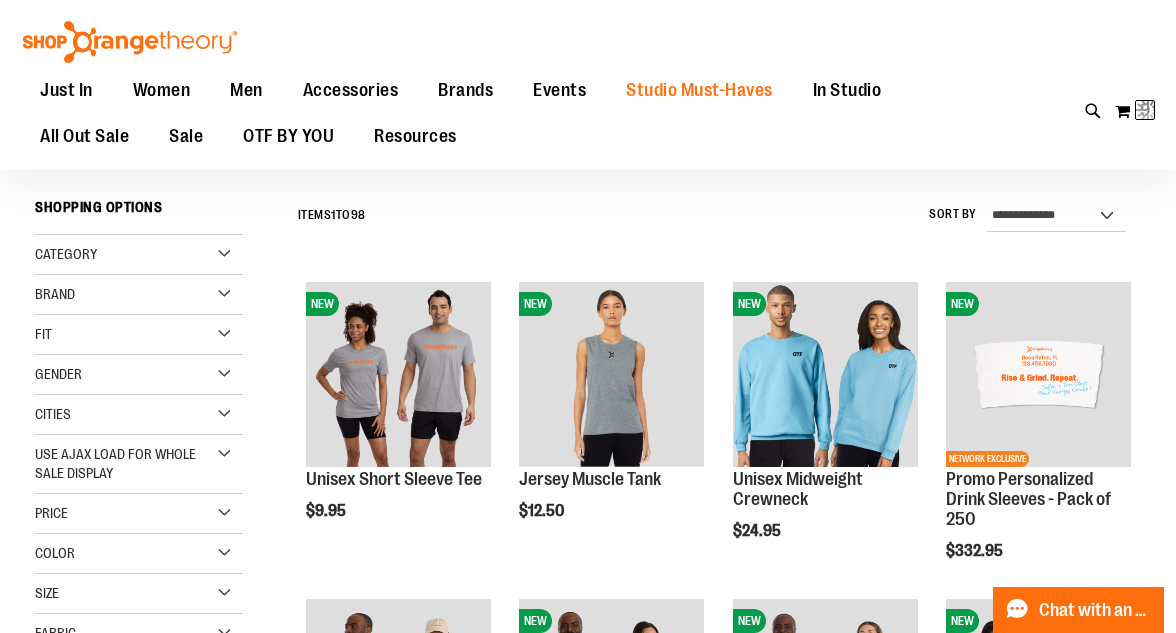 scroll, scrollTop: 206, scrollLeft: 0, axis: vertical 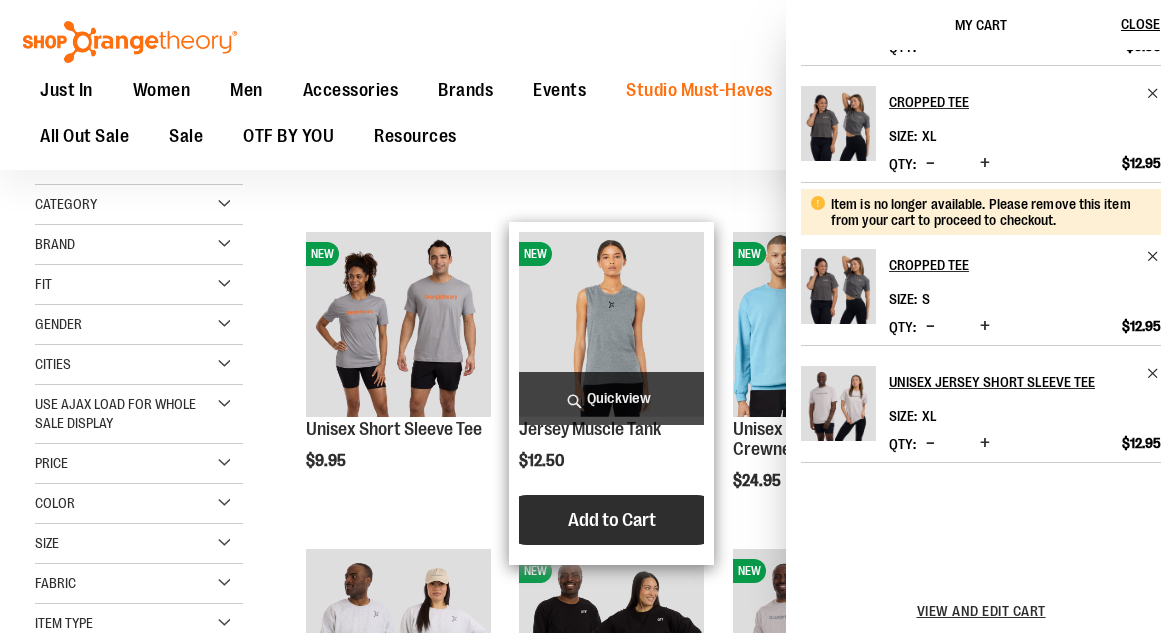 click on "Add to Cart" at bounding box center (612, 520) 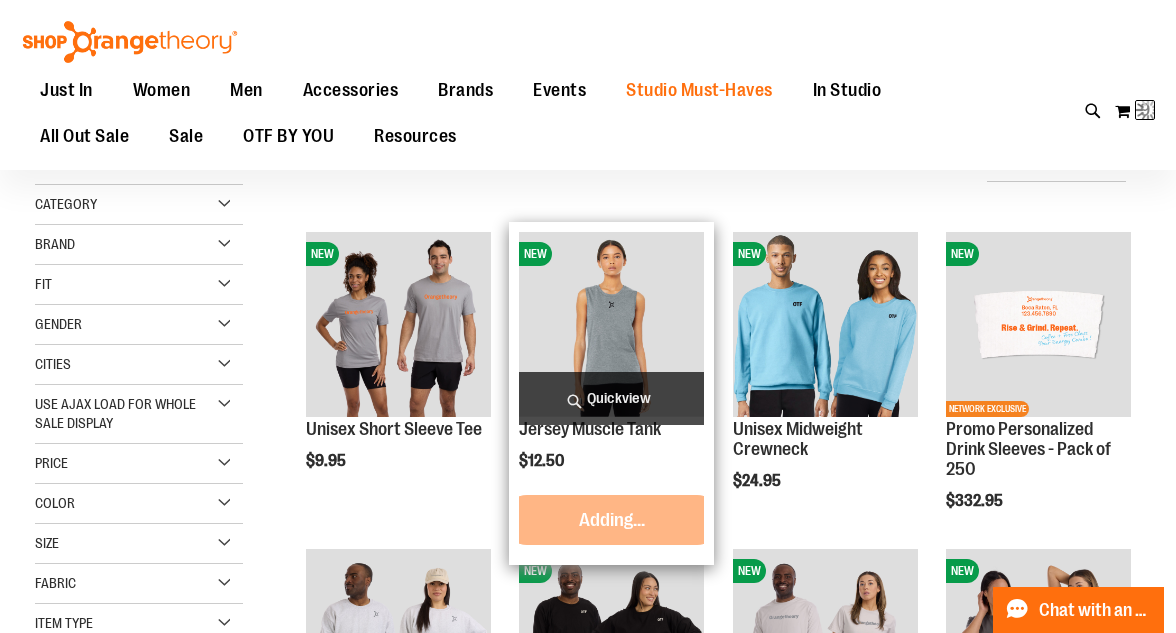 drag, startPoint x: 627, startPoint y: 522, endPoint x: 614, endPoint y: 521, distance: 13.038404 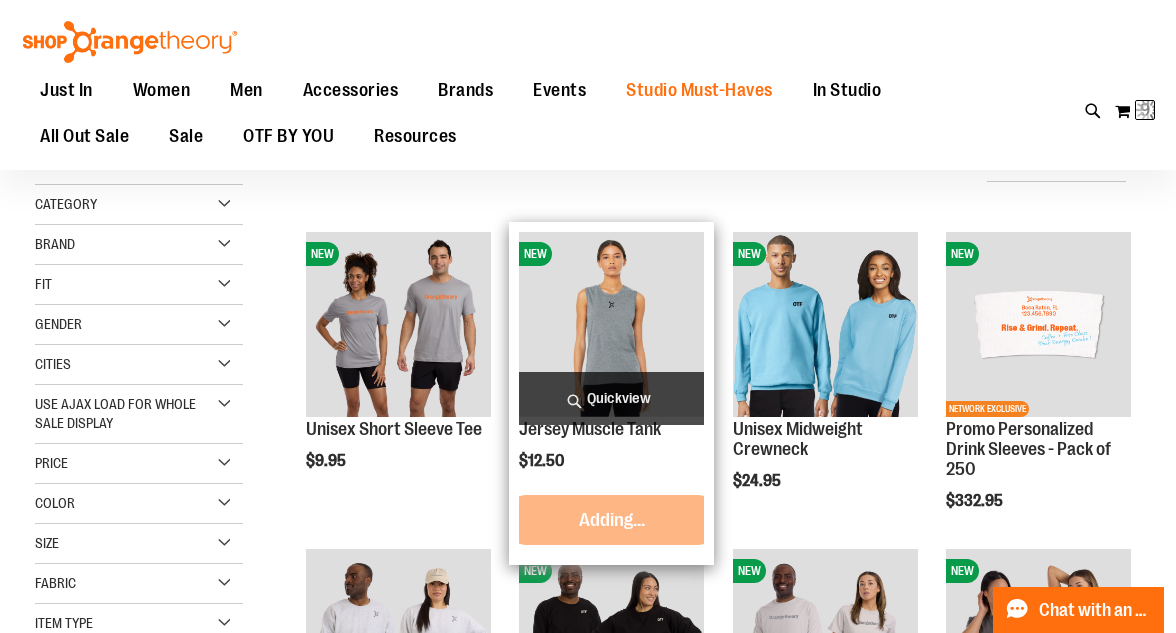 click on "Adding..." at bounding box center [612, 520] 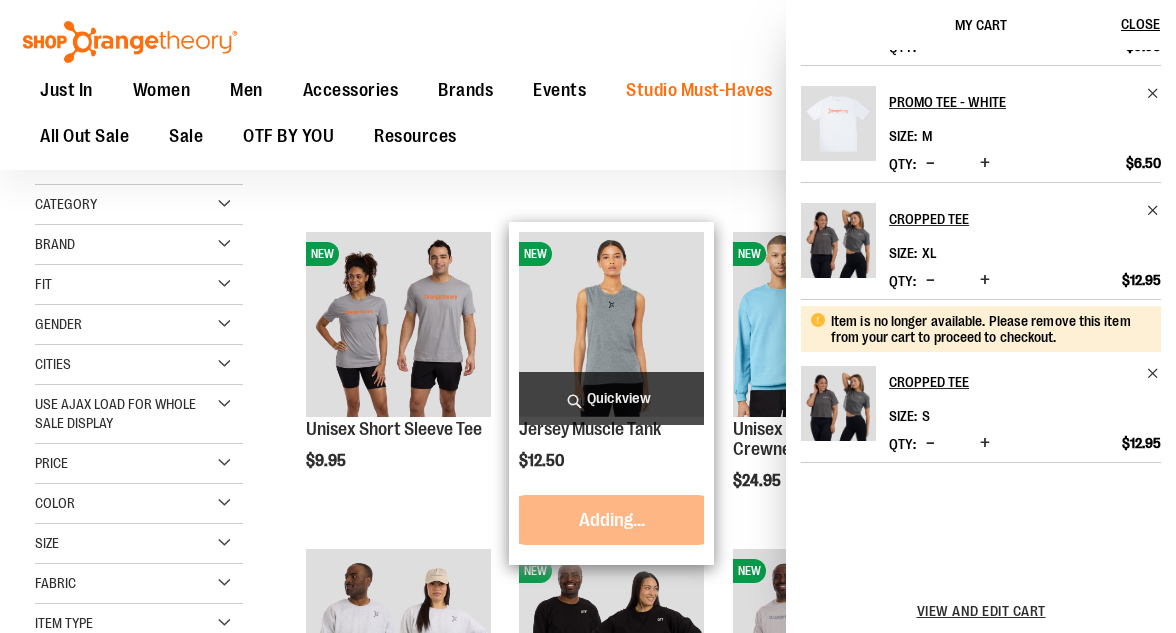 scroll, scrollTop: 0, scrollLeft: 0, axis: both 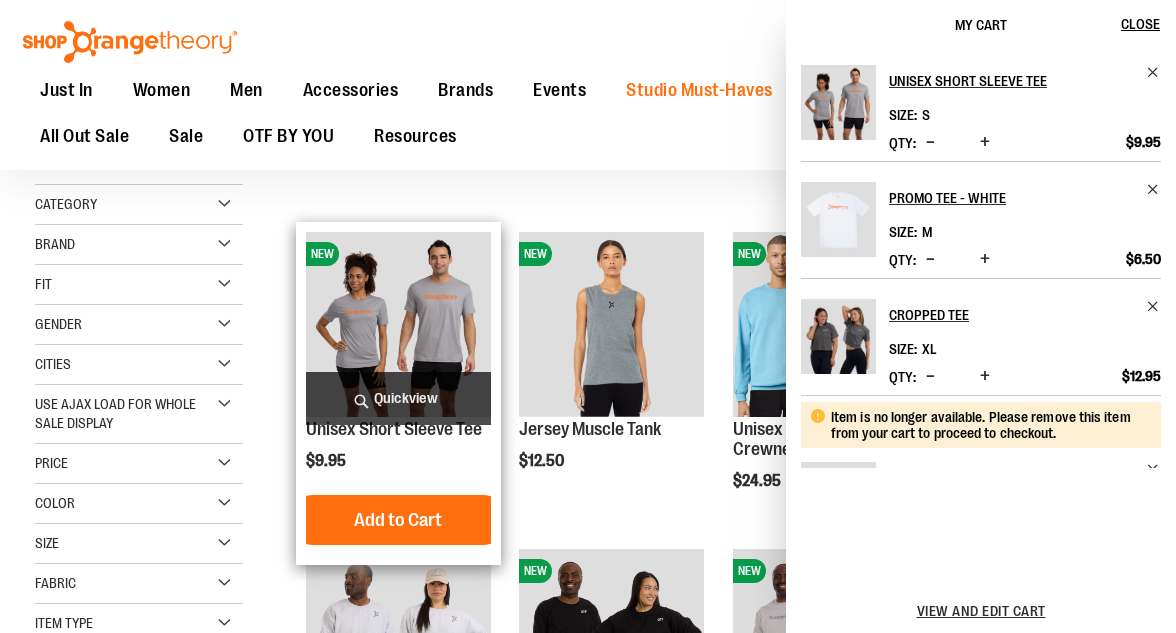 click on "Unisex Short Sleeve Tee
$9.95
Quickview
Add to Cart
In stock" at bounding box center [398, 393] 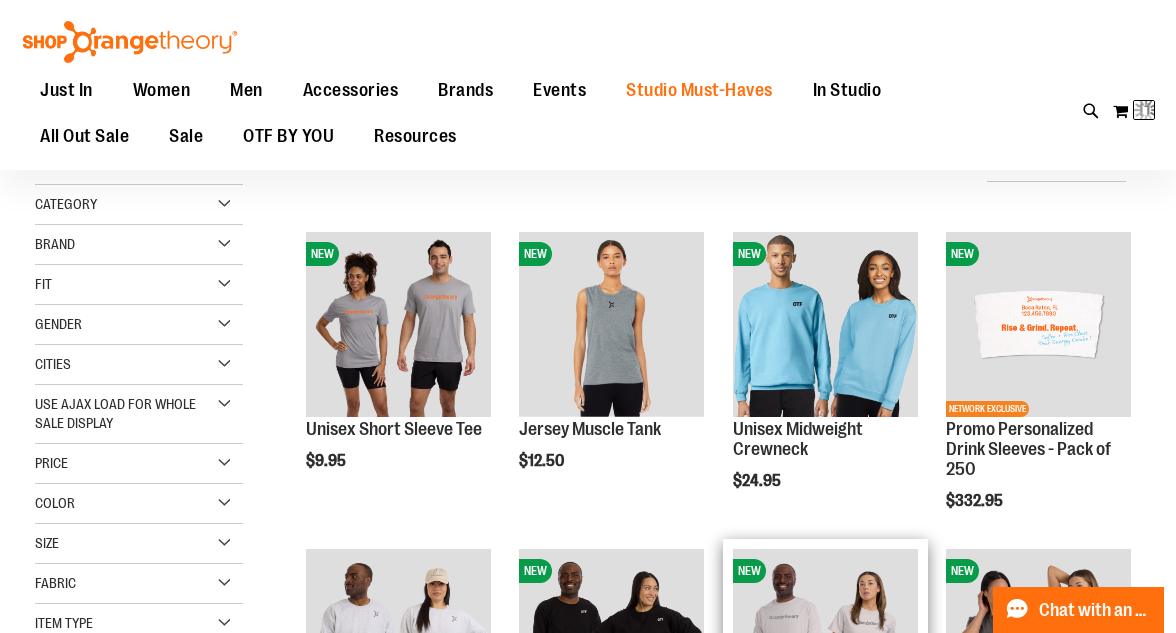 click on "Unisex Jersey Short Sleeve Tee" at bounding box center (825, 757) 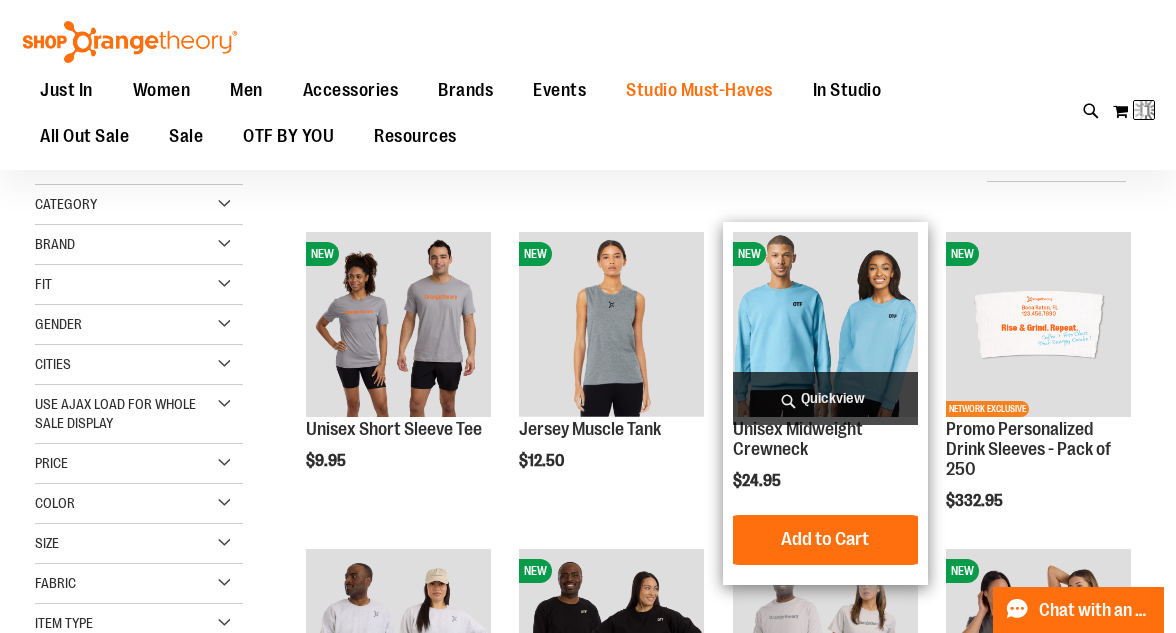 click on "Add to Cart" at bounding box center (825, 540) 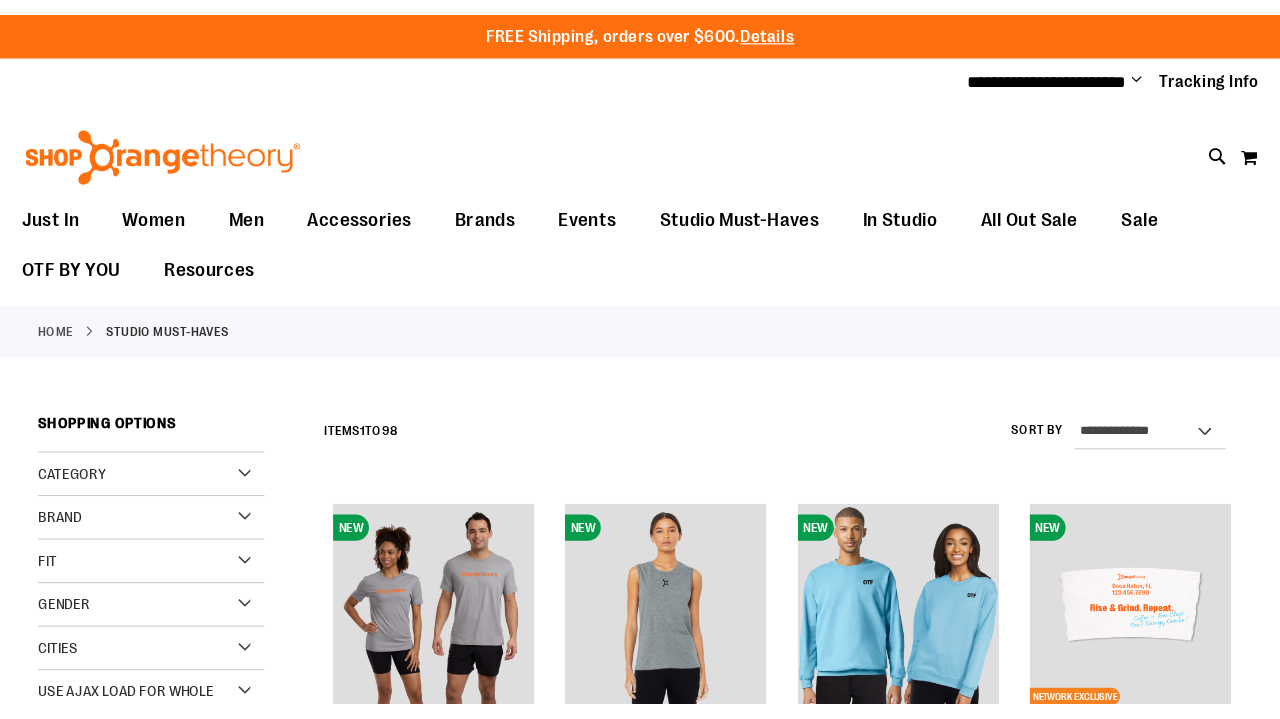 scroll, scrollTop: 482, scrollLeft: 0, axis: vertical 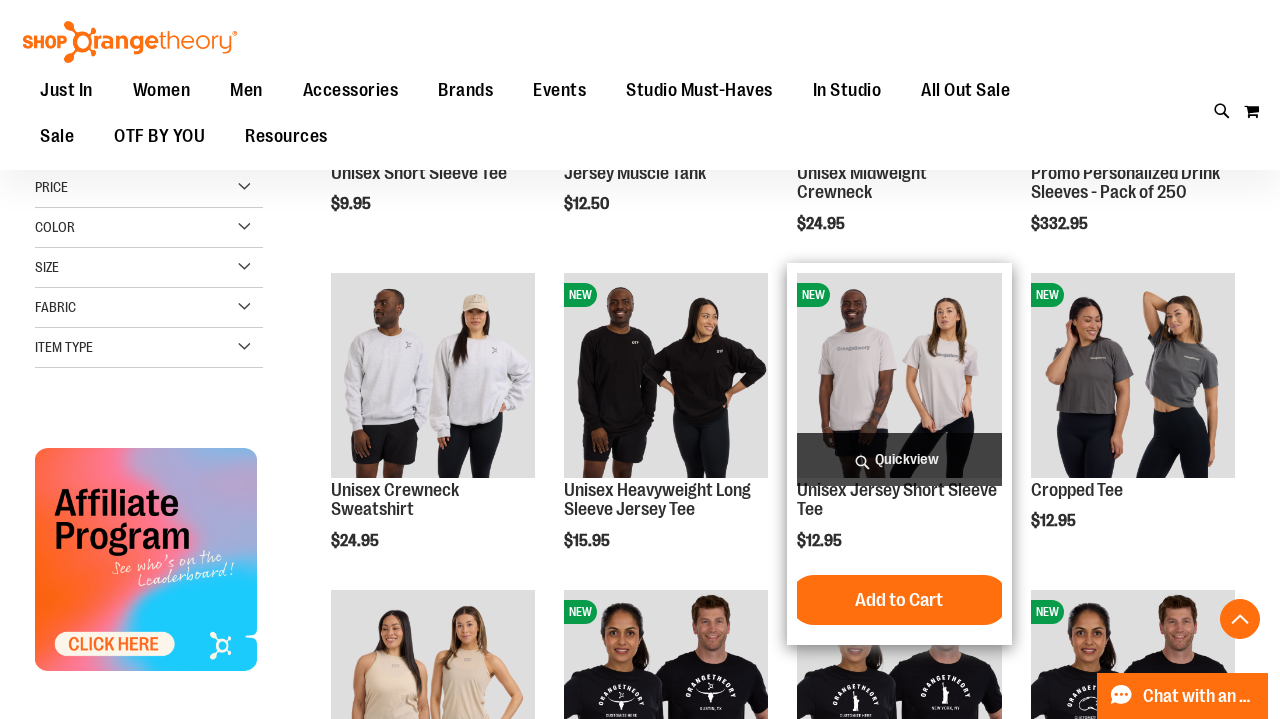 click on "Quickview" at bounding box center [899, 459] 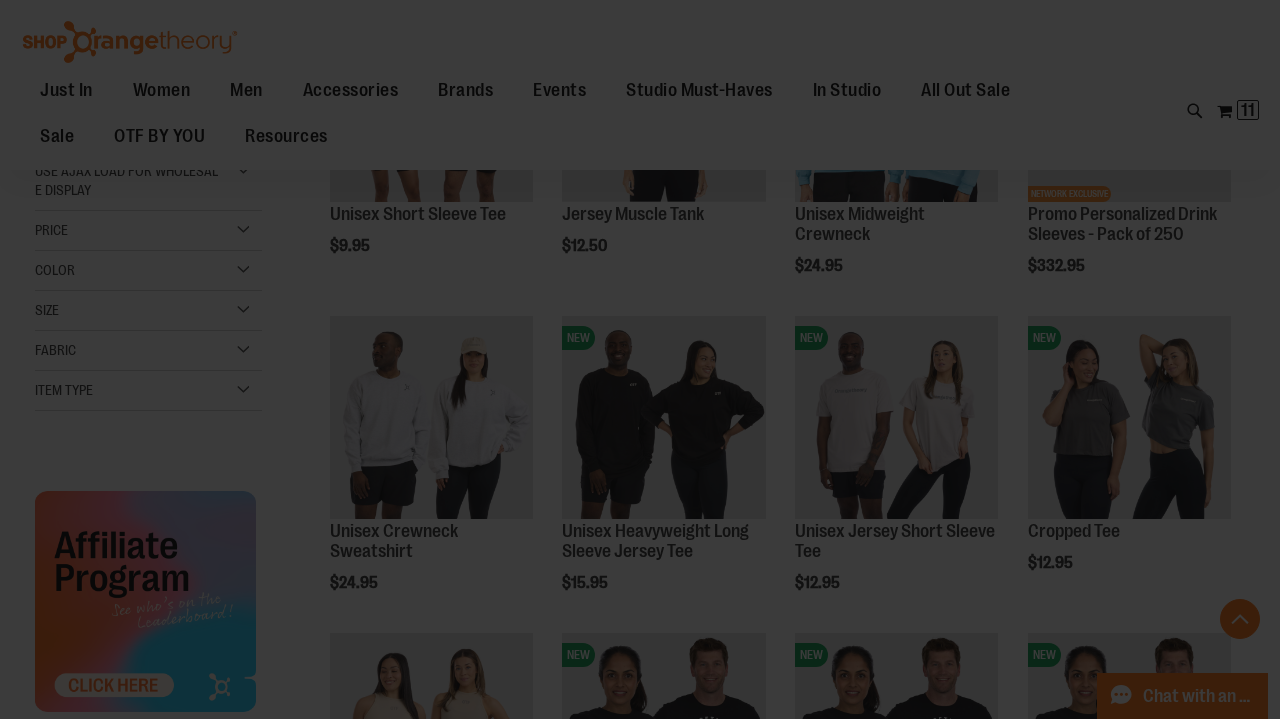 scroll, scrollTop: 0, scrollLeft: 0, axis: both 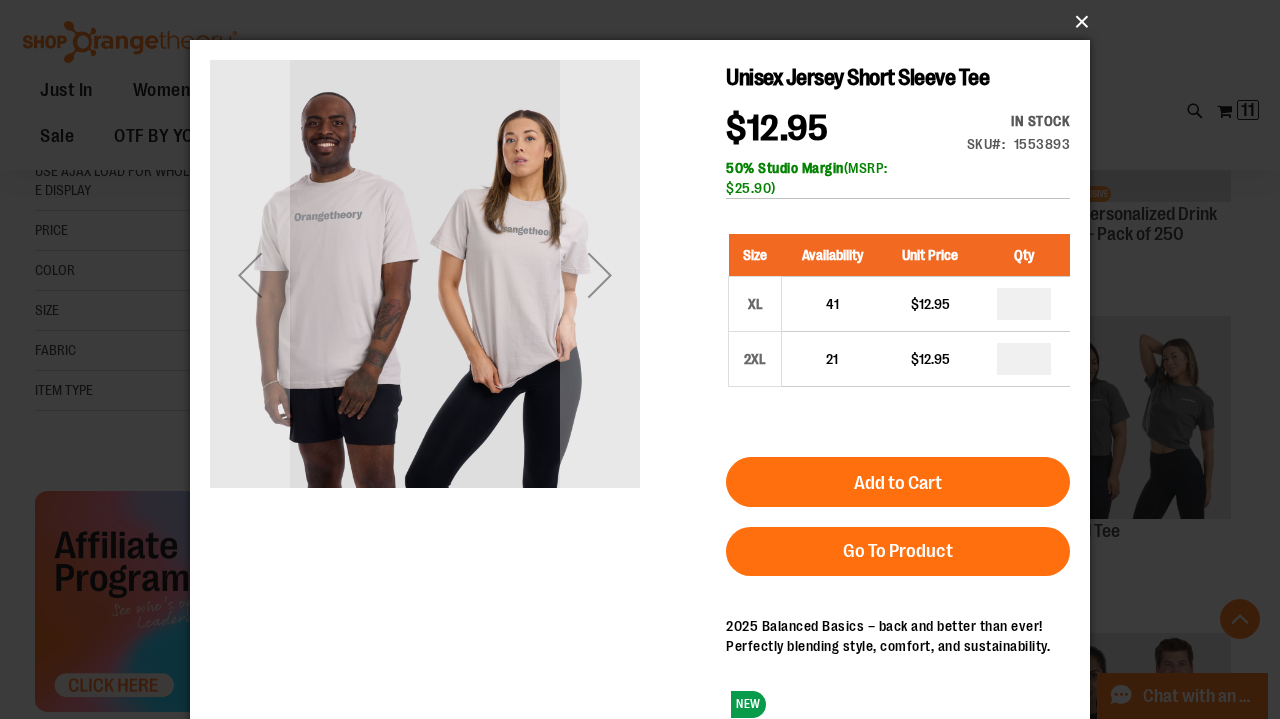 click on "×" at bounding box center (646, 22) 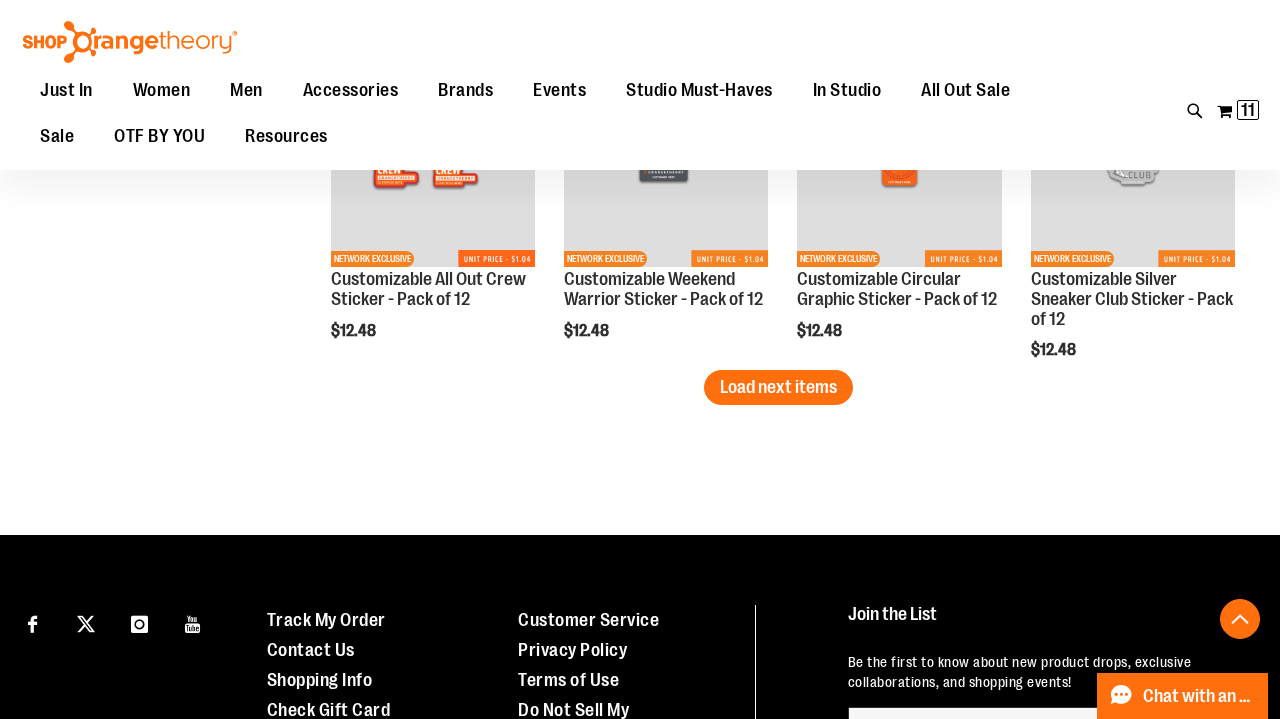 scroll, scrollTop: 2952, scrollLeft: 0, axis: vertical 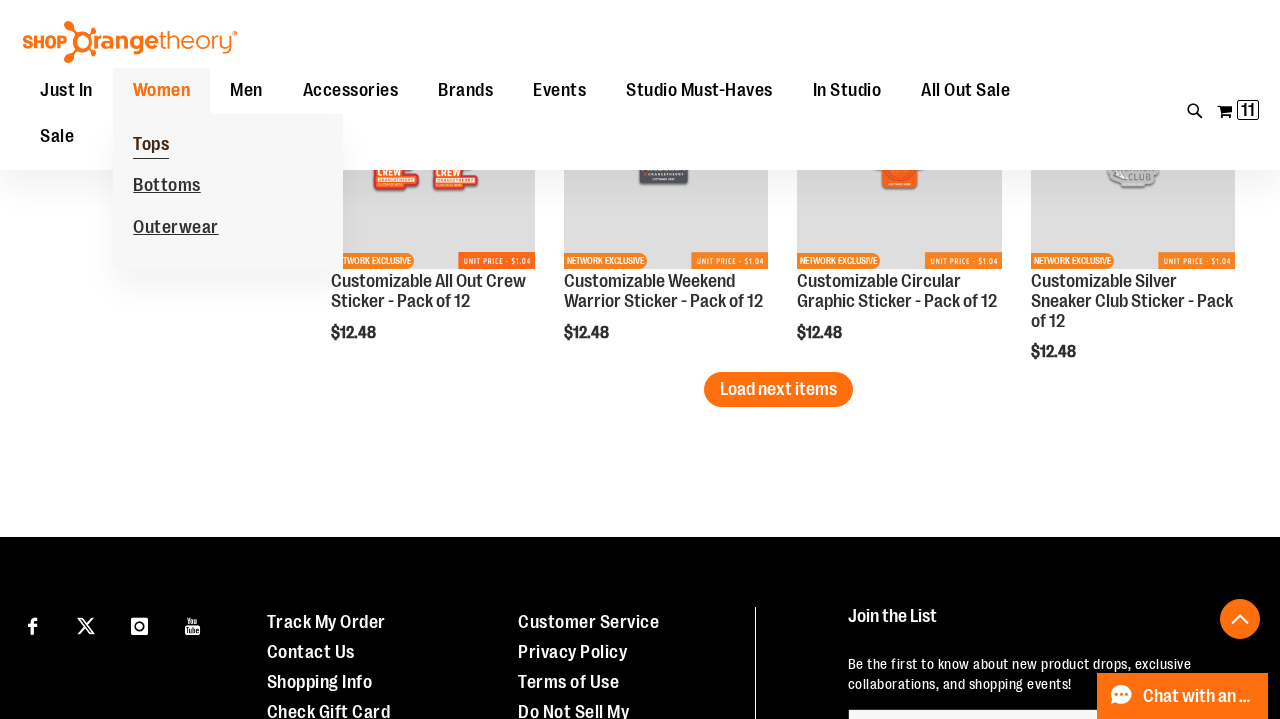 click on "Tops" at bounding box center (151, 146) 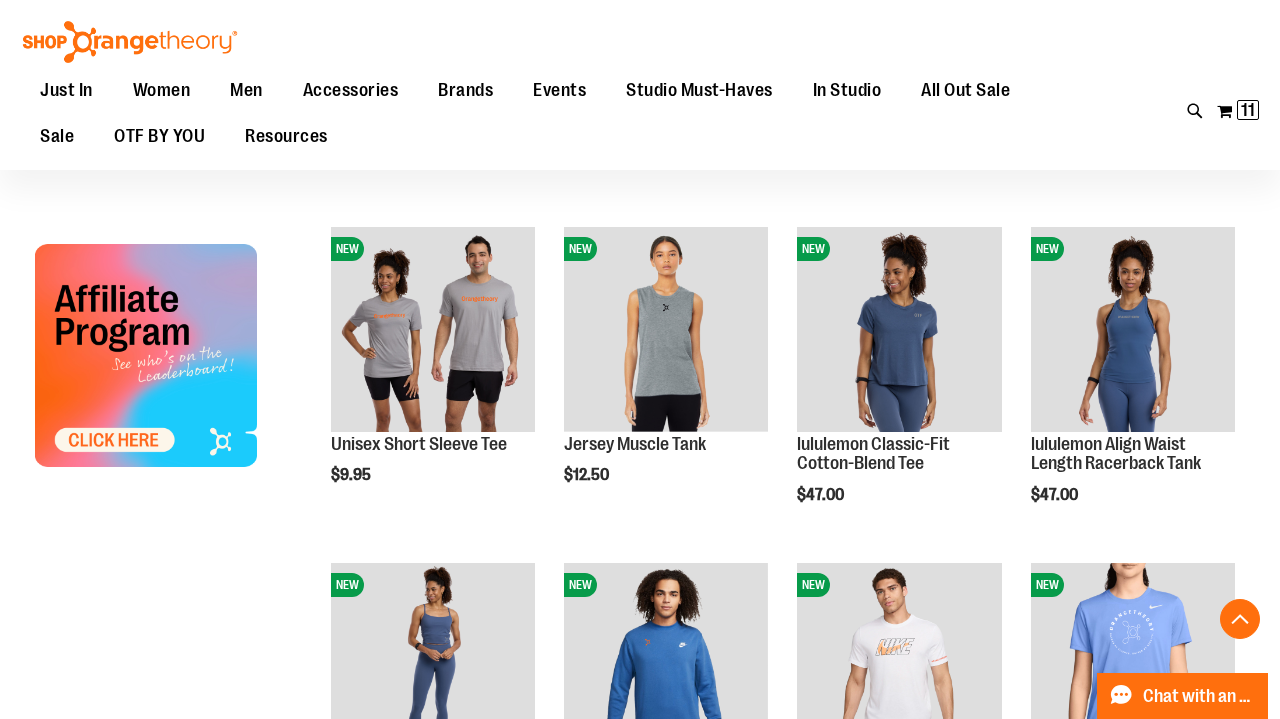 scroll, scrollTop: 643, scrollLeft: 0, axis: vertical 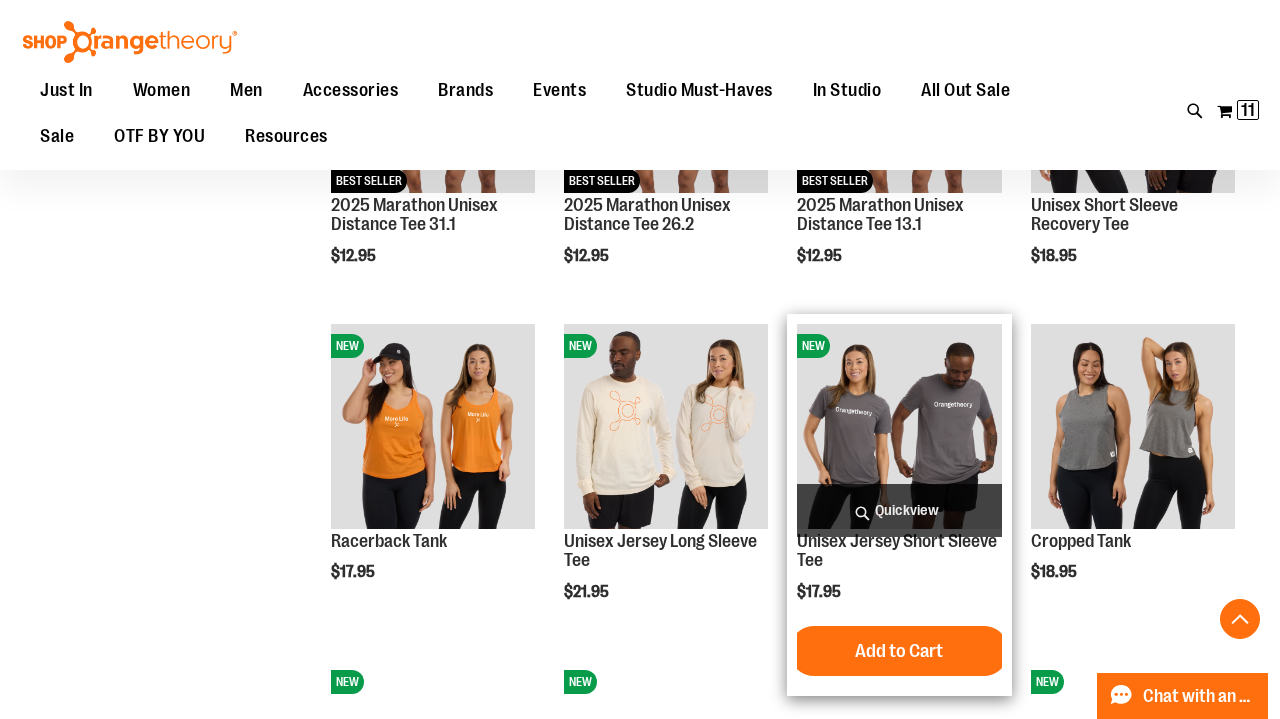 click on "Quickview" at bounding box center [899, 510] 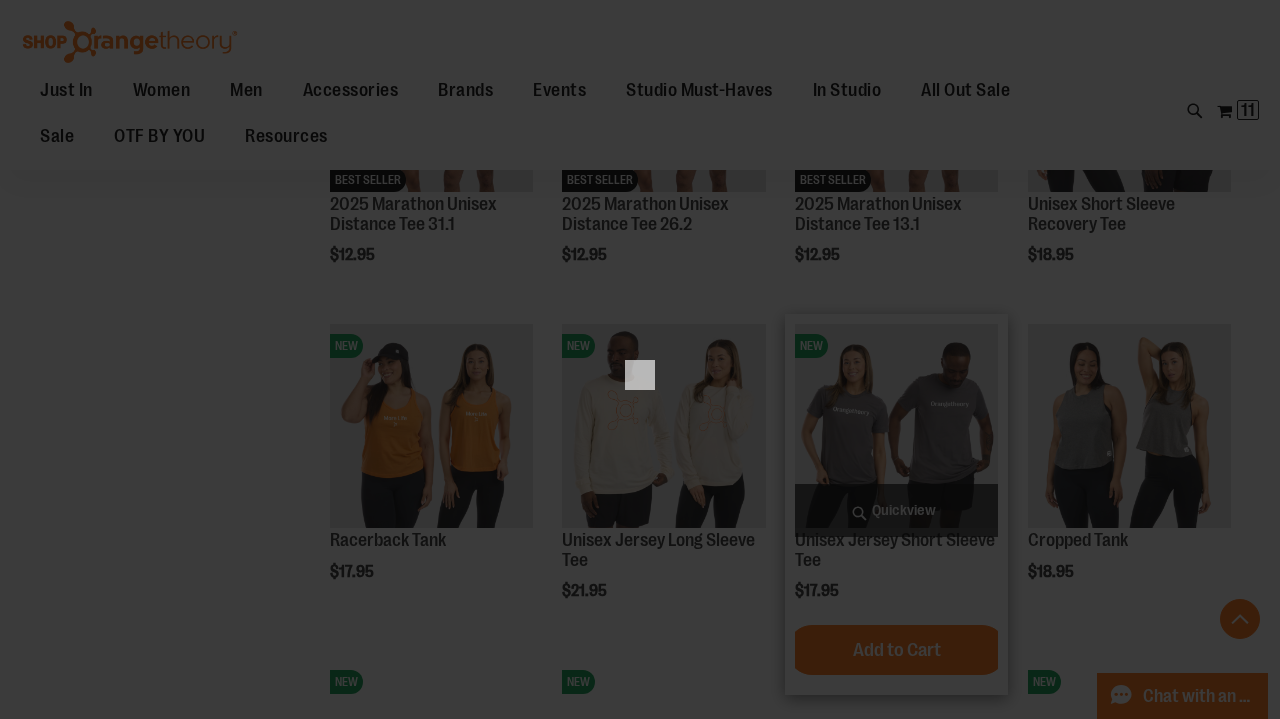 scroll, scrollTop: 0, scrollLeft: 0, axis: both 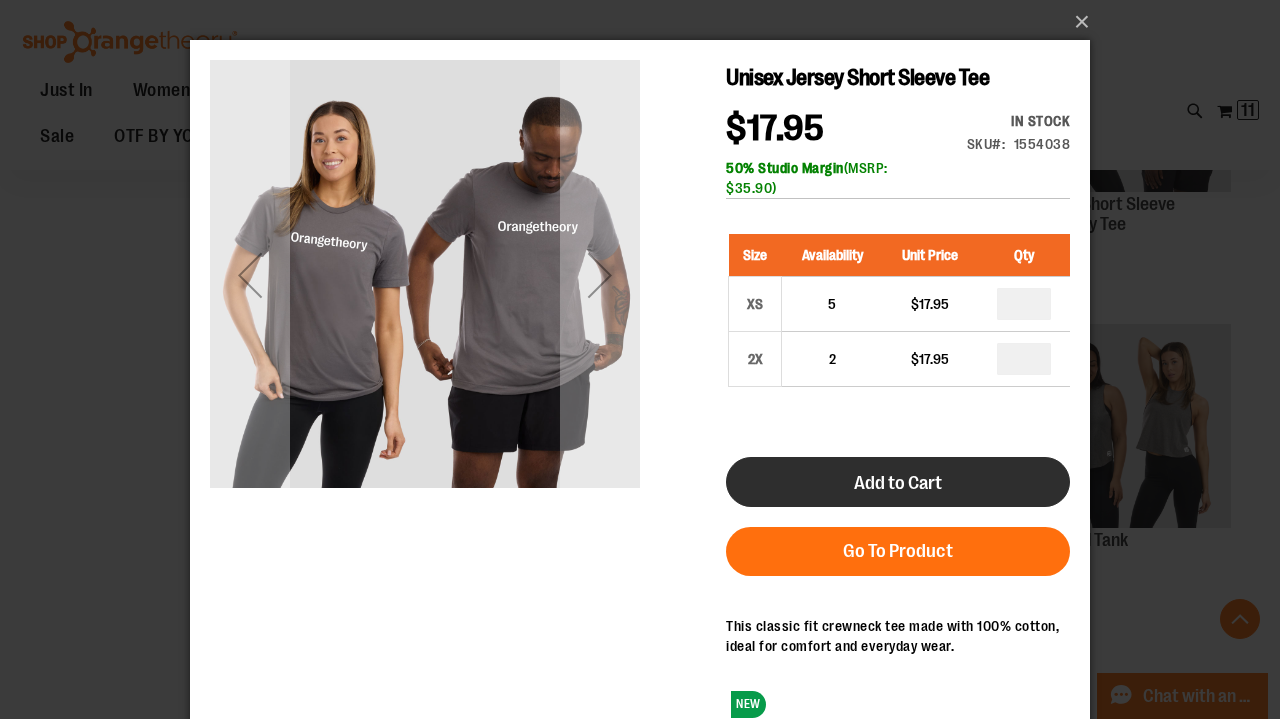 click on "Add to Cart" at bounding box center (898, 482) 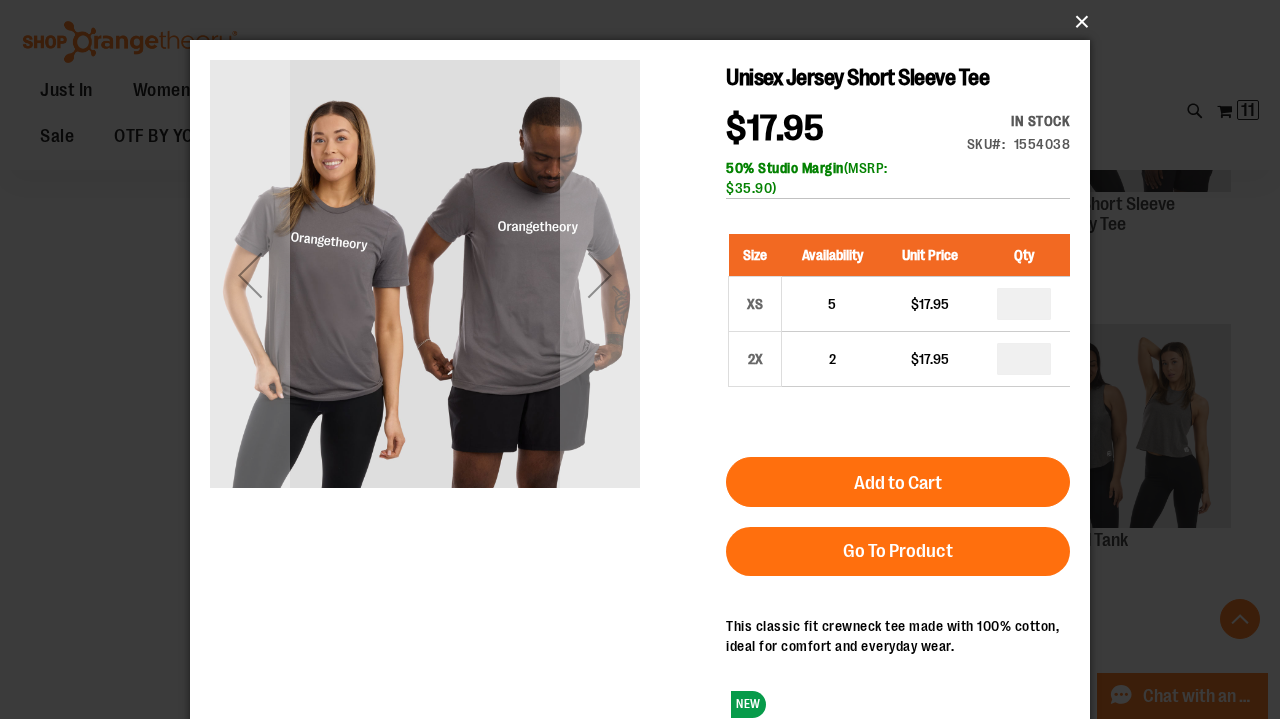click on "×" at bounding box center [646, 22] 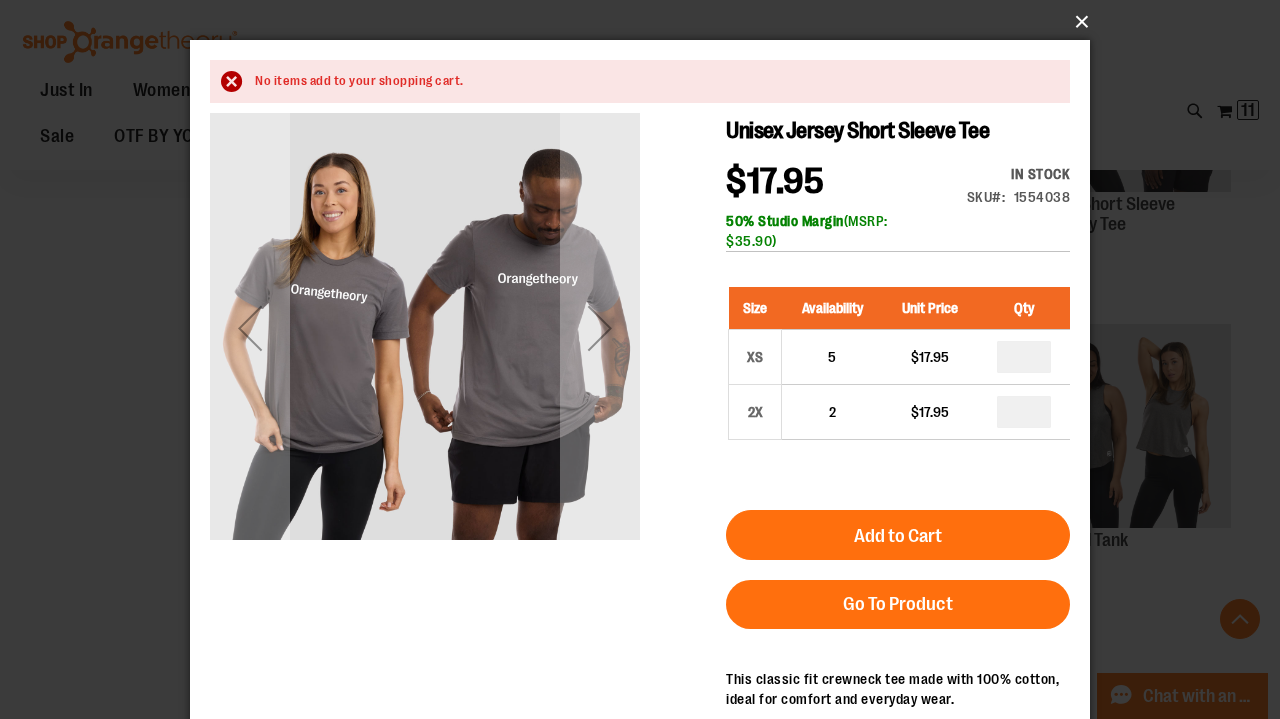 click on "×" at bounding box center (646, 22) 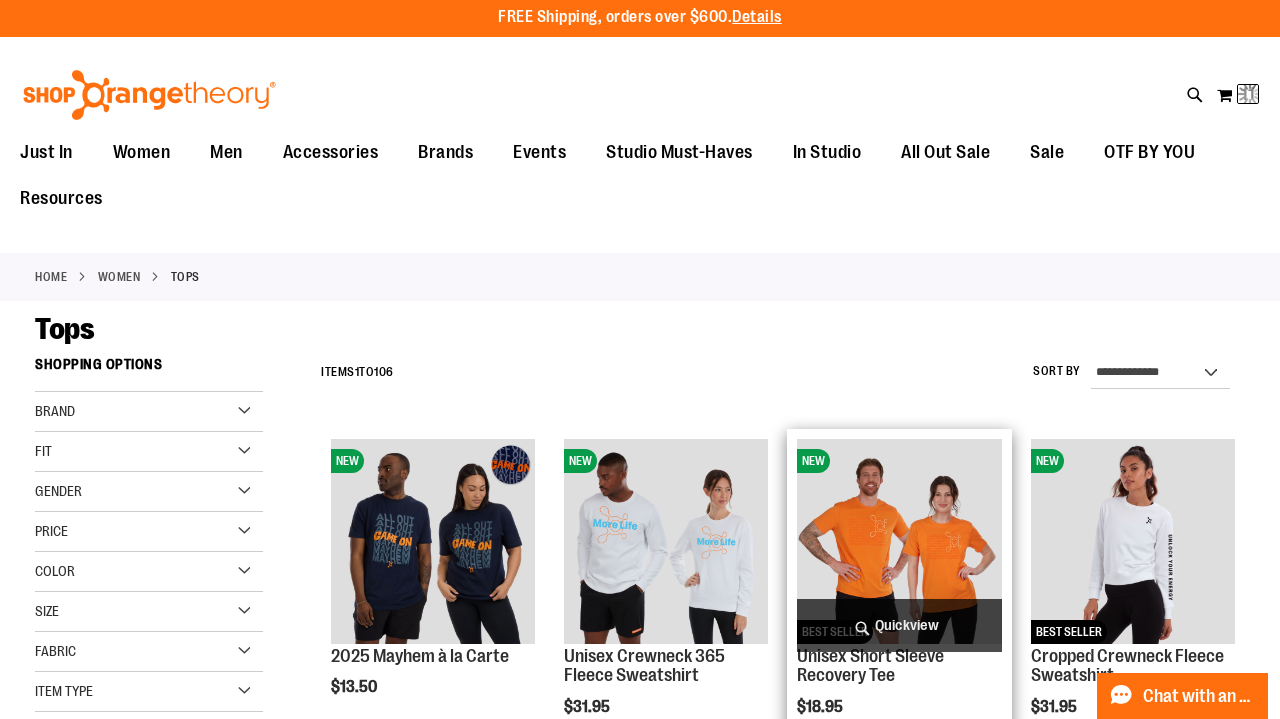 scroll, scrollTop: 0, scrollLeft: 0, axis: both 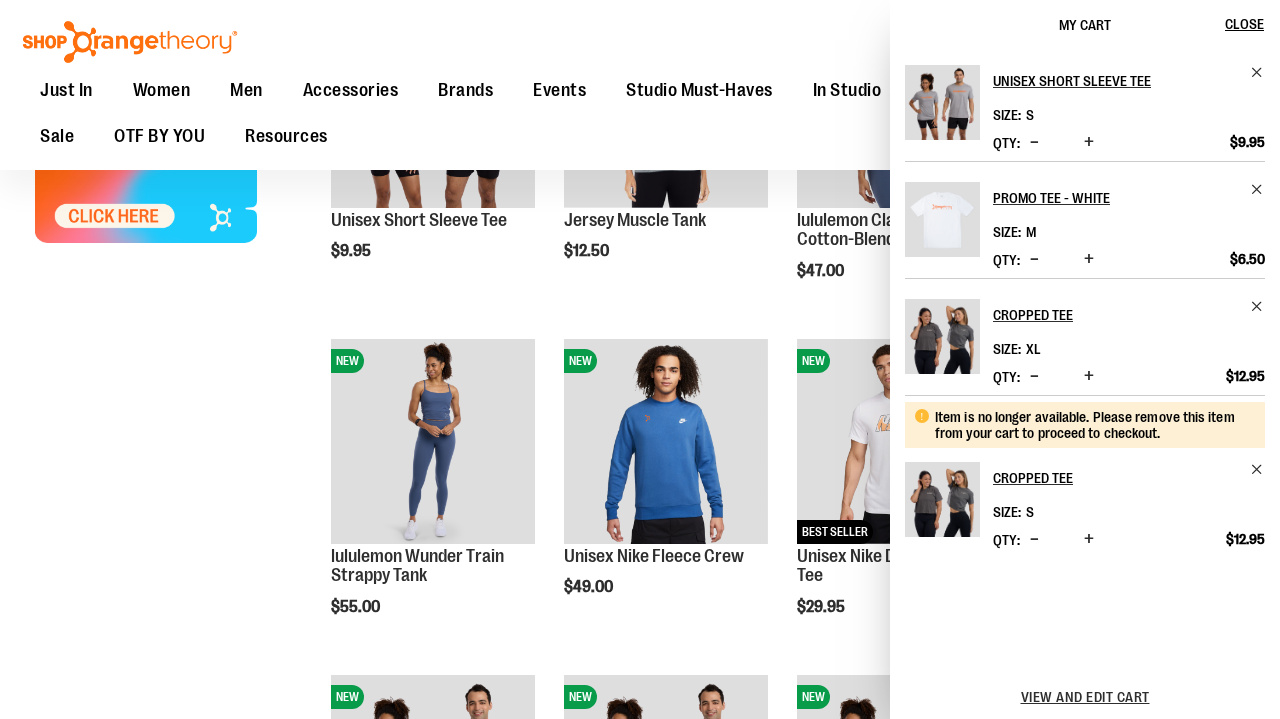 click on "**********" at bounding box center [640, 684] 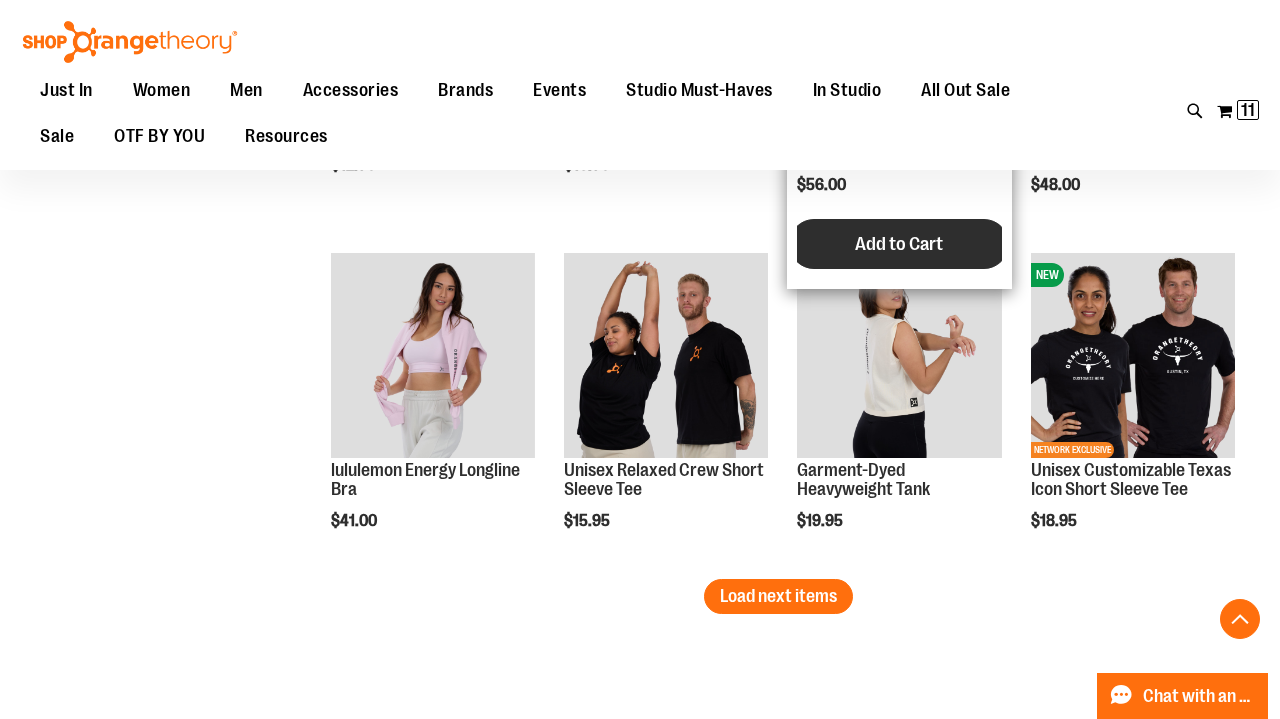 scroll, scrollTop: 2878, scrollLeft: 0, axis: vertical 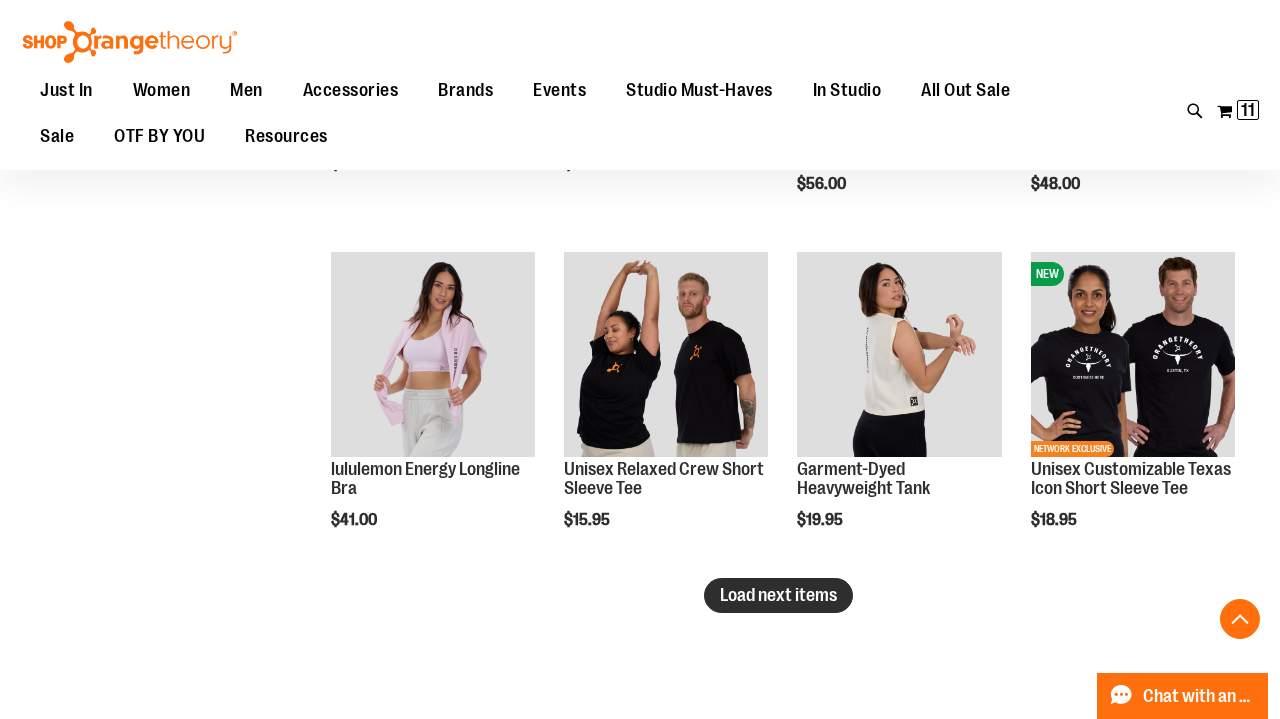click on "Load next items" at bounding box center [778, 595] 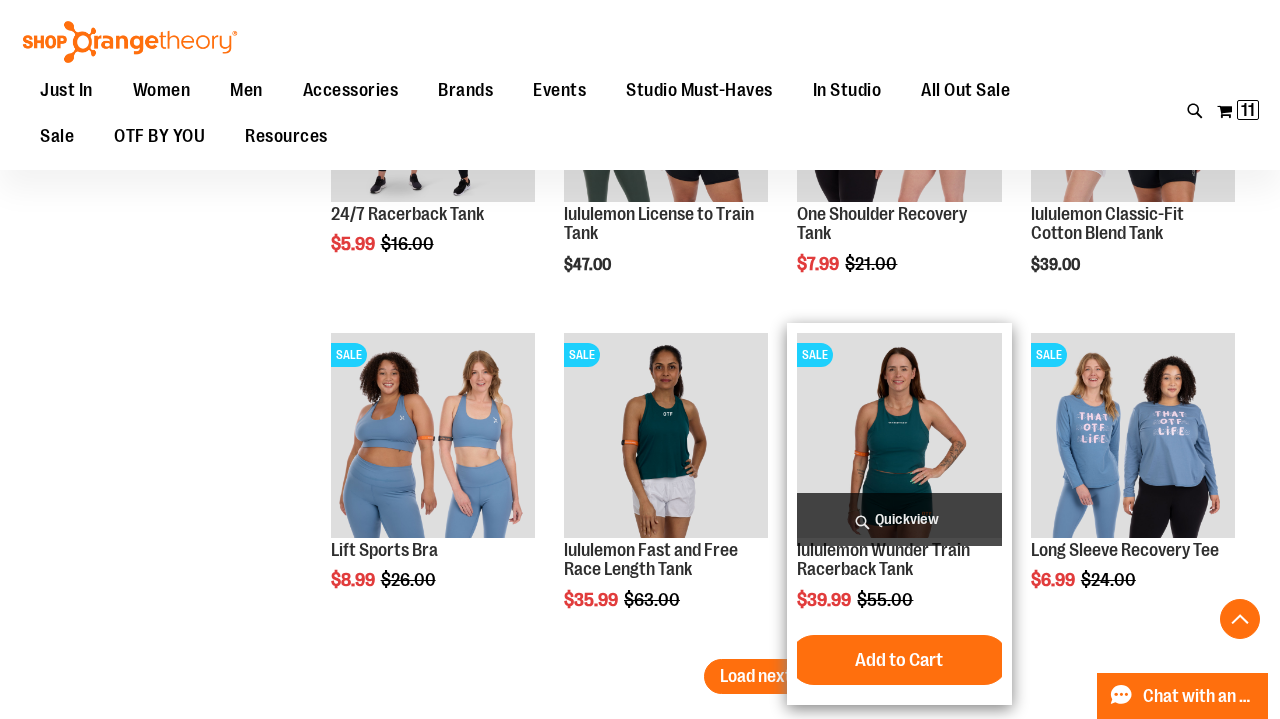 scroll, scrollTop: 3927, scrollLeft: 0, axis: vertical 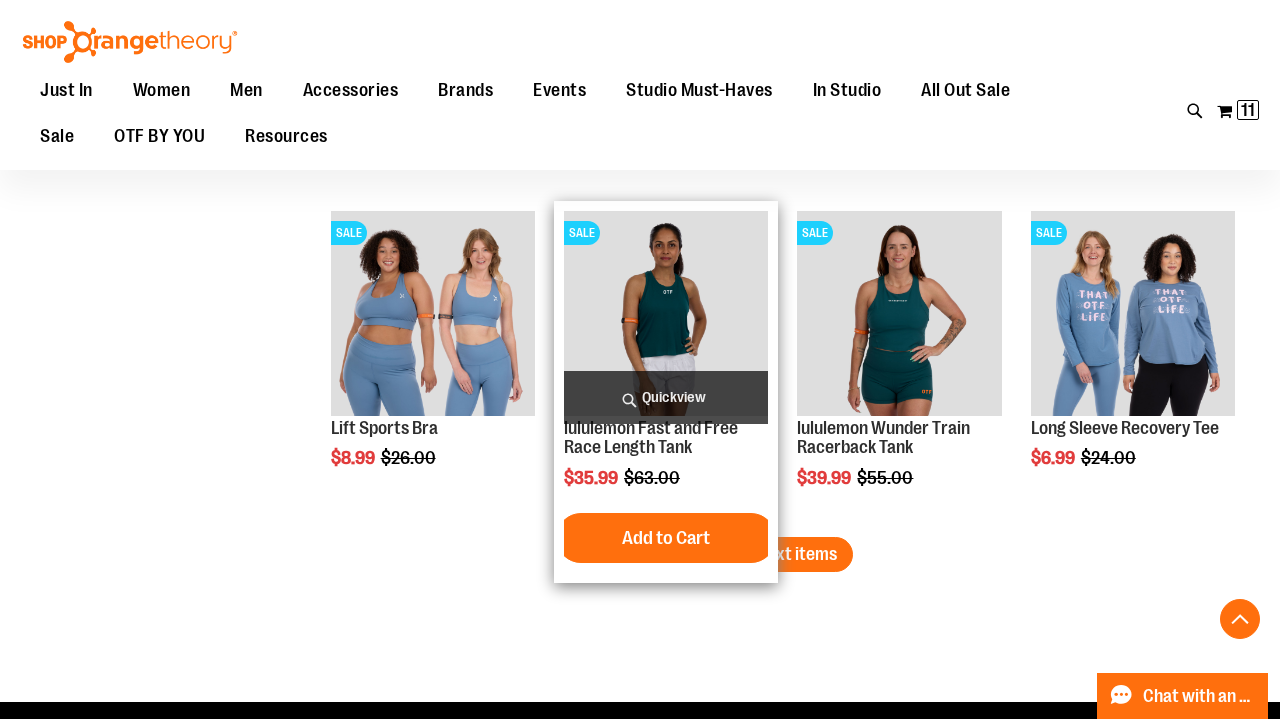 click on "Add to Cart
In stock" at bounding box center [666, 543] 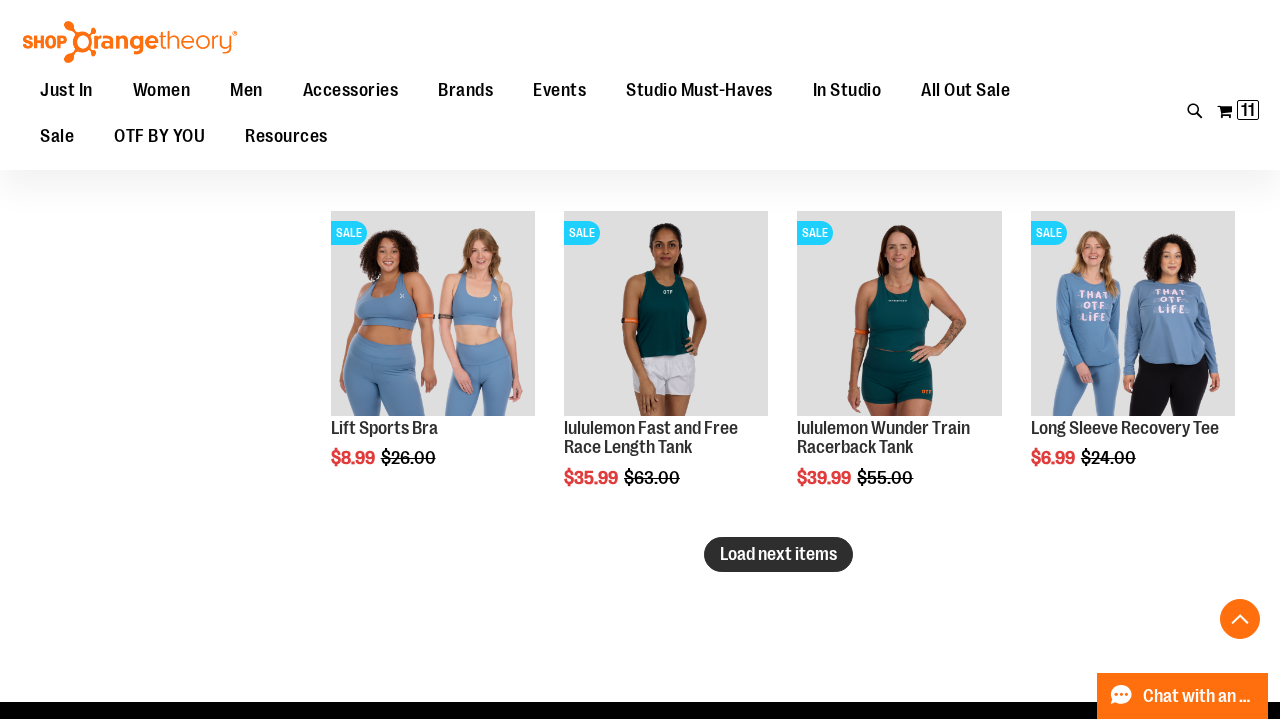 click on "Load next items" at bounding box center [778, 554] 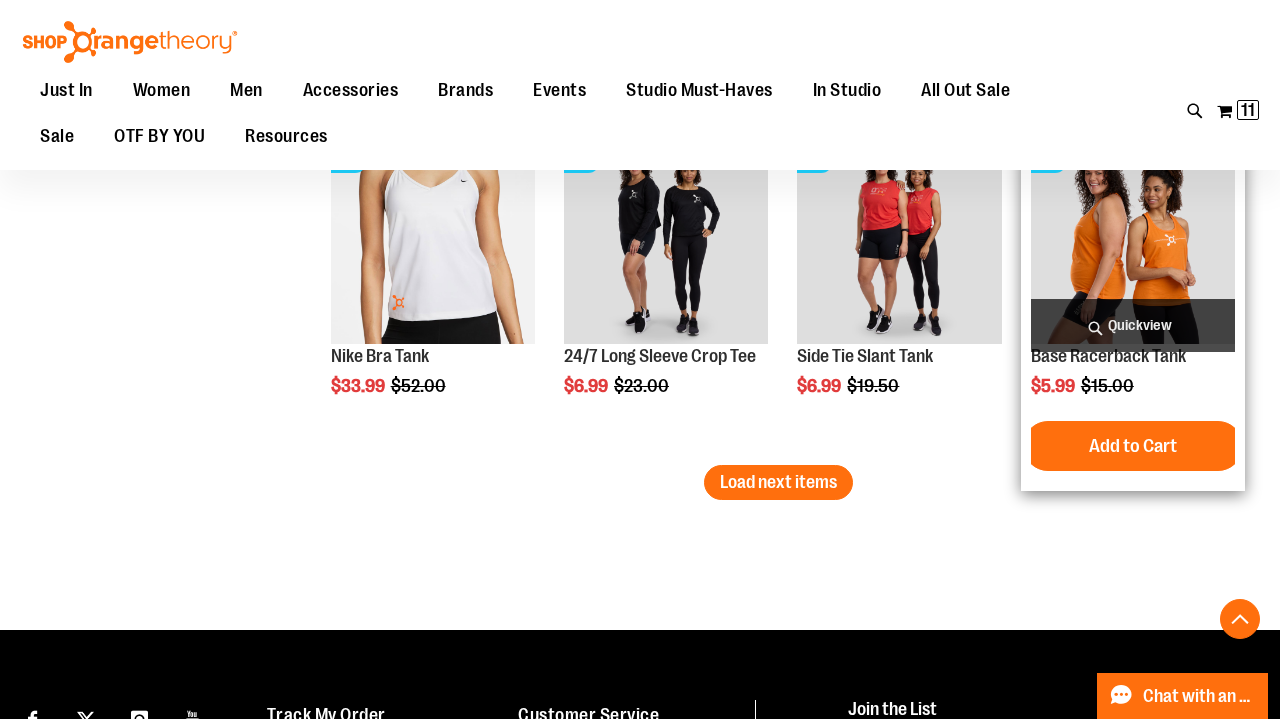 scroll, scrollTop: 5177, scrollLeft: 0, axis: vertical 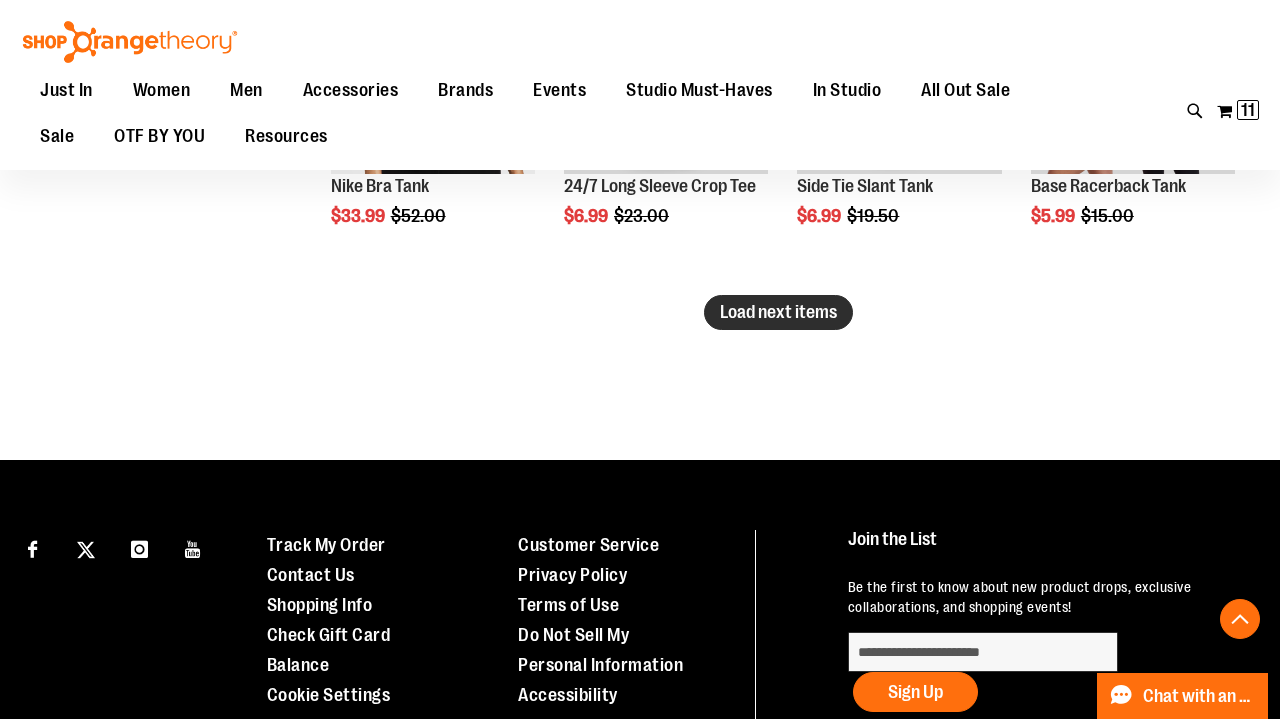 click on "Load next items" at bounding box center (778, 312) 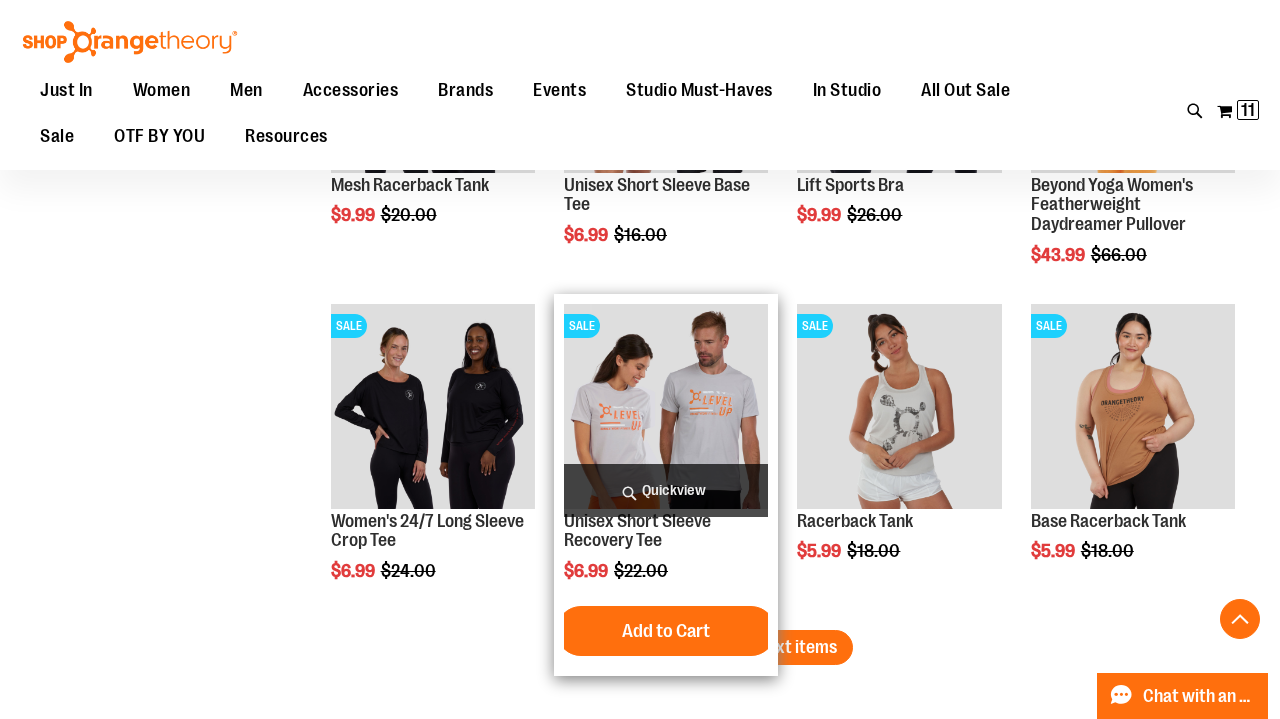 scroll, scrollTop: 5862, scrollLeft: 0, axis: vertical 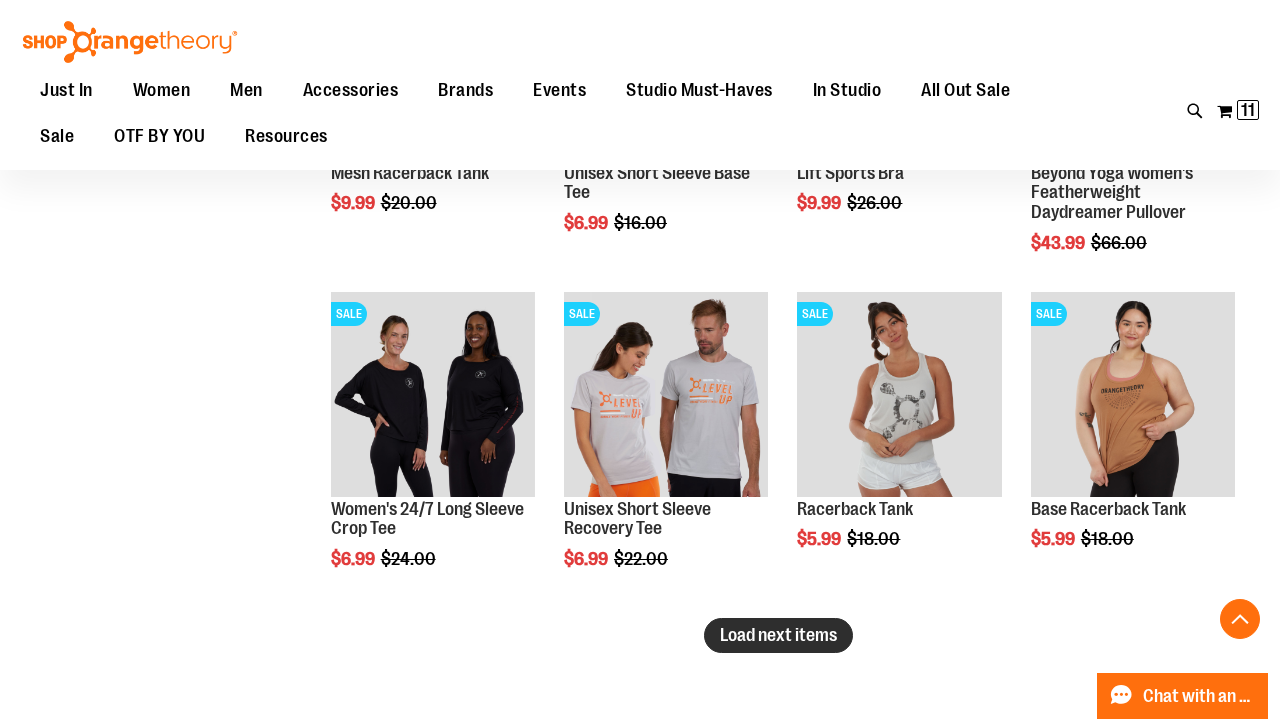 click on "Load next items" at bounding box center [778, 635] 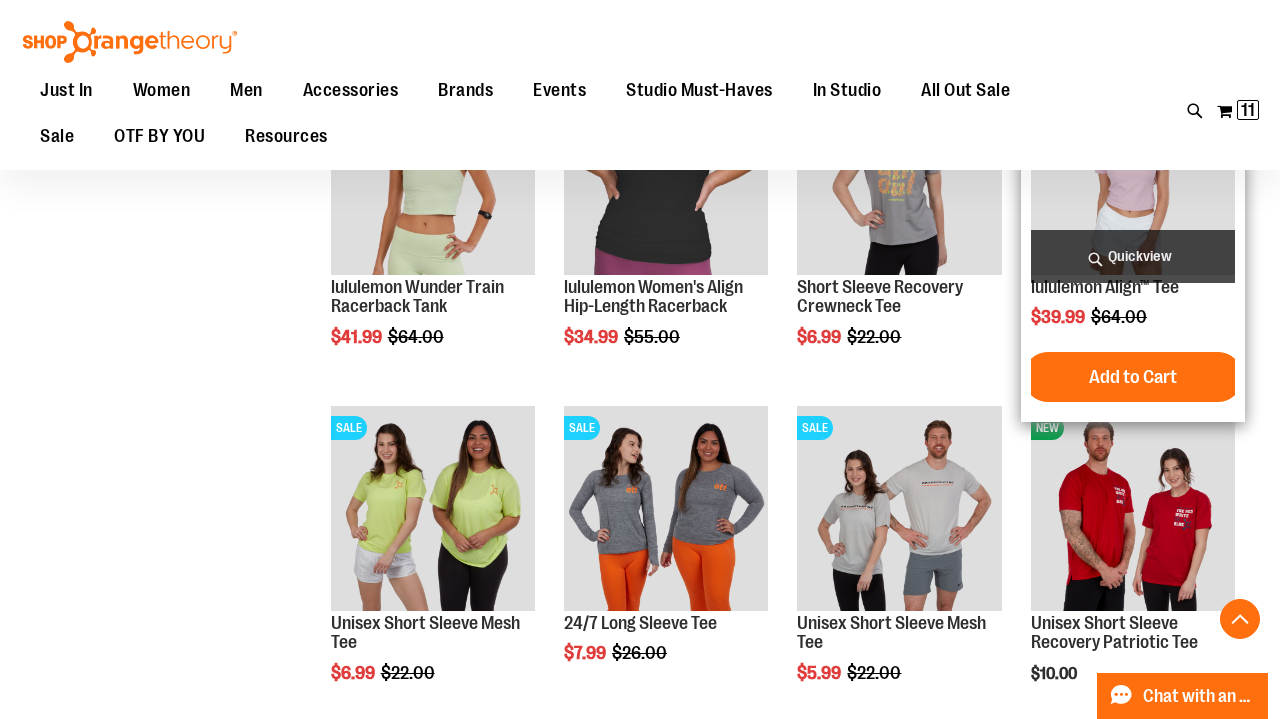 scroll, scrollTop: 6950, scrollLeft: 0, axis: vertical 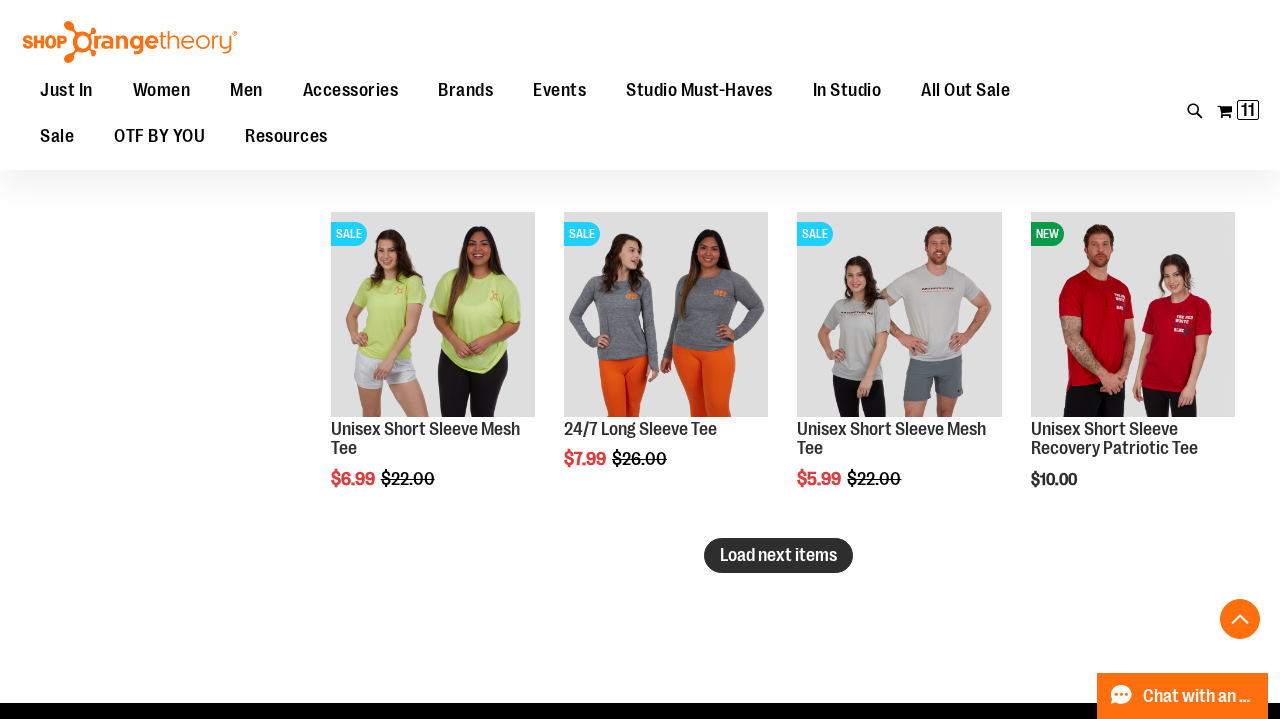 click on "Load next items" at bounding box center (778, 555) 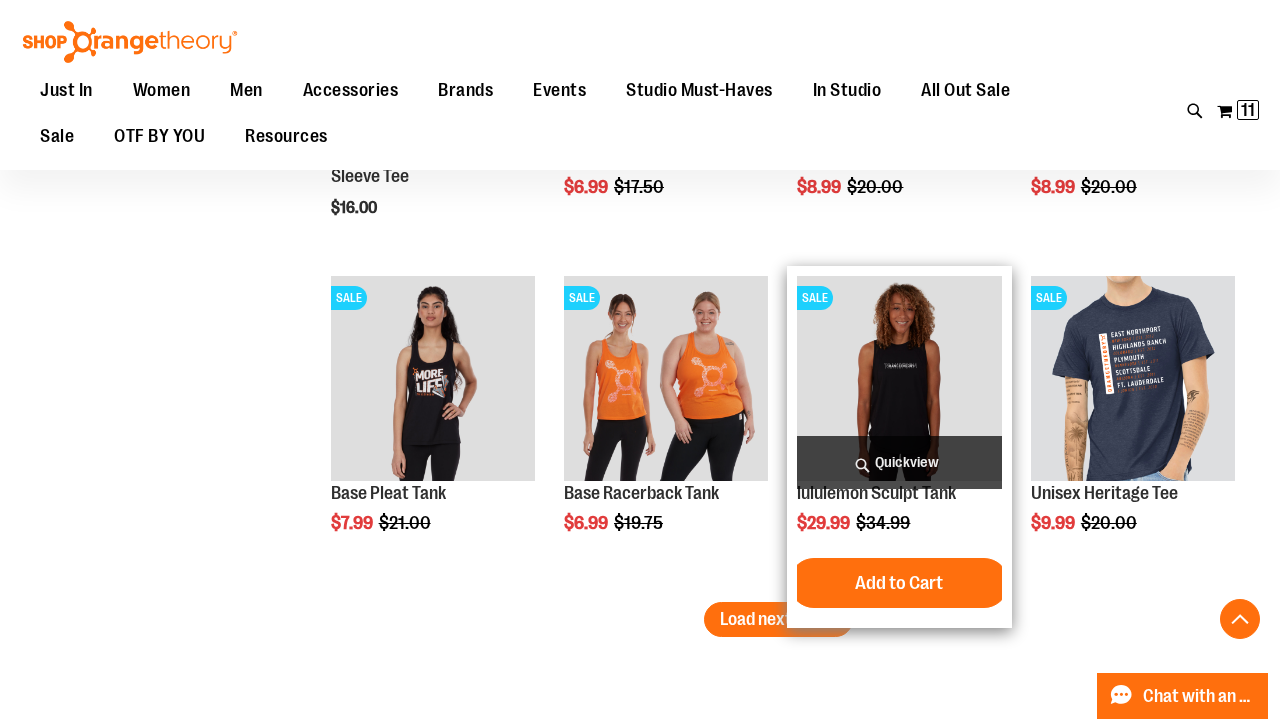 scroll, scrollTop: 7895, scrollLeft: 0, axis: vertical 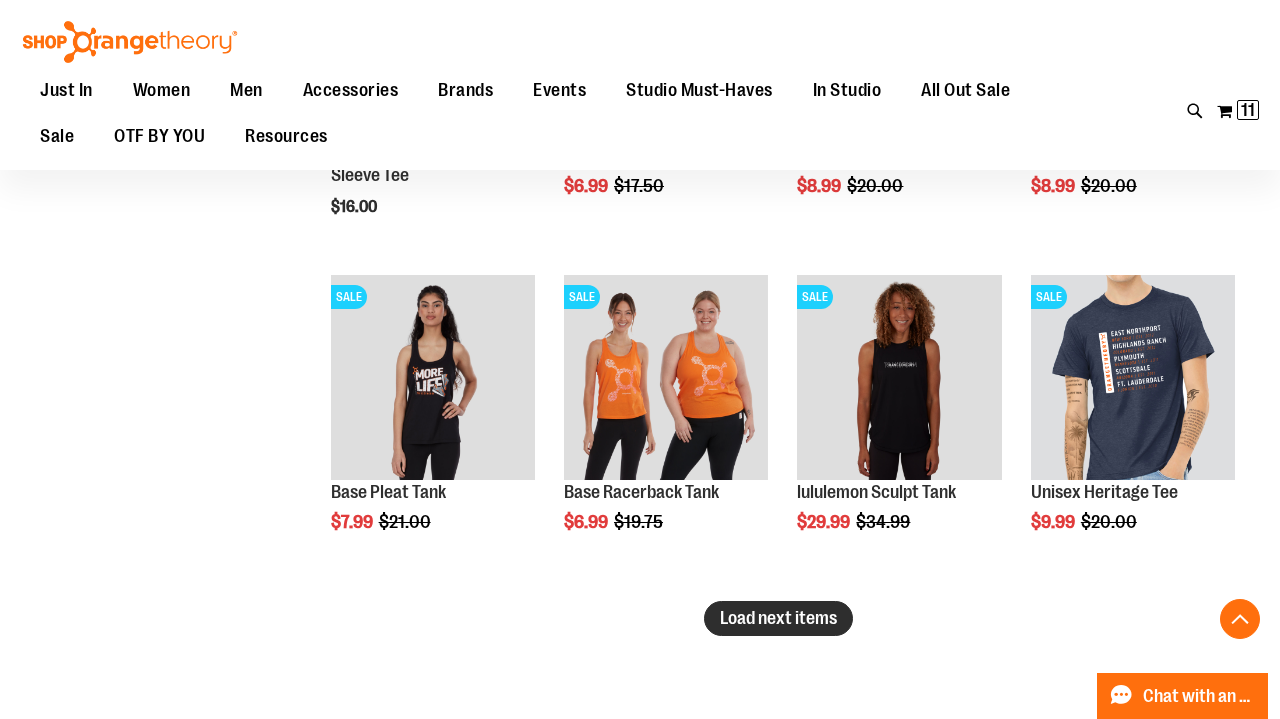 click on "Load next items" at bounding box center [778, 618] 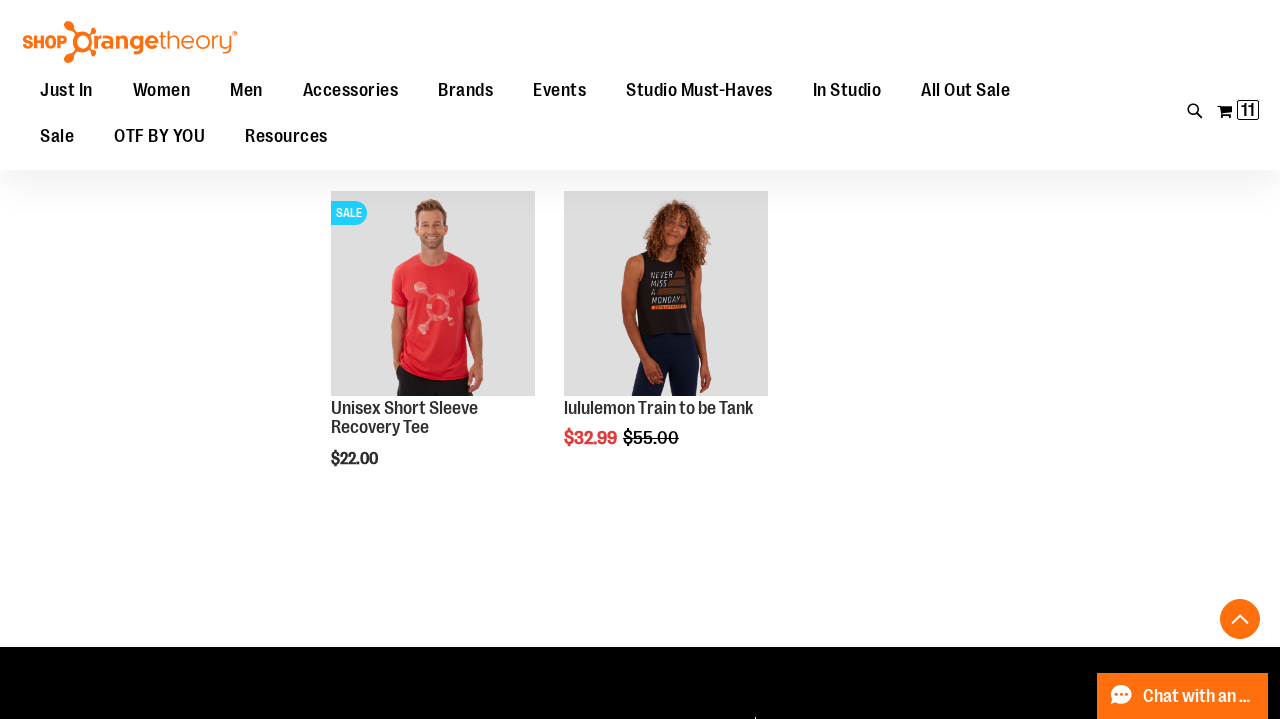 scroll, scrollTop: 9013, scrollLeft: 0, axis: vertical 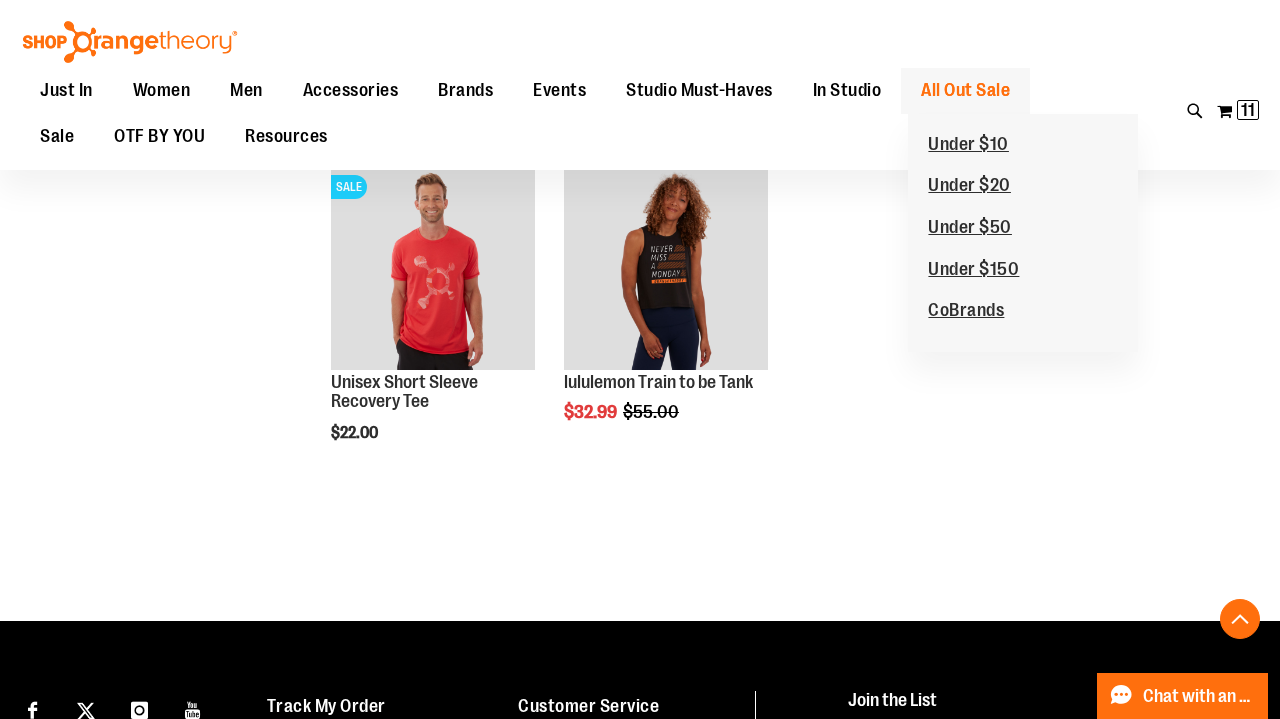 click on "All Out Sale" at bounding box center [965, 90] 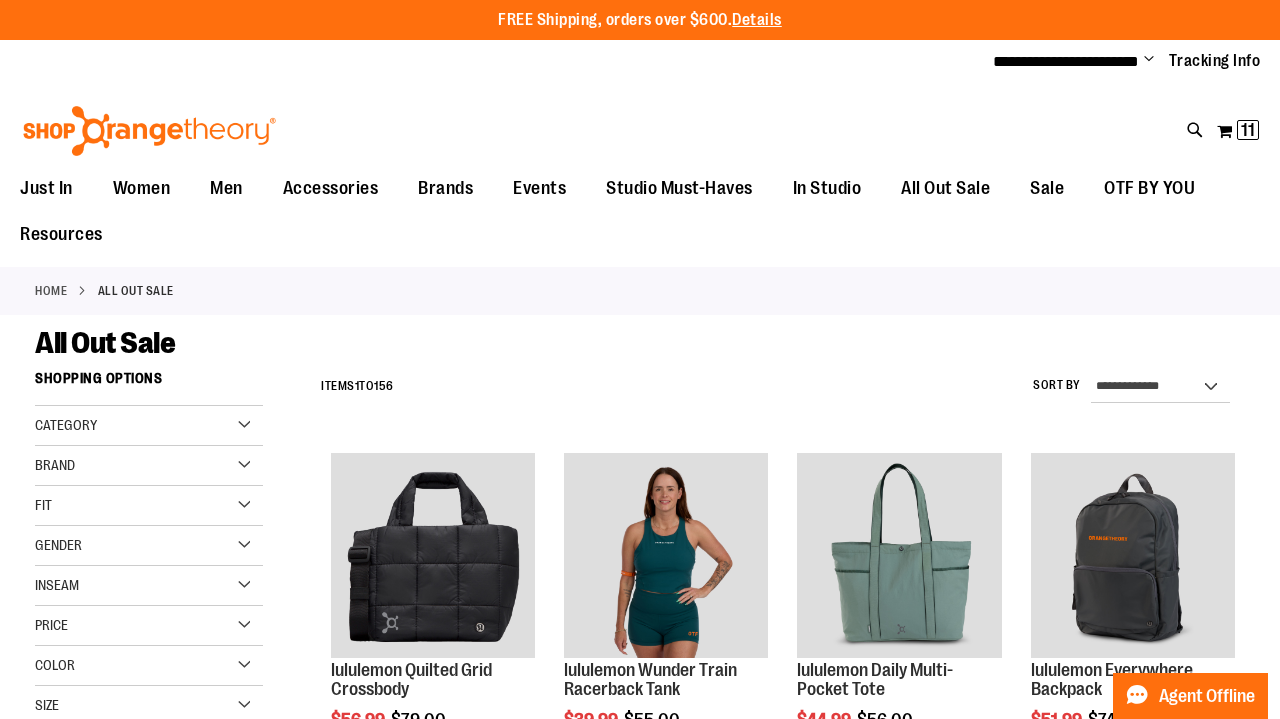 scroll, scrollTop: 0, scrollLeft: 0, axis: both 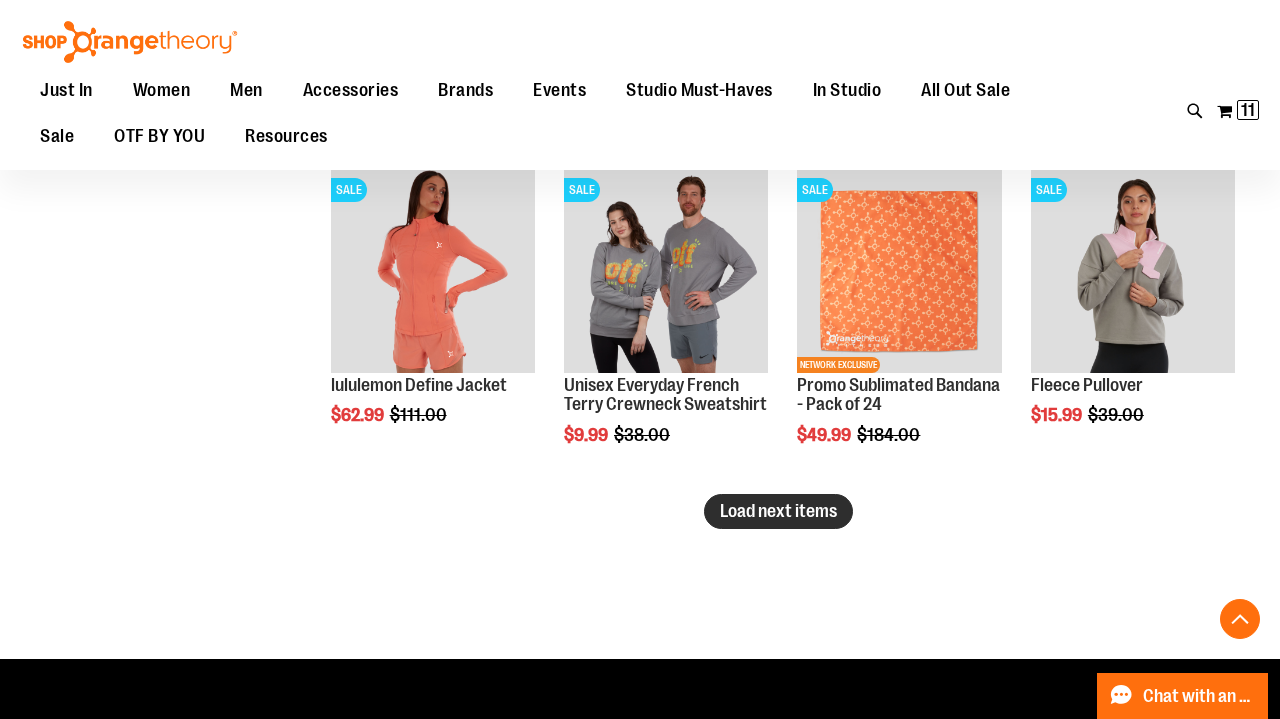 click on "Load next items" at bounding box center [778, 511] 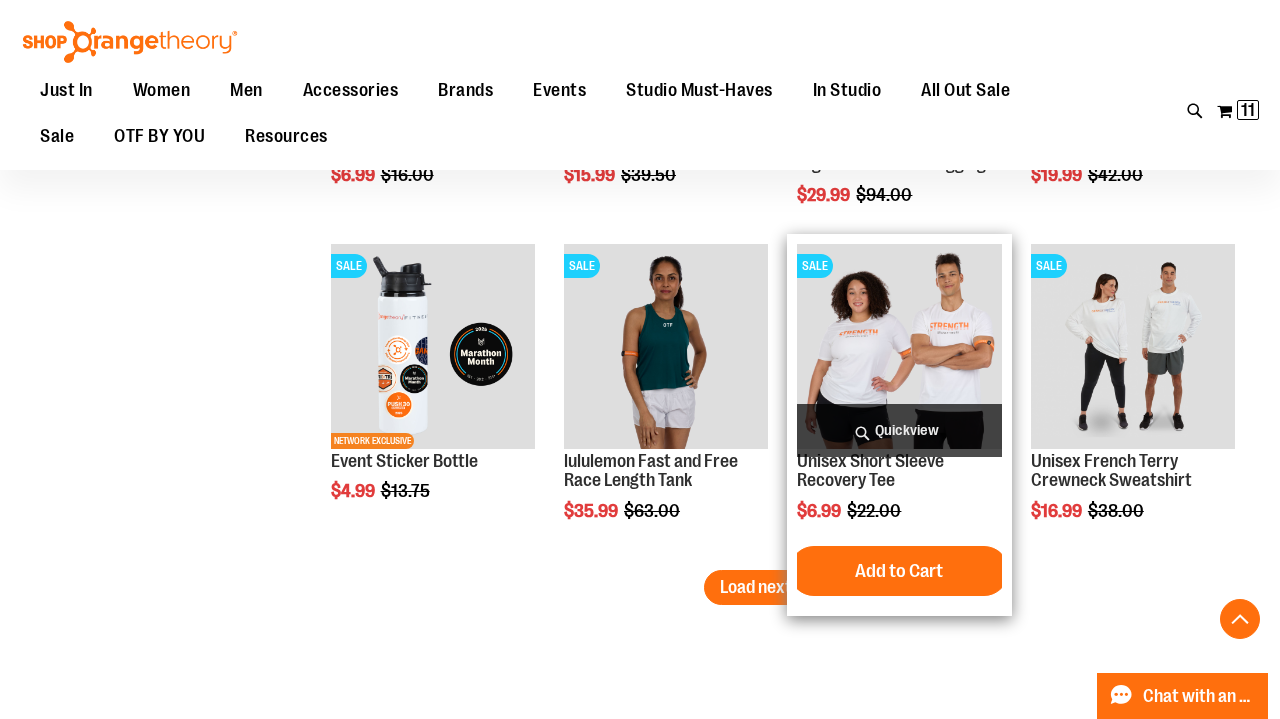 scroll, scrollTop: 3926, scrollLeft: 0, axis: vertical 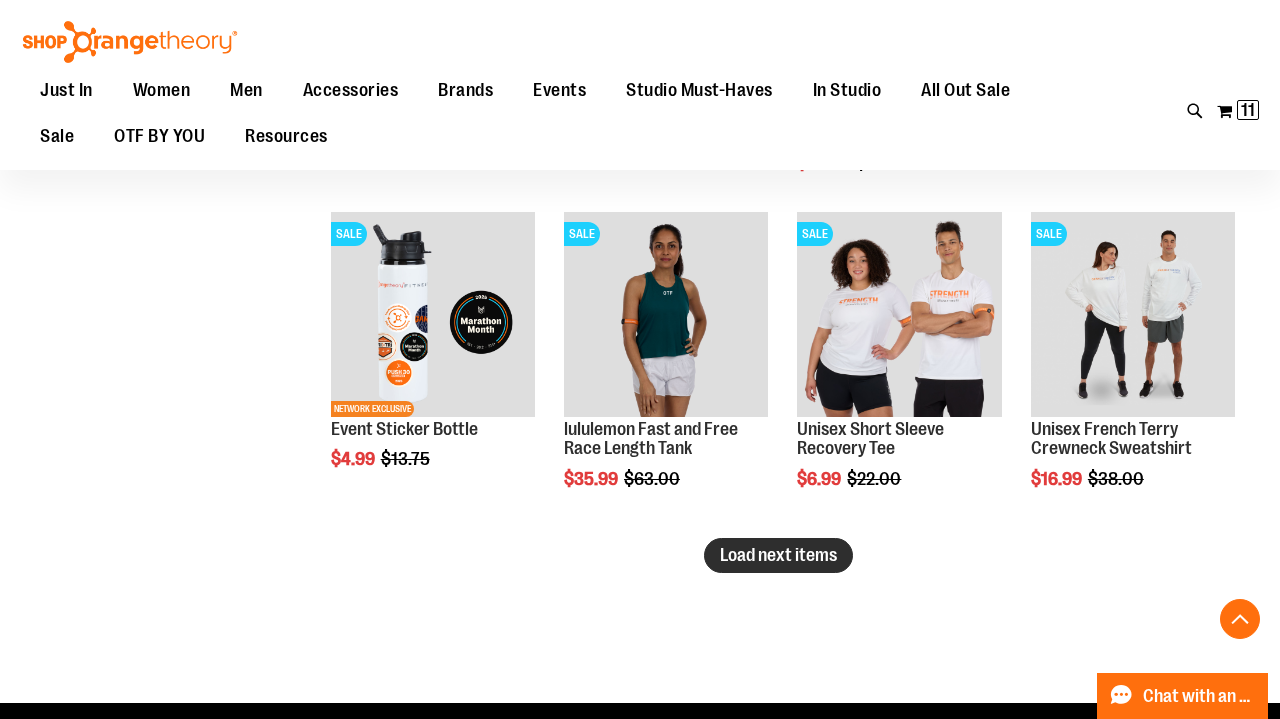 click on "Load next items" at bounding box center (778, 555) 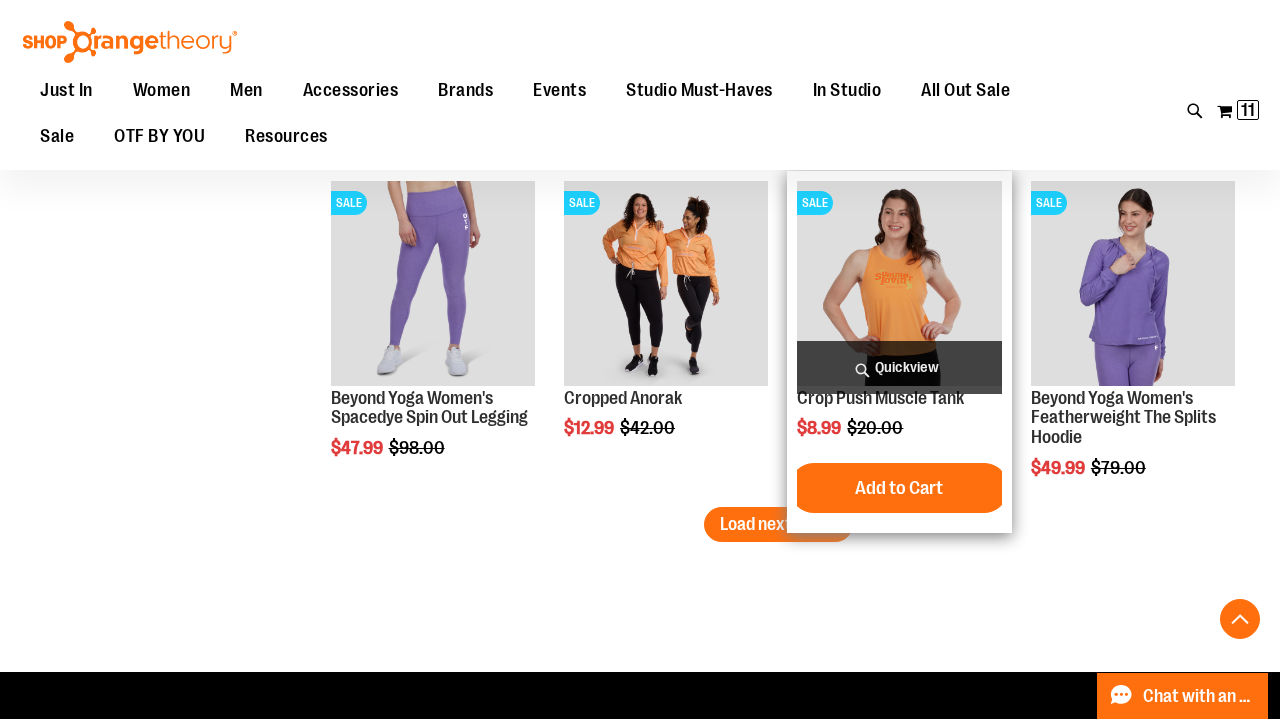 scroll, scrollTop: 4985, scrollLeft: 0, axis: vertical 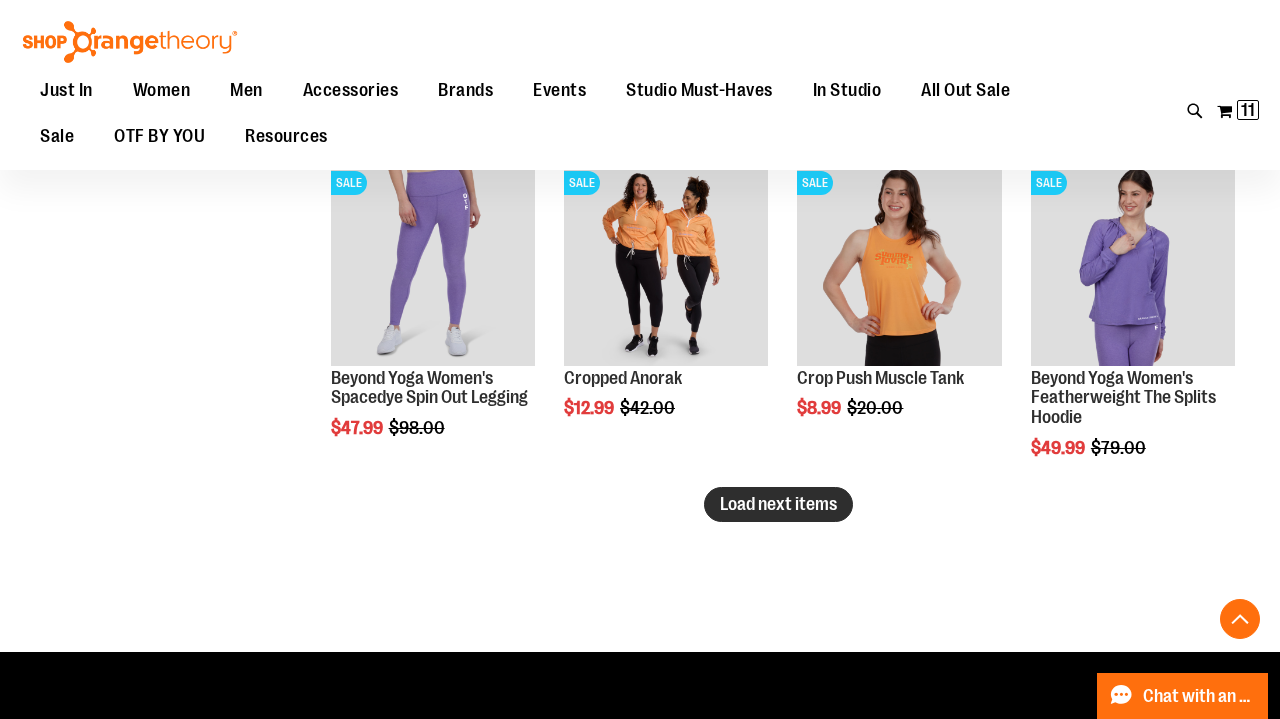click on "Load next items" at bounding box center (778, 504) 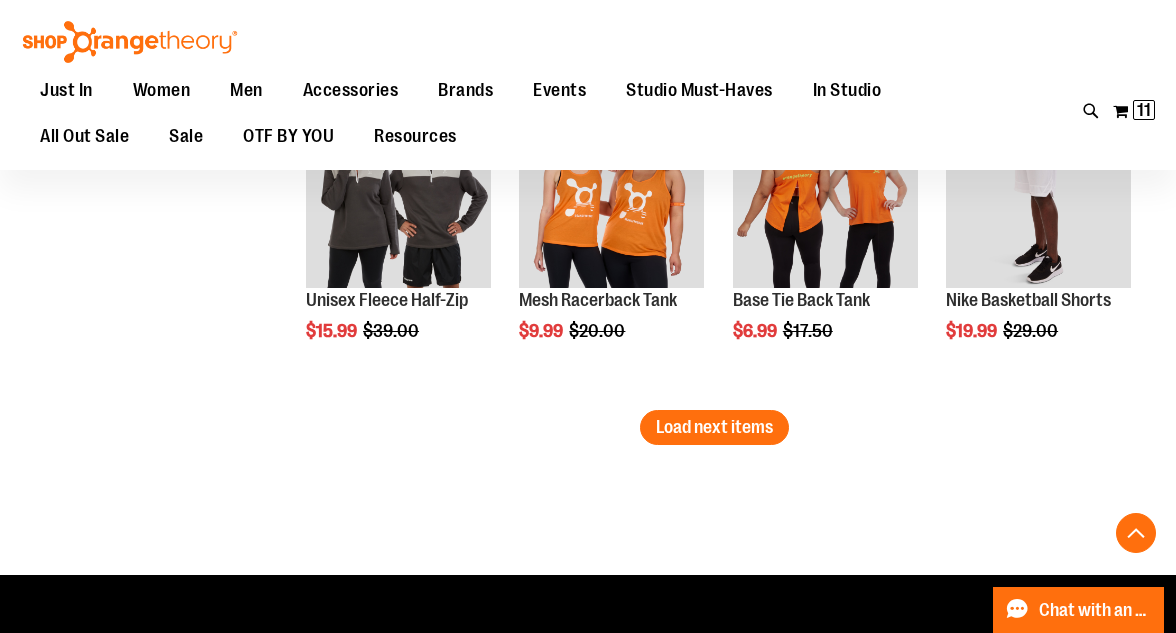 scroll, scrollTop: 5725, scrollLeft: 0, axis: vertical 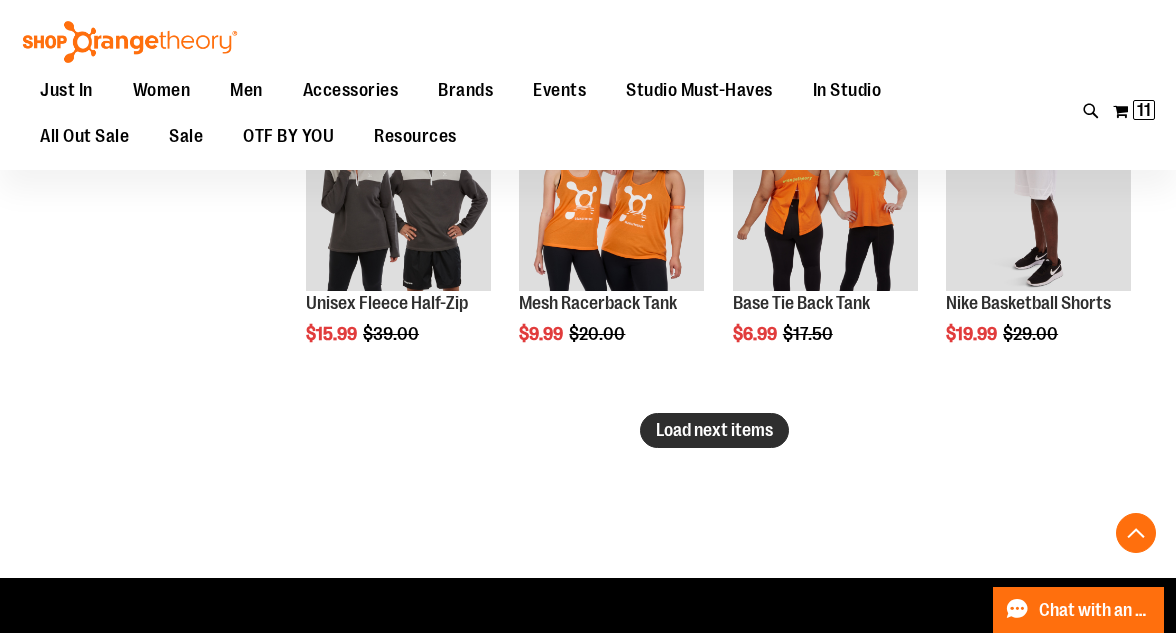 click on "Load next items" at bounding box center [714, 430] 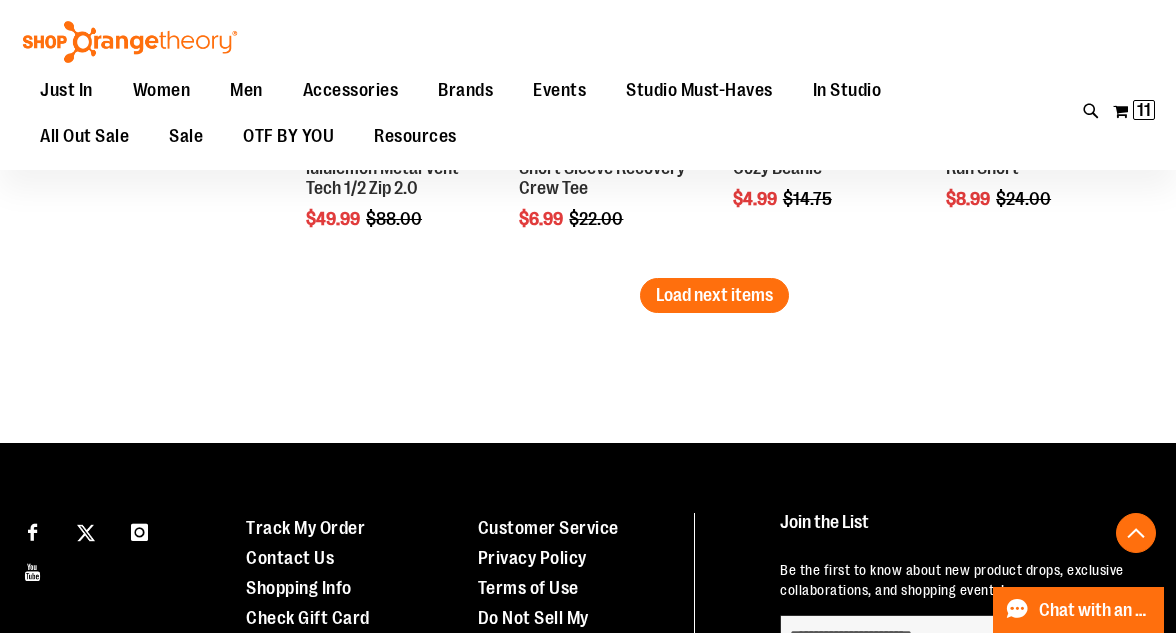 scroll, scrollTop: 6861, scrollLeft: 0, axis: vertical 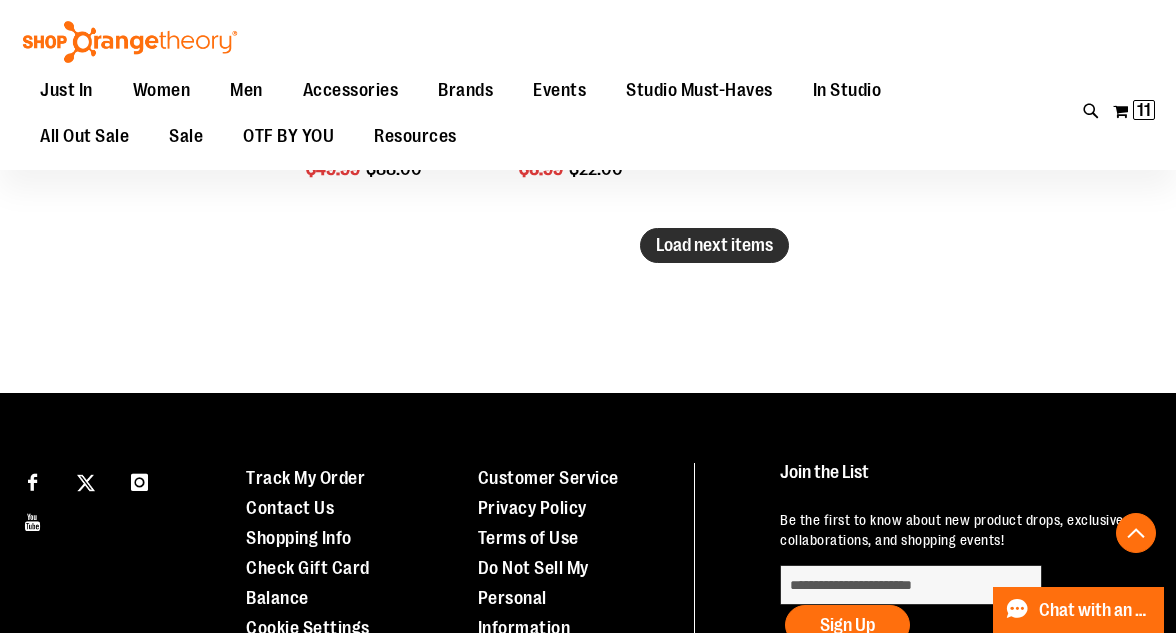 click on "Load next items" at bounding box center (714, 245) 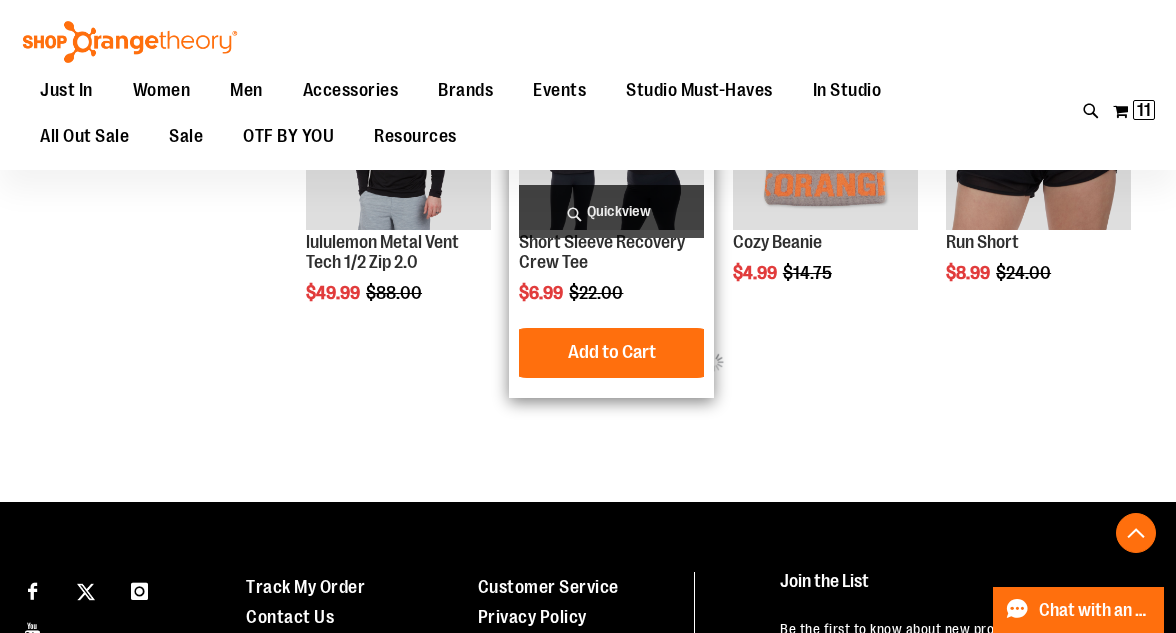 scroll, scrollTop: 6741, scrollLeft: 0, axis: vertical 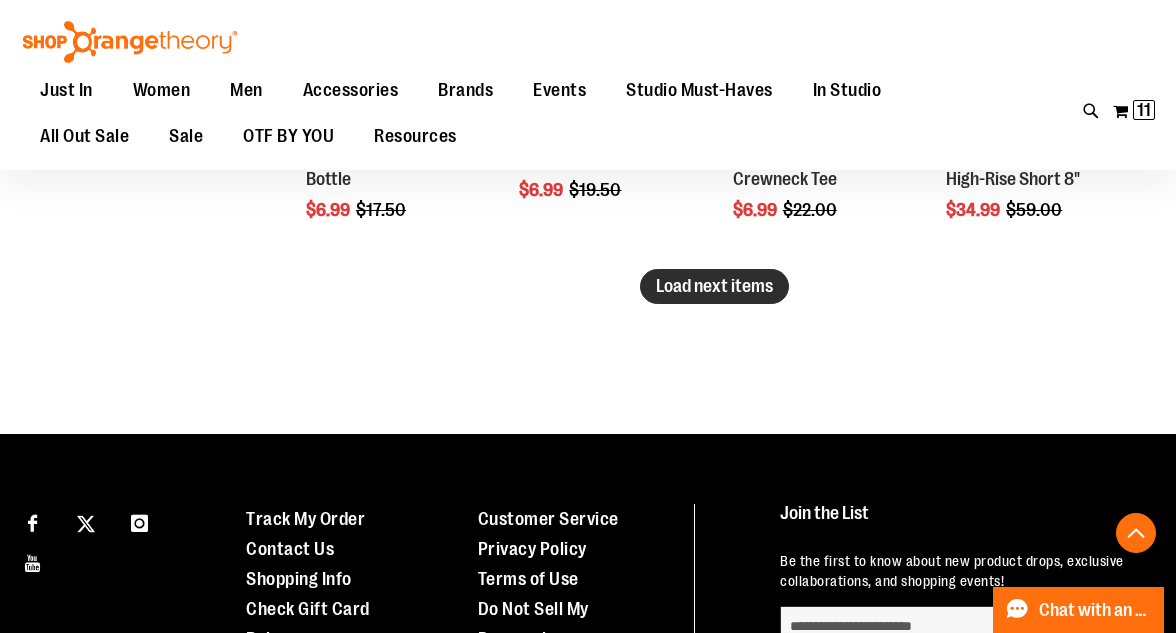 click on "Load next items" at bounding box center [714, 286] 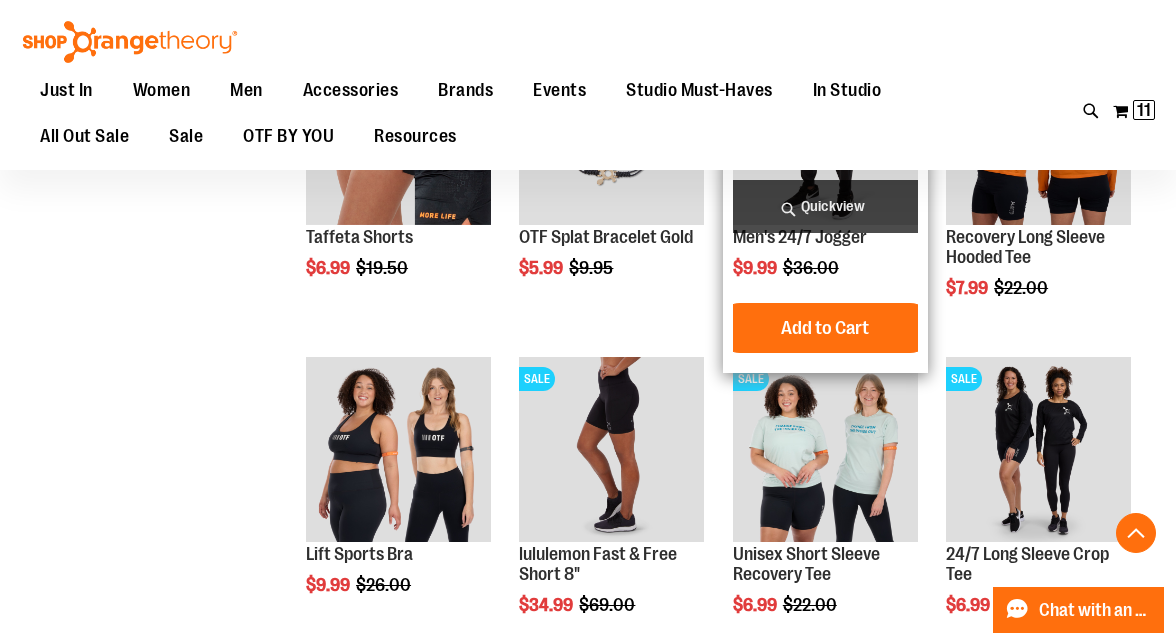 scroll, scrollTop: 8510, scrollLeft: 0, axis: vertical 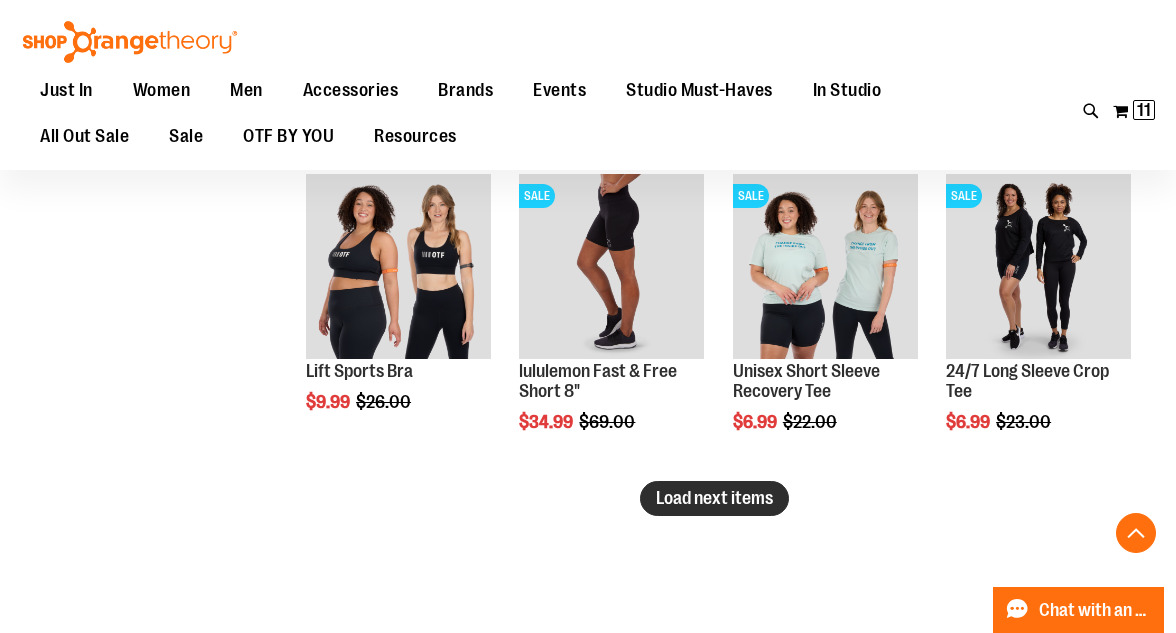 click on "Load next items" at bounding box center [714, 498] 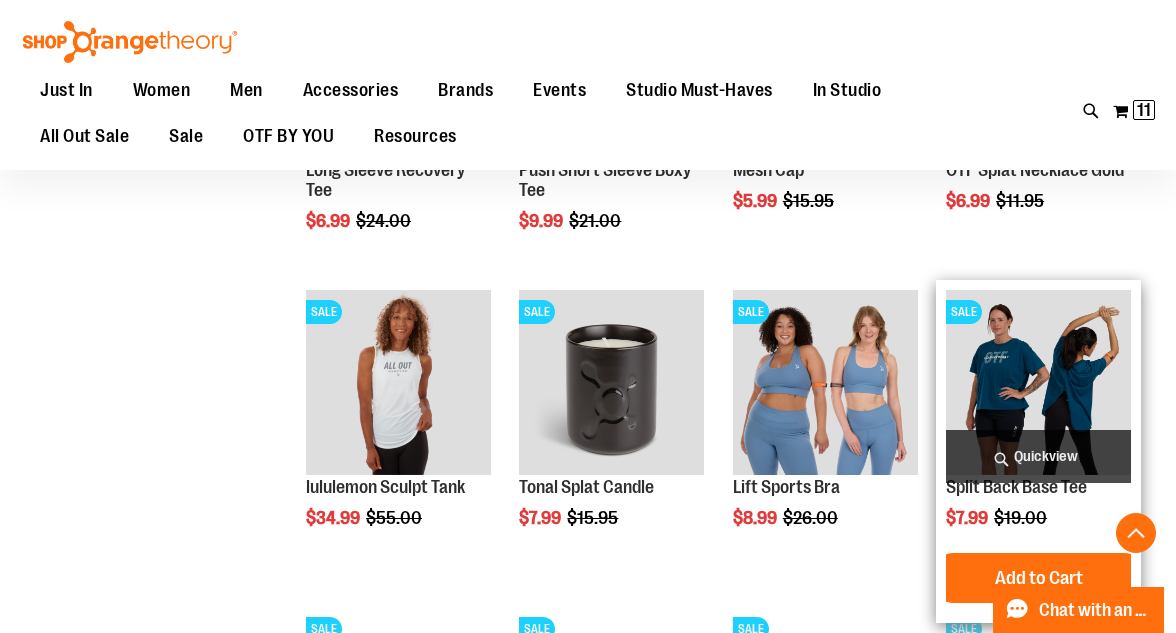 scroll, scrollTop: 9183, scrollLeft: 0, axis: vertical 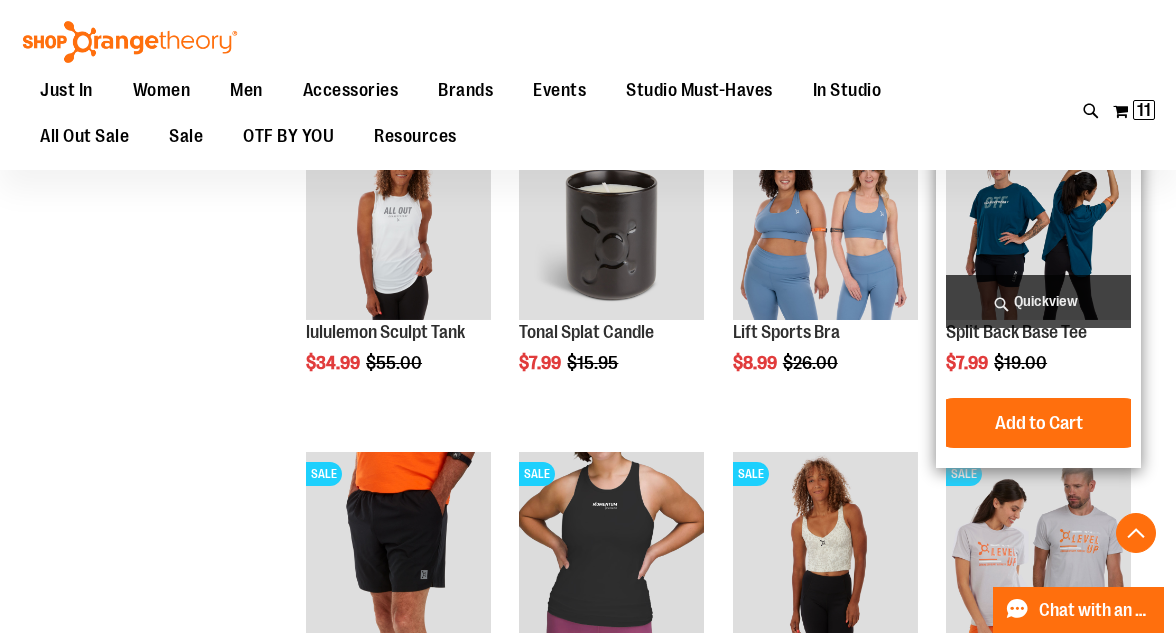 click on "Quickview" at bounding box center [1038, 301] 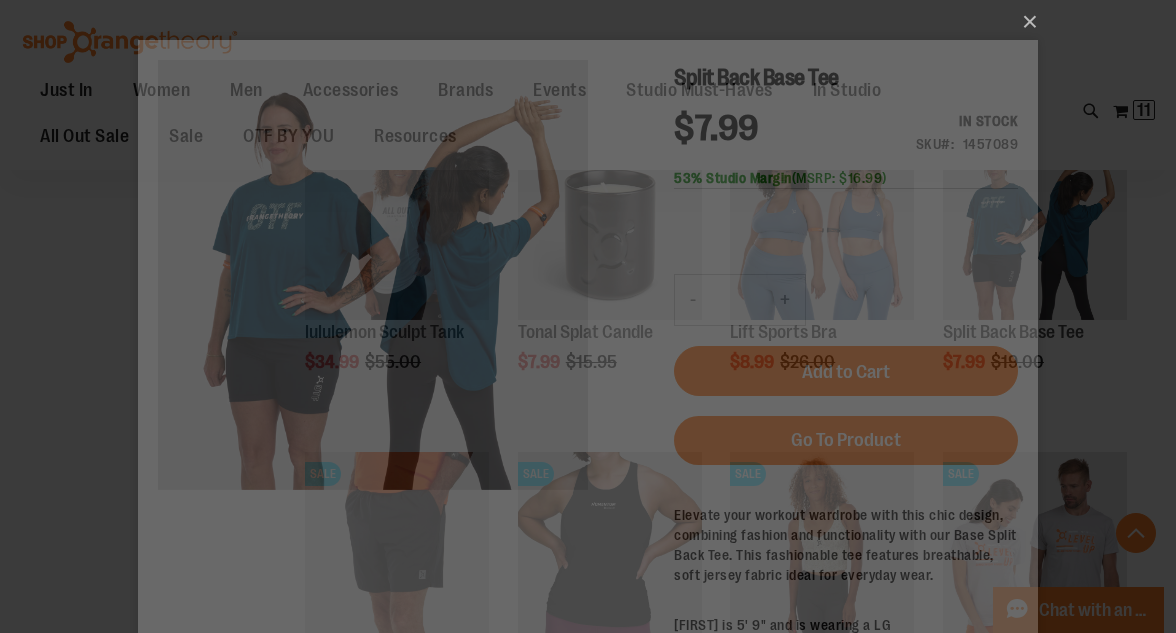 scroll, scrollTop: 0, scrollLeft: 0, axis: both 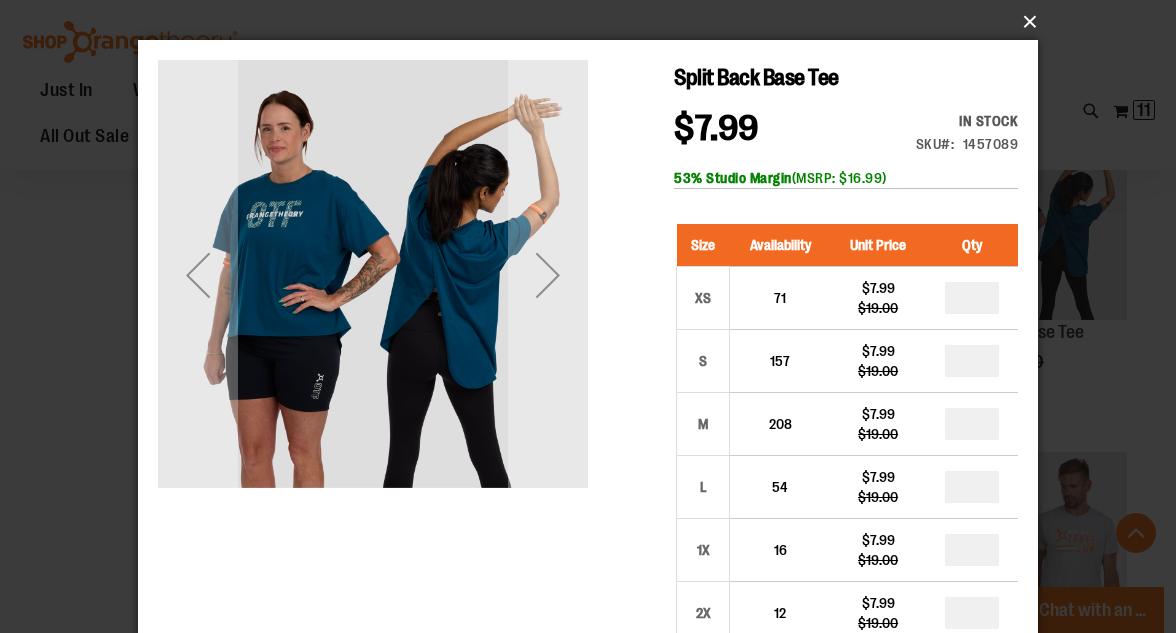 click on "×" at bounding box center [594, 22] 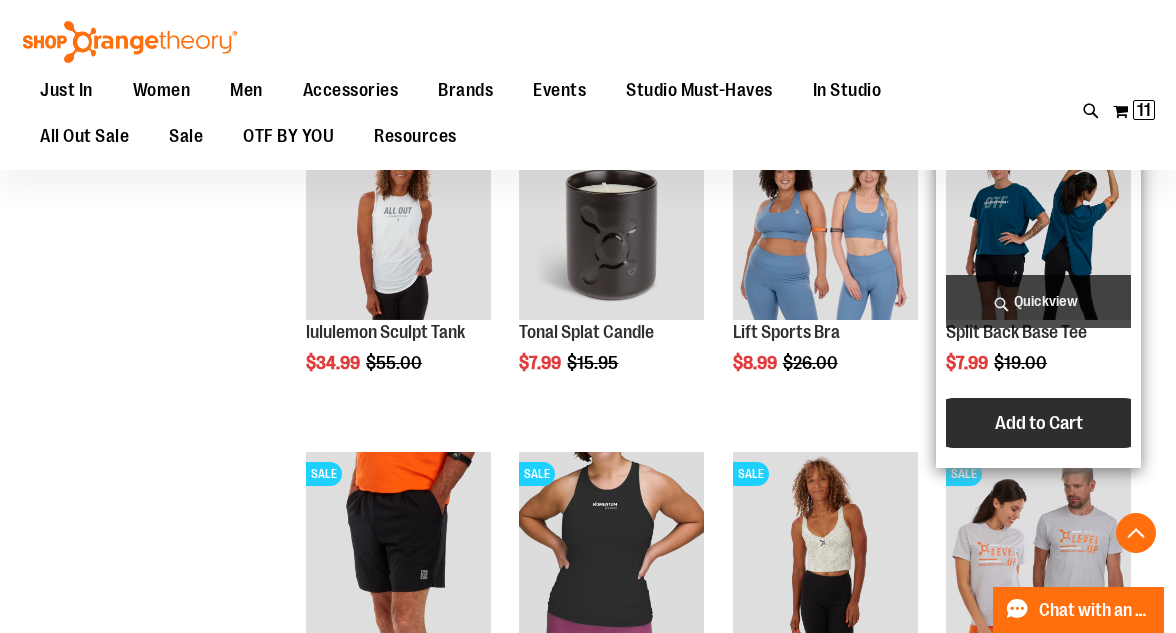 click on "Add to Cart" at bounding box center [1039, 423] 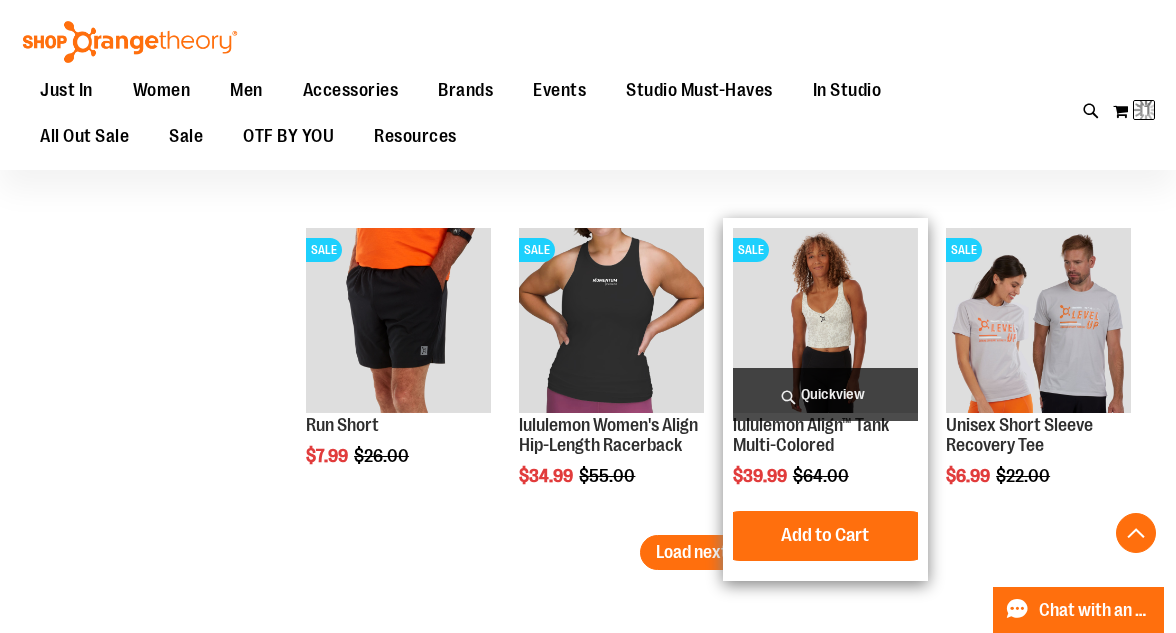 scroll, scrollTop: 9443, scrollLeft: 0, axis: vertical 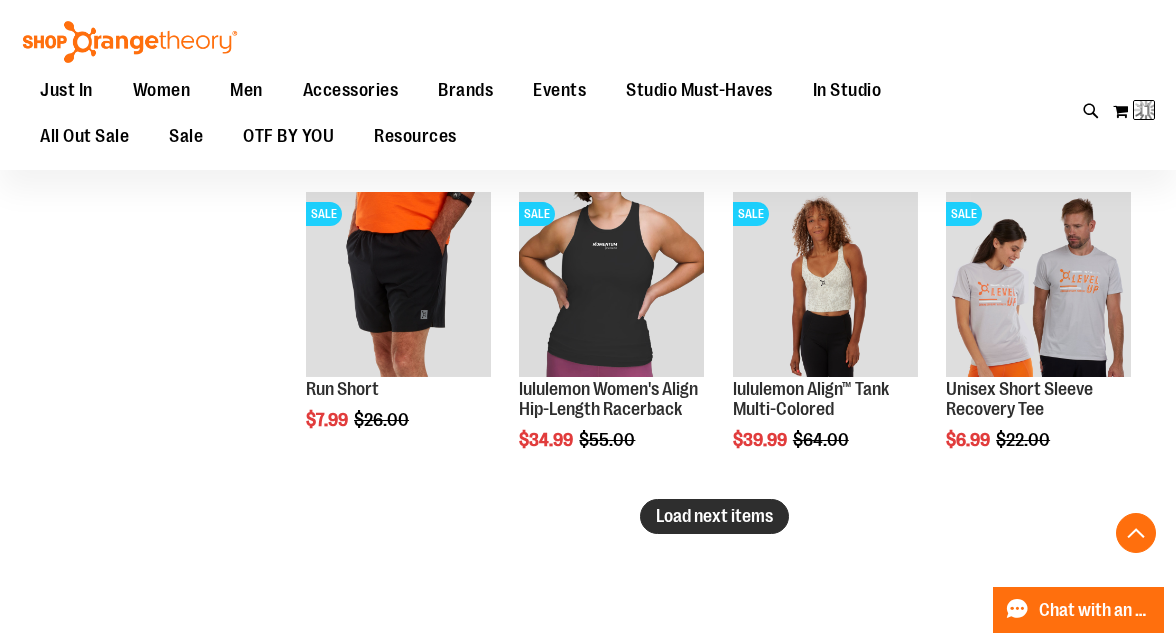 click on "Load next items" at bounding box center (714, 516) 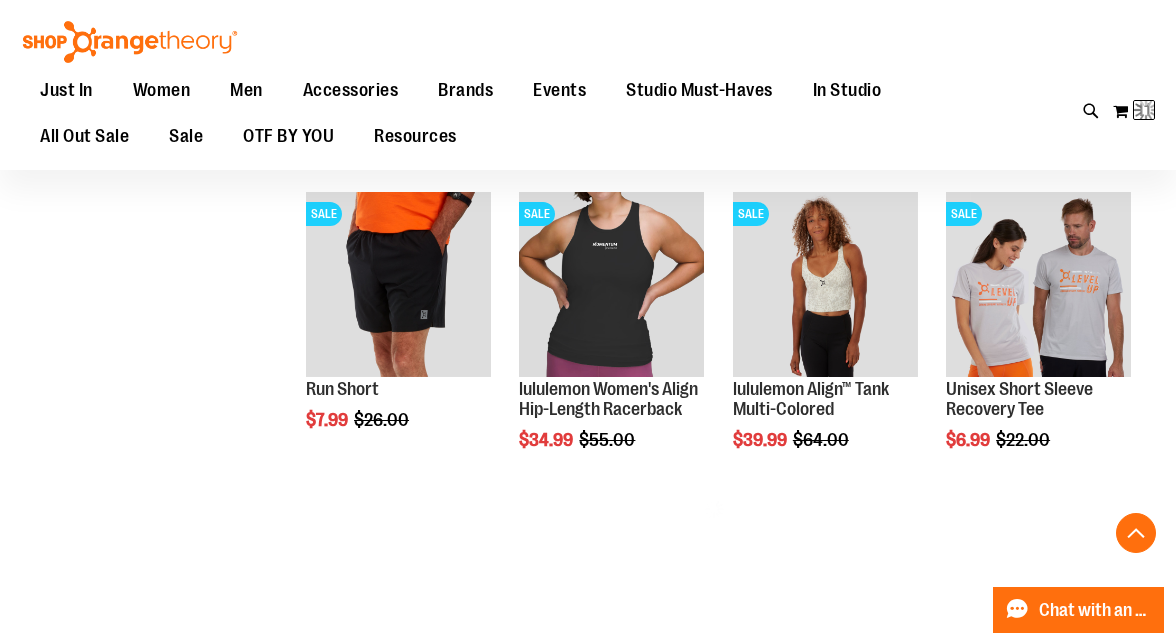 click on "**********" at bounding box center [714, -4262] 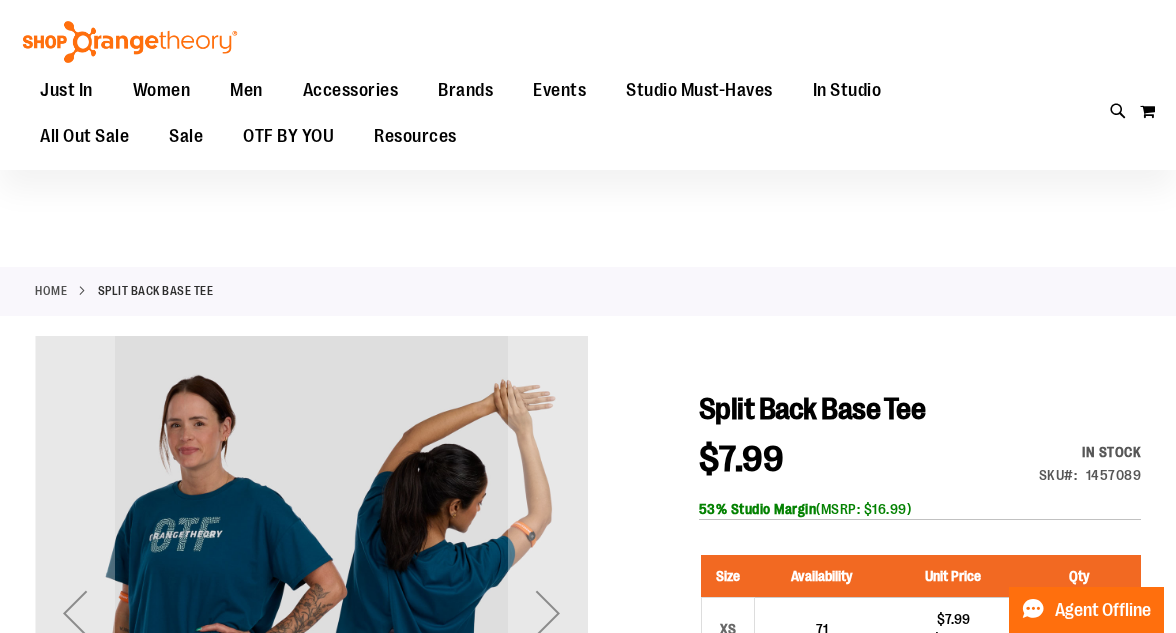 scroll, scrollTop: 153, scrollLeft: 0, axis: vertical 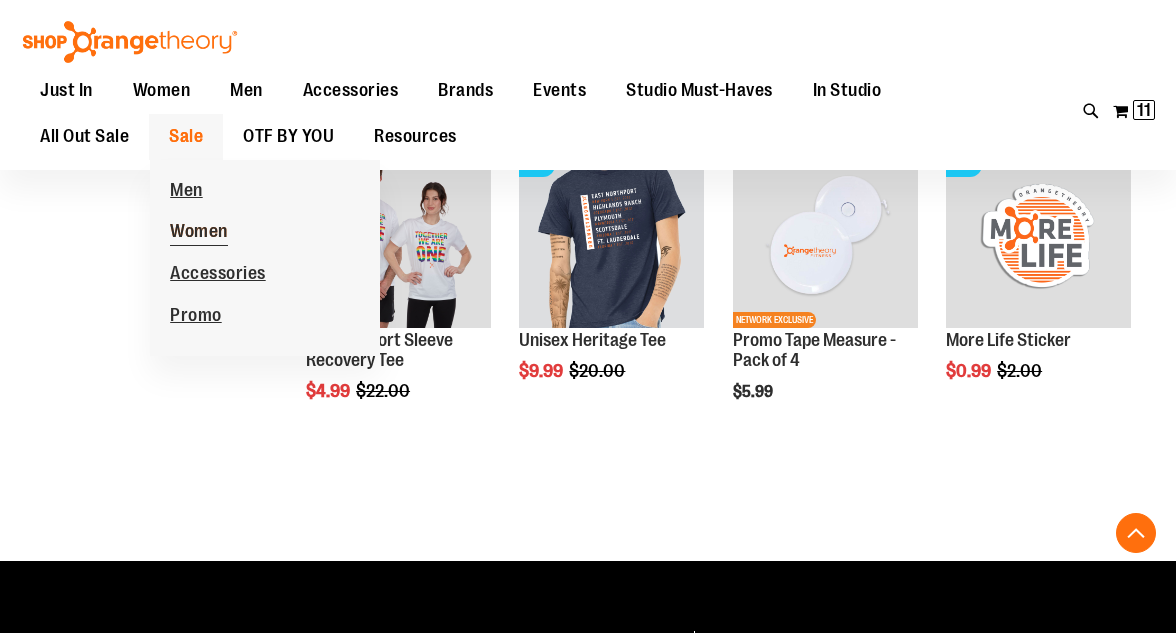 click on "Women" at bounding box center (199, 233) 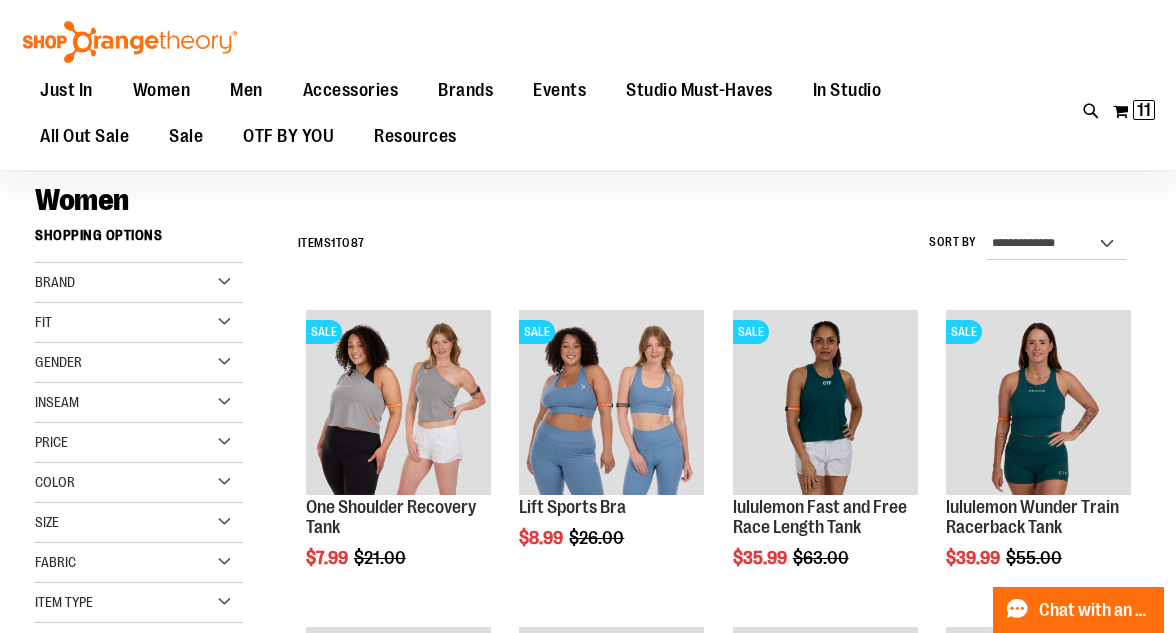 scroll, scrollTop: 178, scrollLeft: 0, axis: vertical 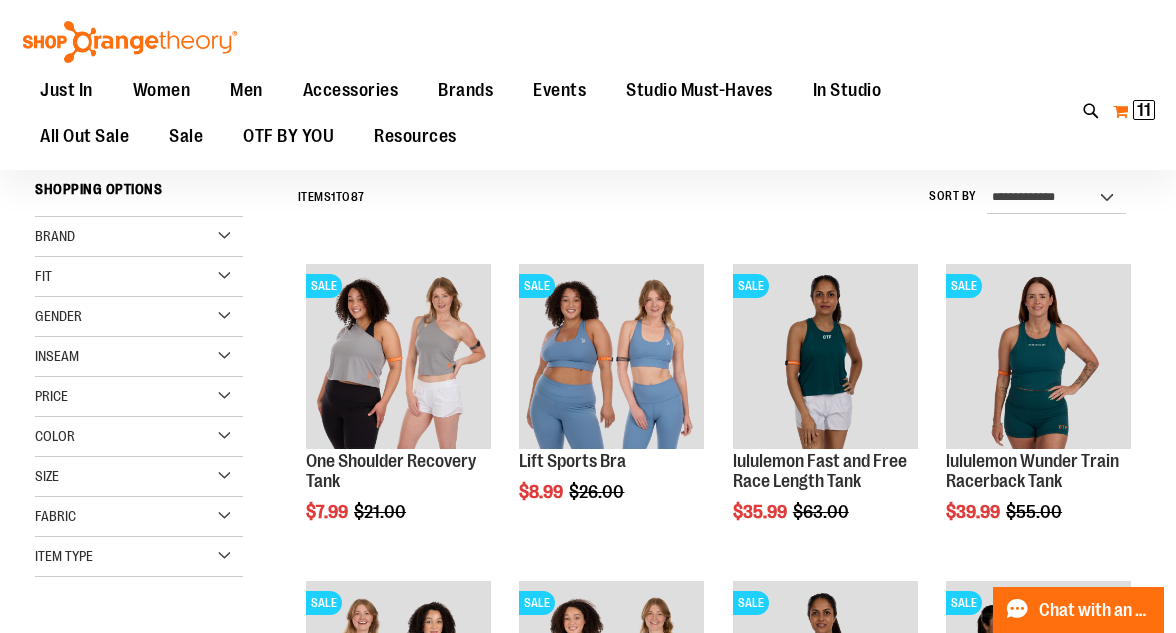 click on "11" at bounding box center [1144, 110] 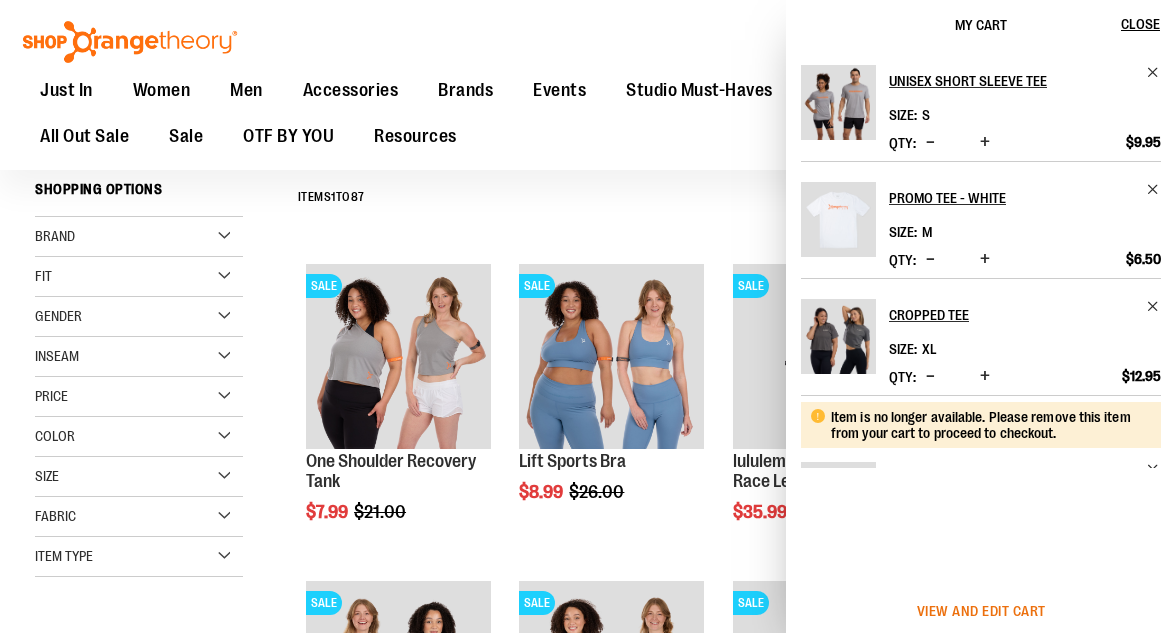 click on "View and edit cart" at bounding box center (981, 611) 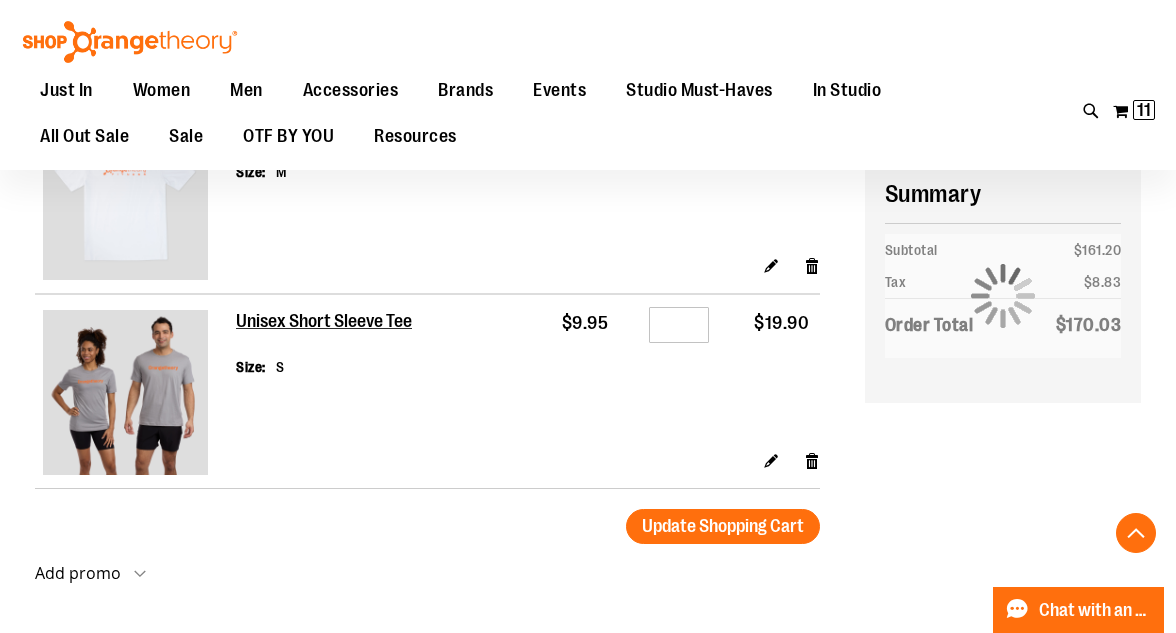 scroll, scrollTop: 1435, scrollLeft: 0, axis: vertical 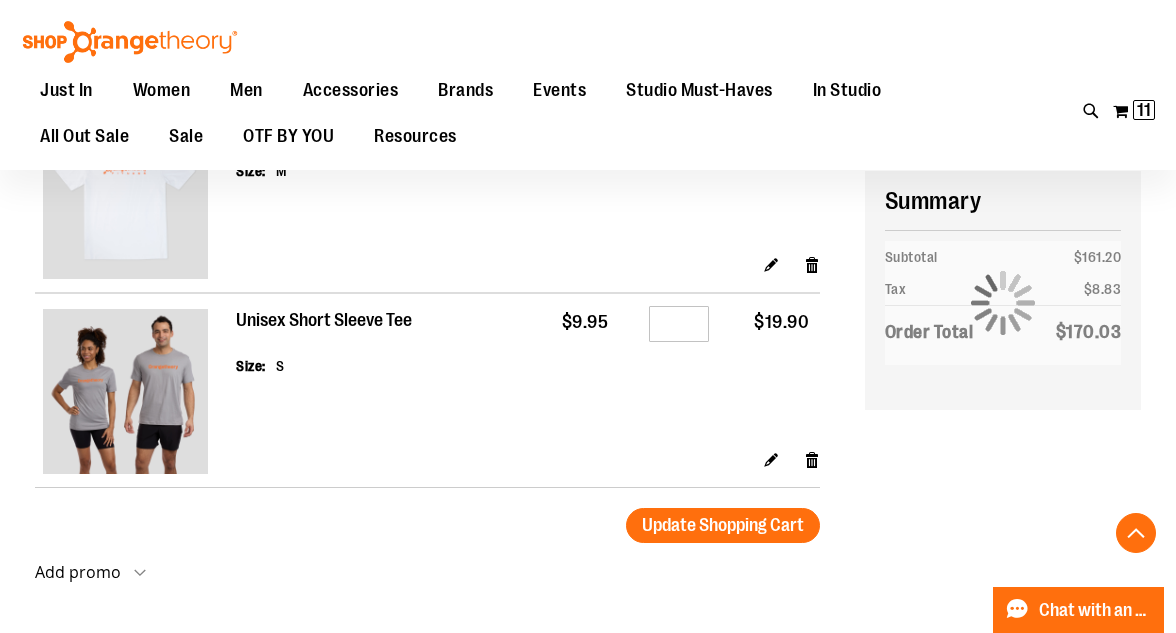 click on "Unisex Short Sleeve Tee" at bounding box center [325, 321] 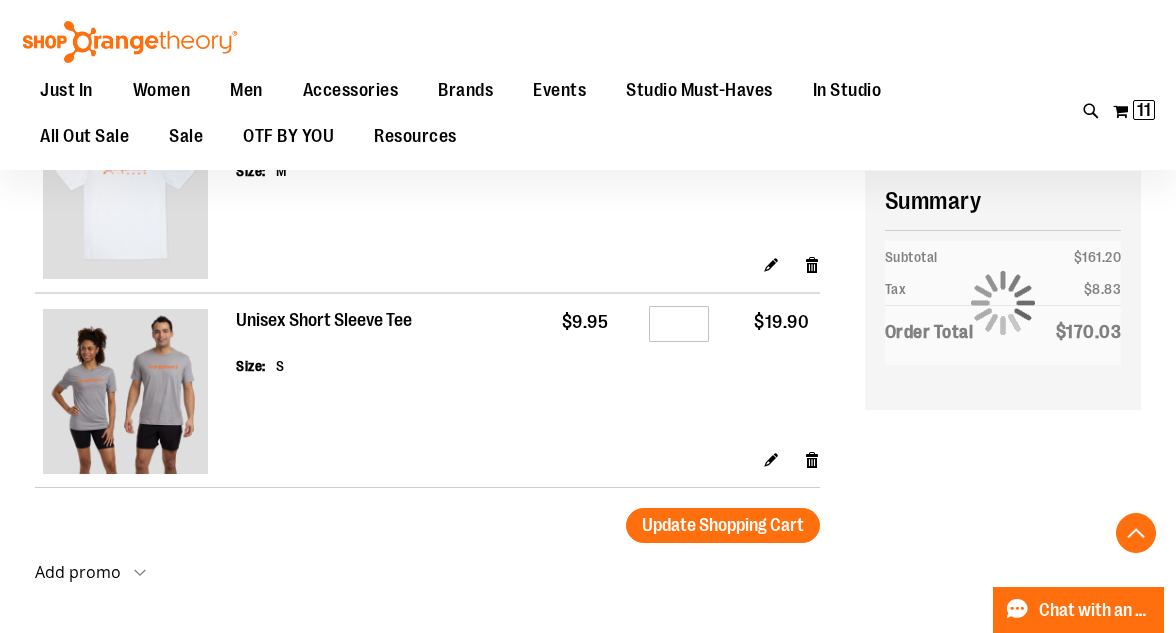 click on "Unisex Short Sleeve Tee" at bounding box center (325, 321) 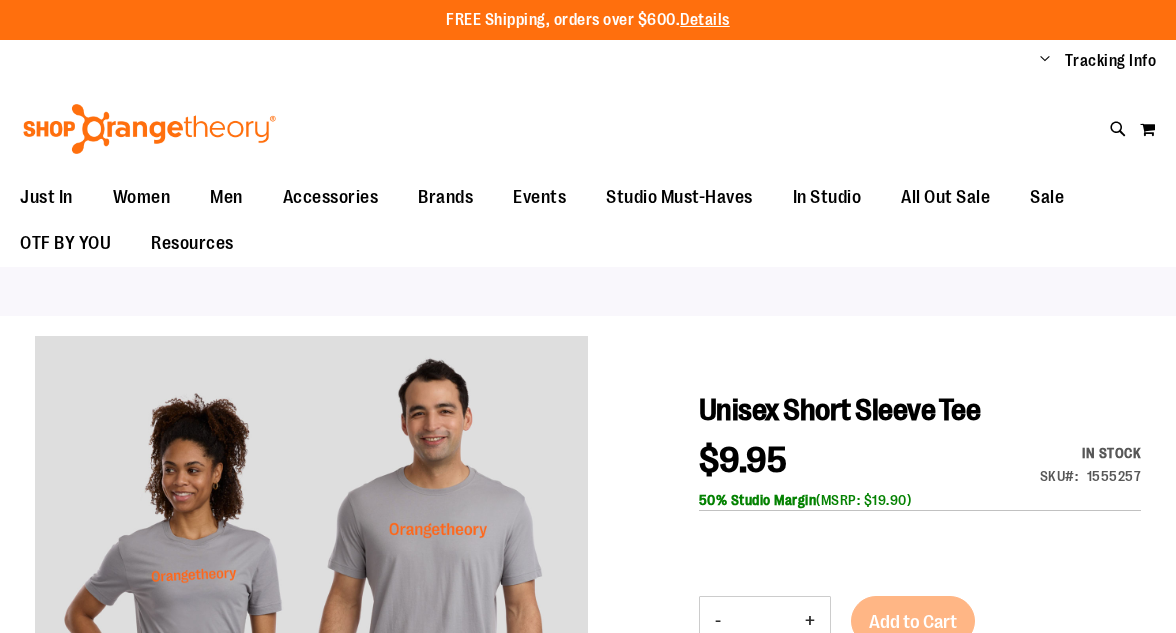 scroll, scrollTop: 0, scrollLeft: 0, axis: both 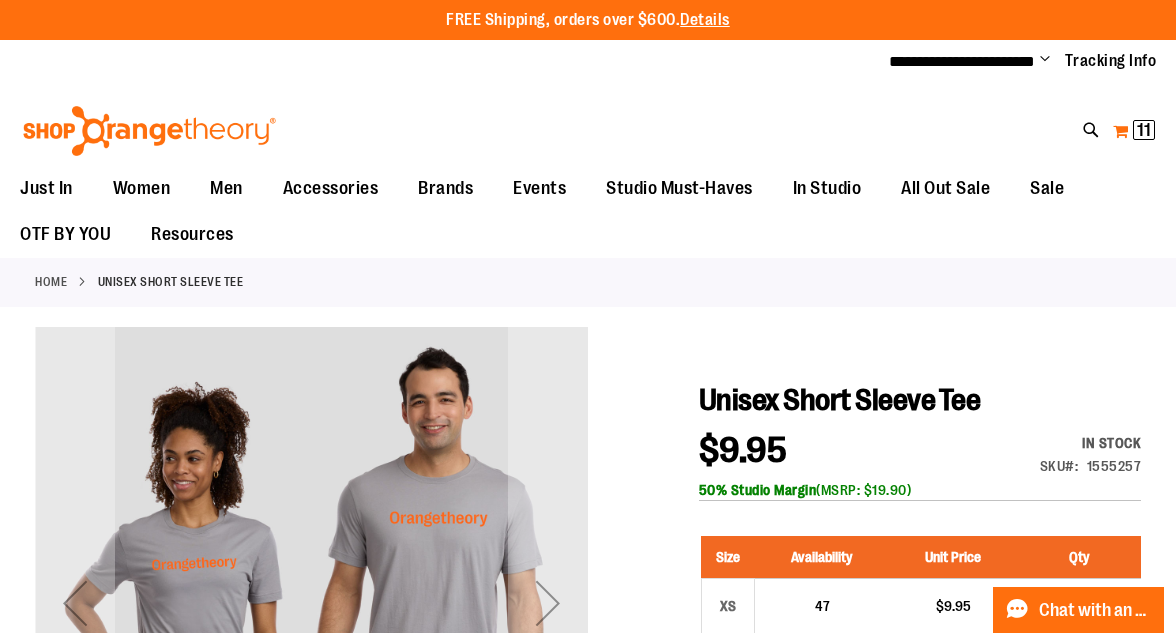 click on "My Cart
11
11
items" at bounding box center (1134, 131) 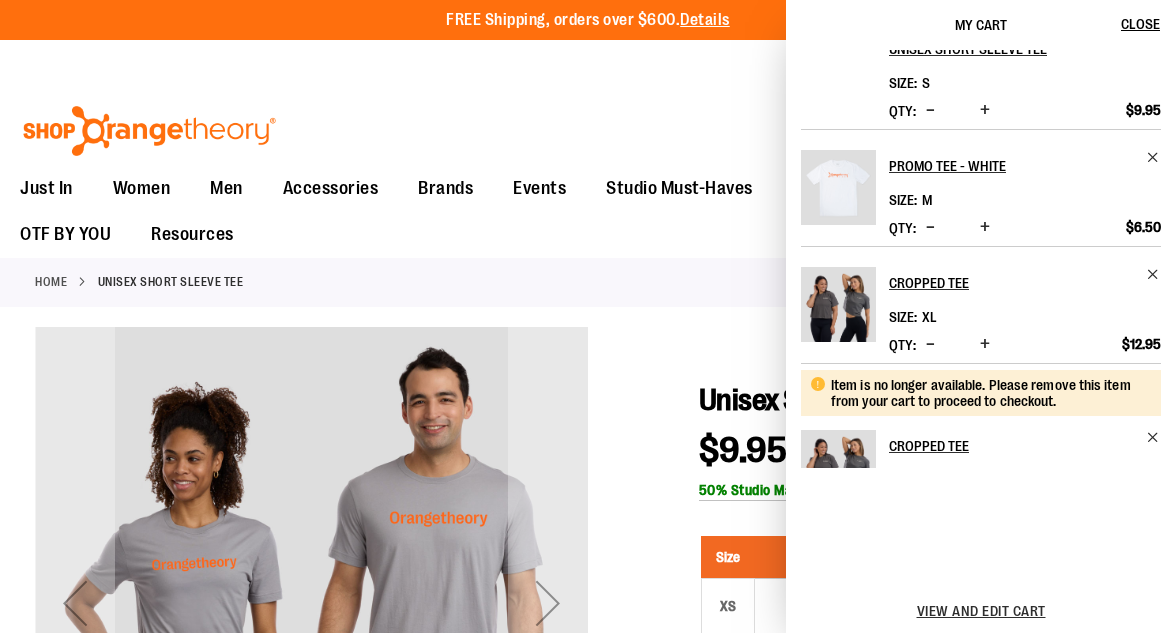 scroll, scrollTop: 39, scrollLeft: 0, axis: vertical 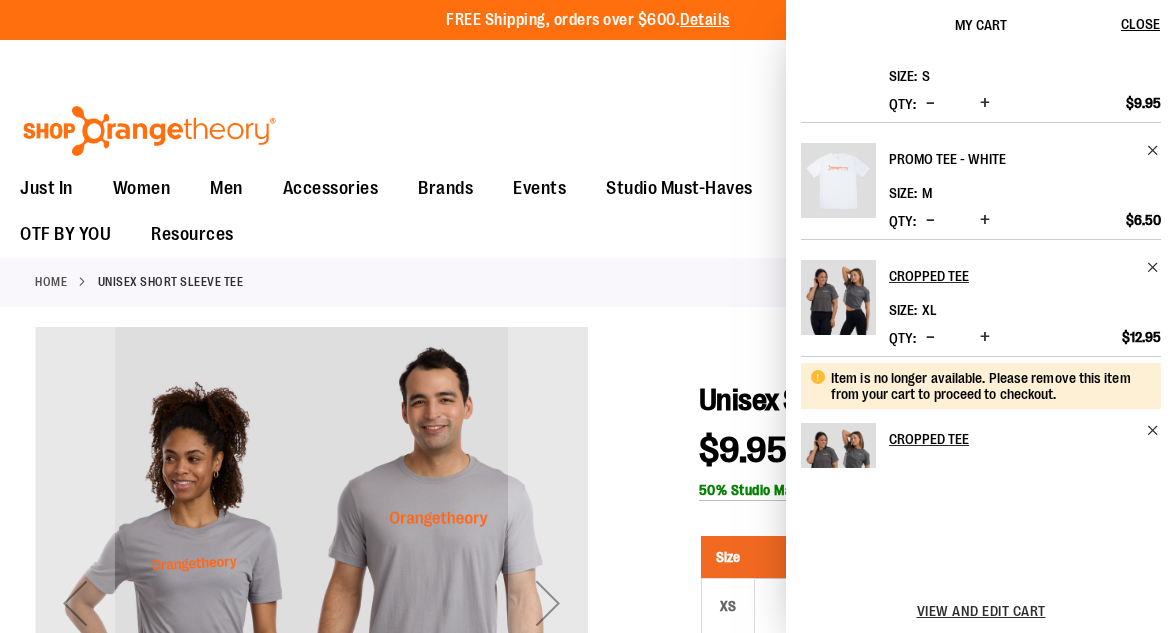 click on "Promo Tee - White" at bounding box center (1011, 159) 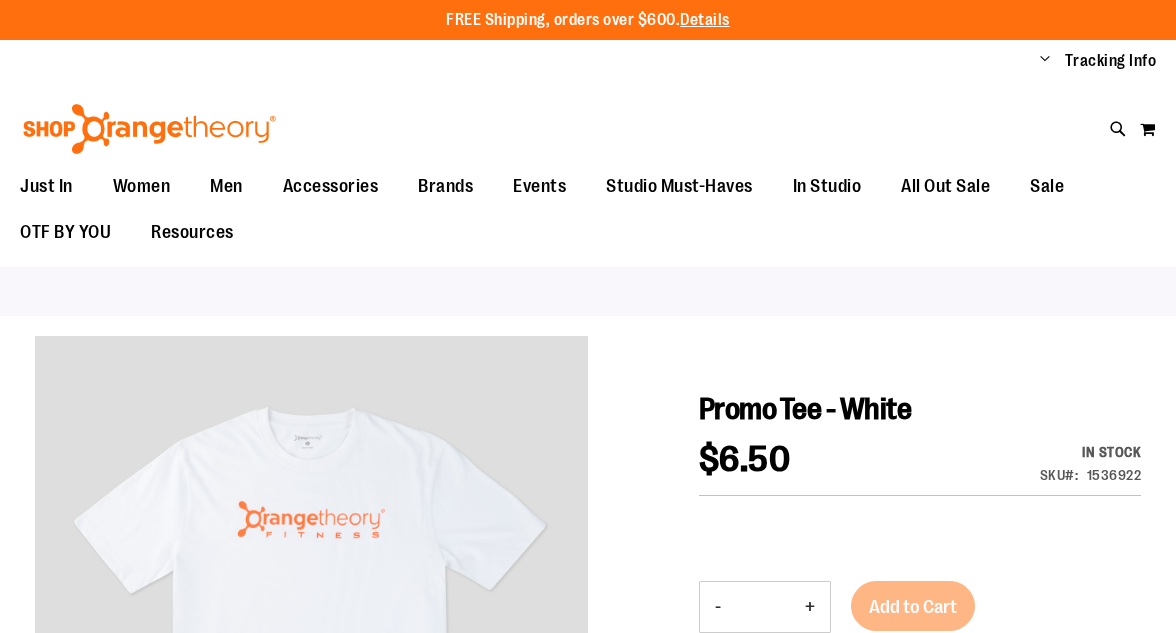 scroll, scrollTop: 0, scrollLeft: 0, axis: both 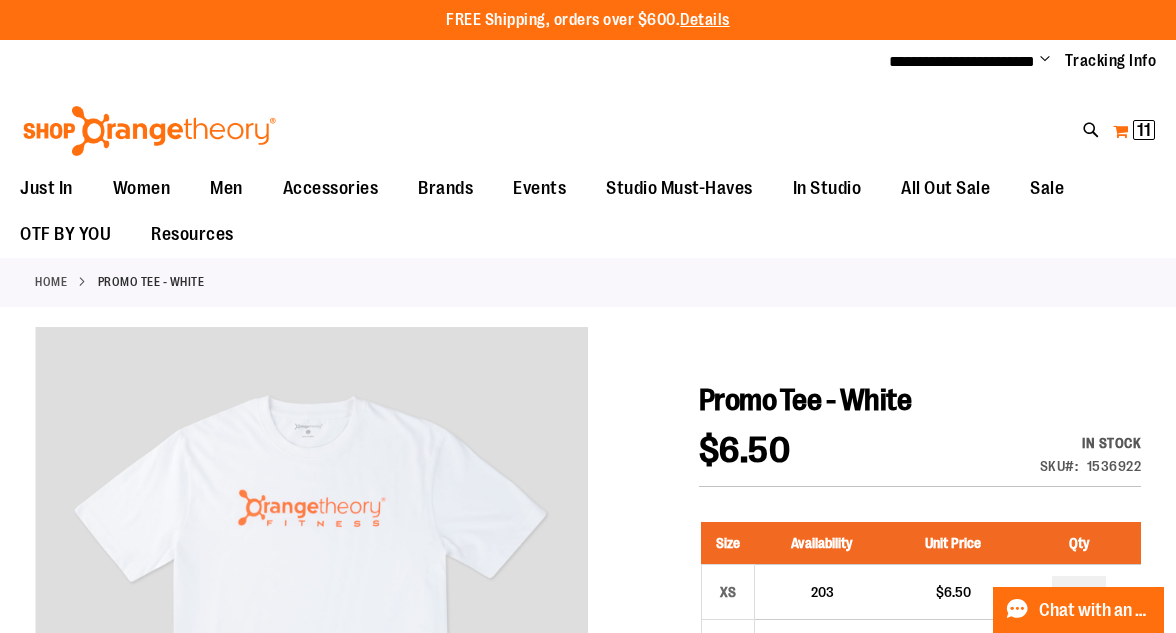 click on "11
11
items" at bounding box center [1144, 130] 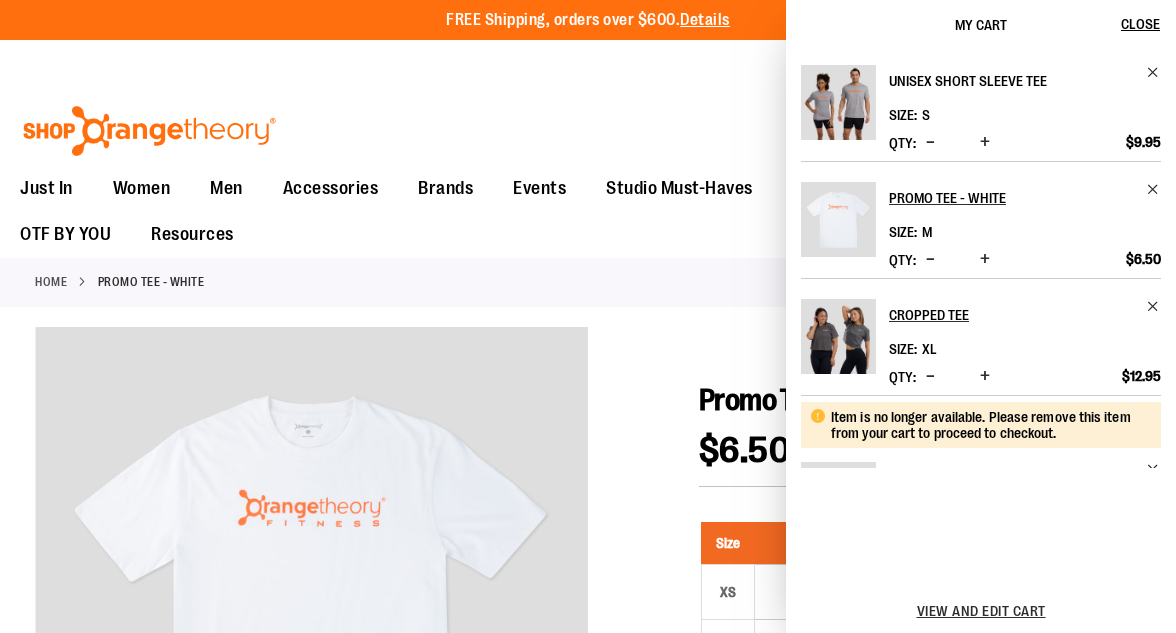 click on "Unisex Short Sleeve Tee" at bounding box center [1011, 81] 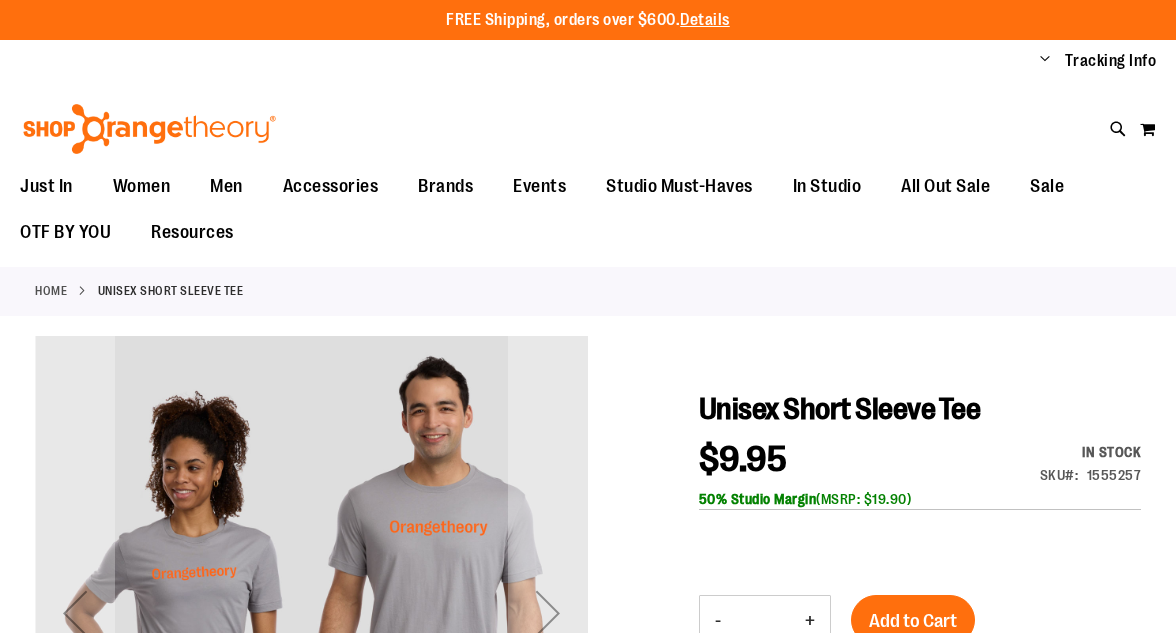 scroll, scrollTop: 0, scrollLeft: 0, axis: both 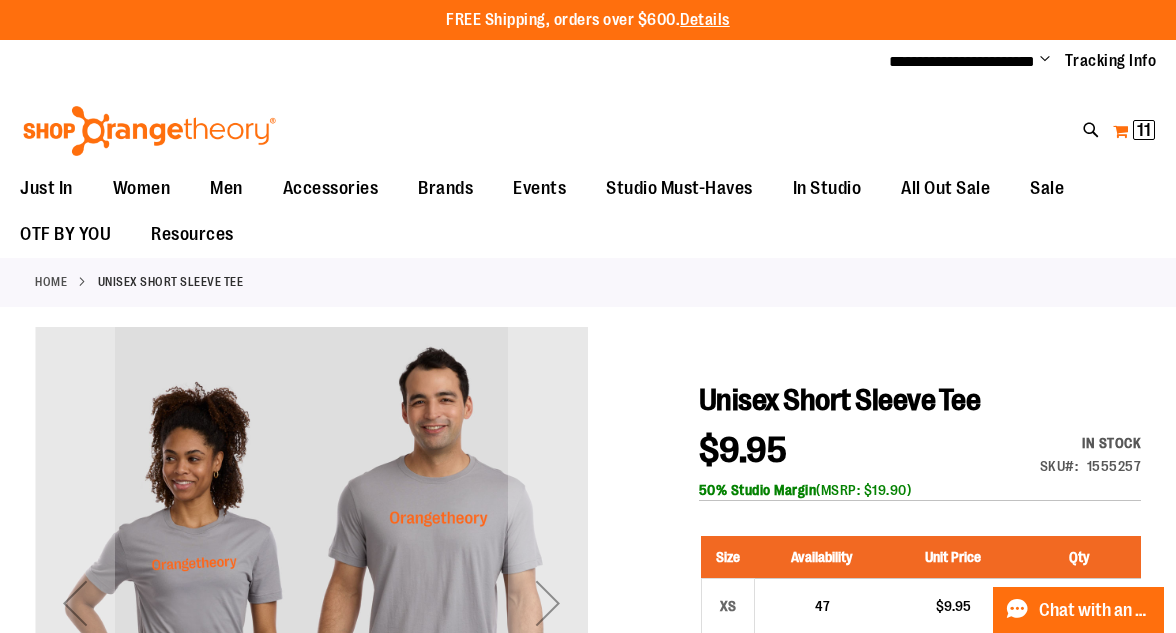 click on "11
11
items" at bounding box center [1144, 130] 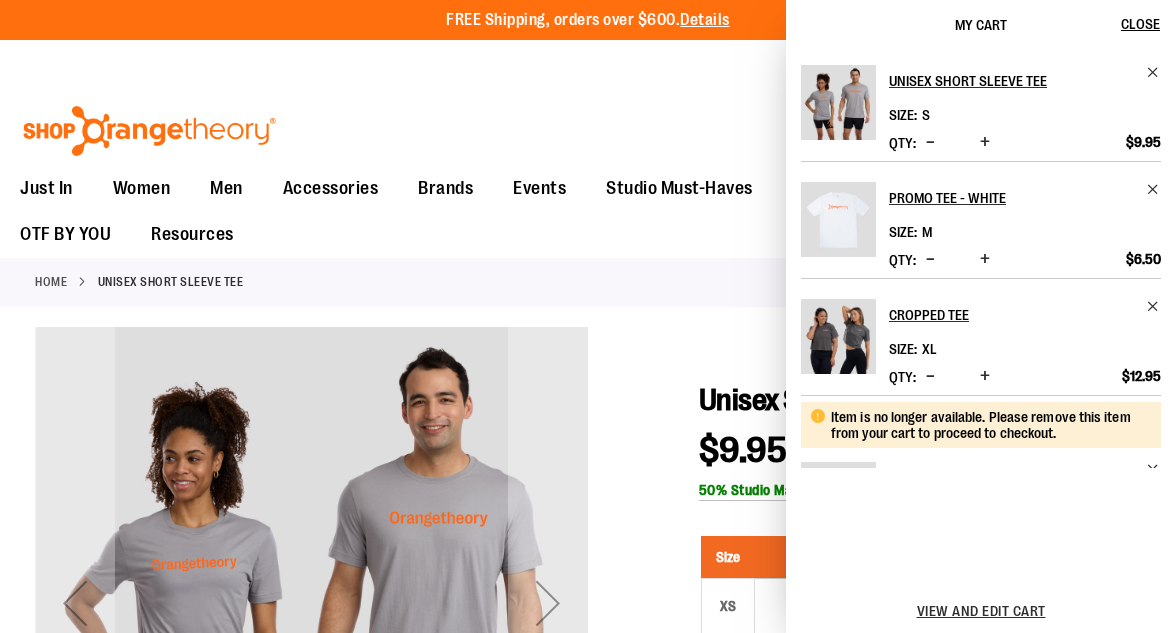 click on "My Cart
11
11
items
My Cart
11
My Cart
Close
Recently added item(s)
Unisex Short Sleeve Tee
Size S *" at bounding box center (1134, 131) 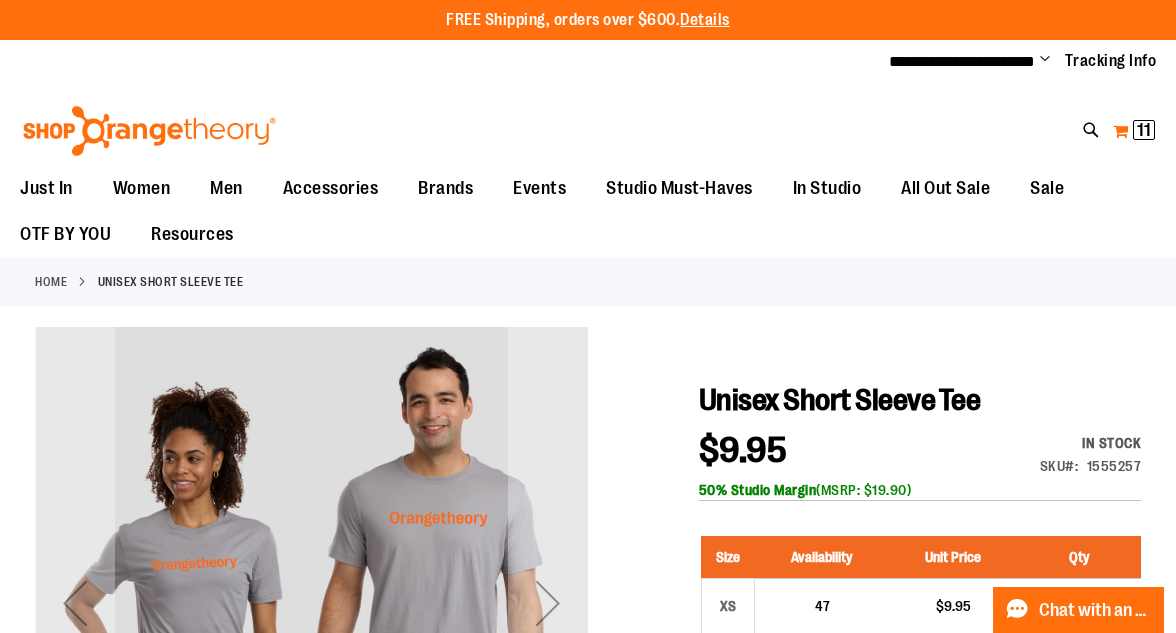 click on "My Cart
11
11
items" at bounding box center (1134, 131) 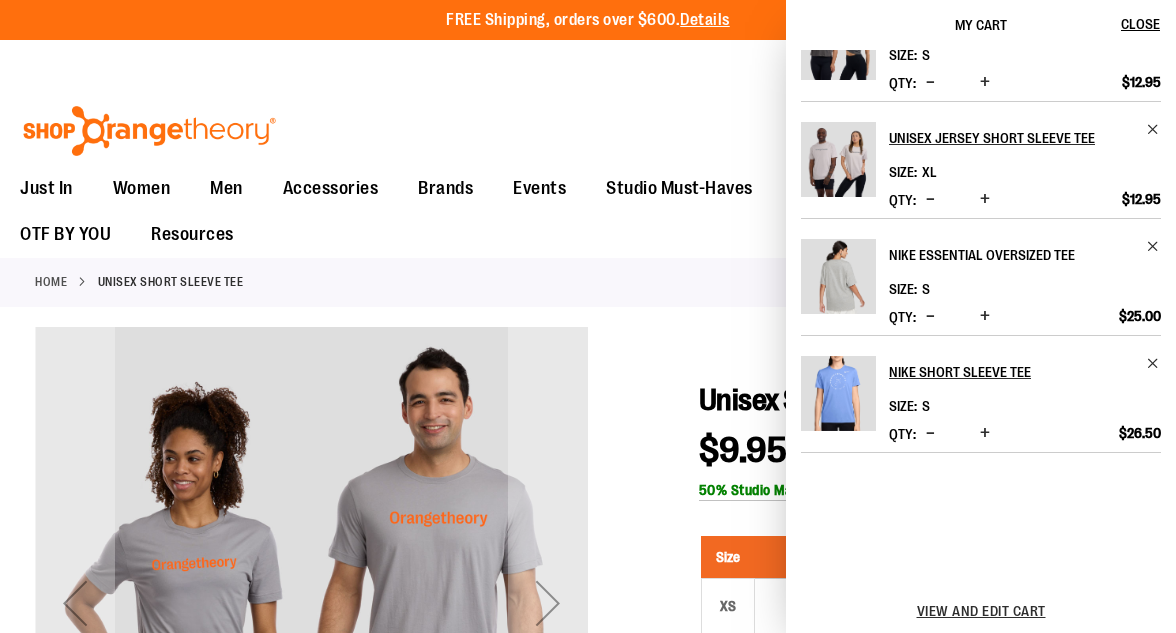 scroll, scrollTop: 457, scrollLeft: 0, axis: vertical 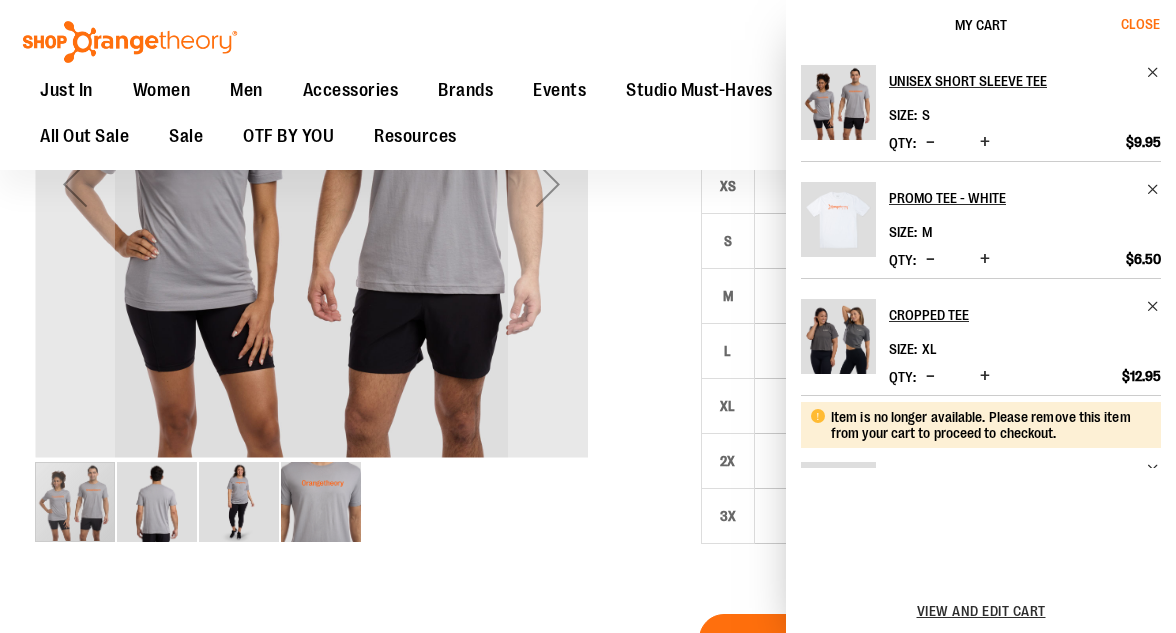 click on "Close" at bounding box center [1149, 25] 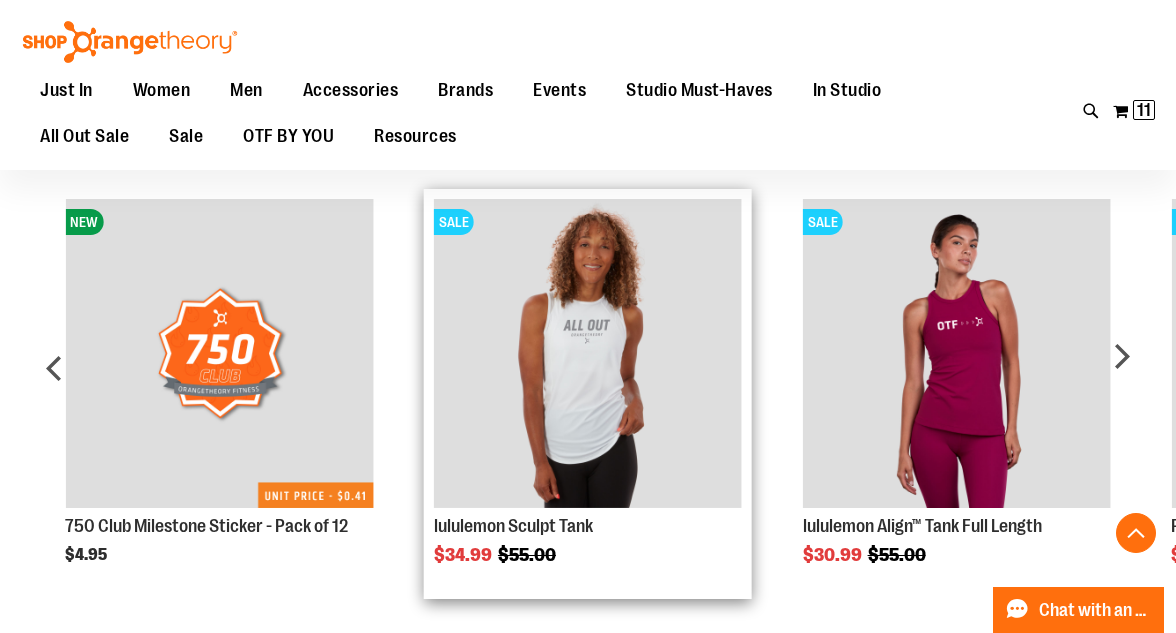 scroll, scrollTop: 1372, scrollLeft: 0, axis: vertical 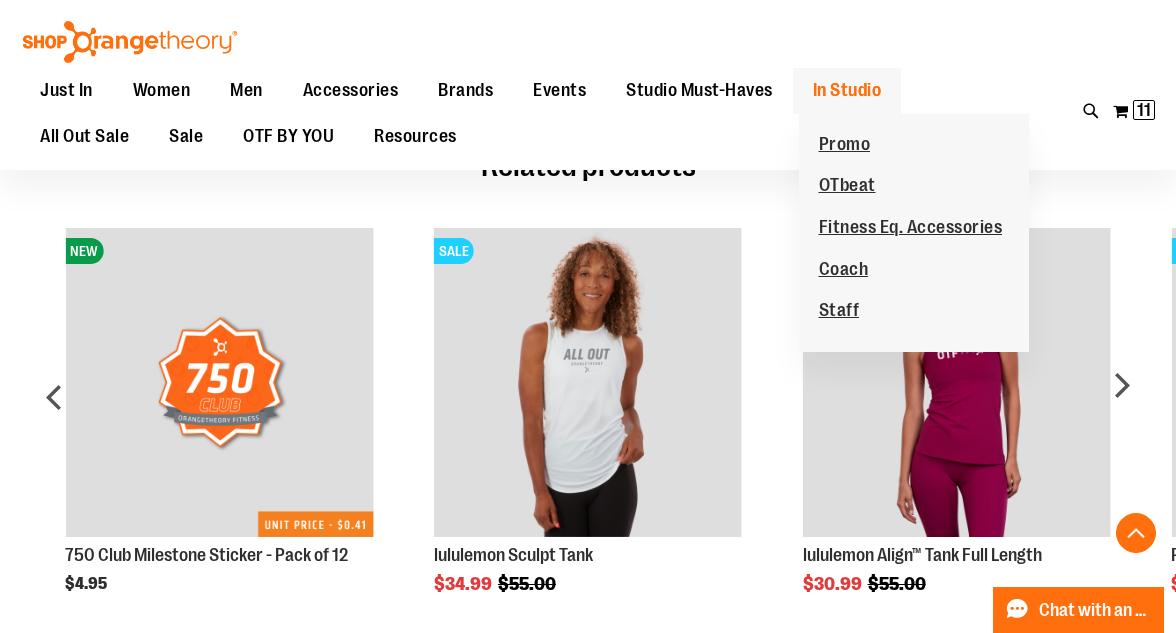 click on "In Studio" at bounding box center [847, 90] 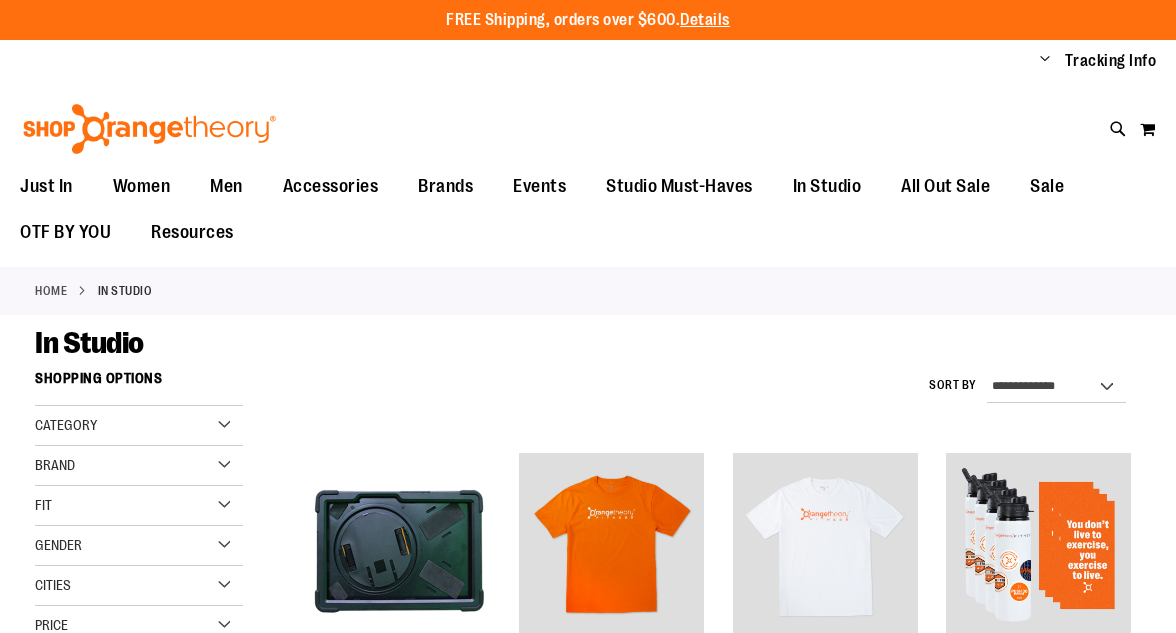 scroll, scrollTop: 0, scrollLeft: 0, axis: both 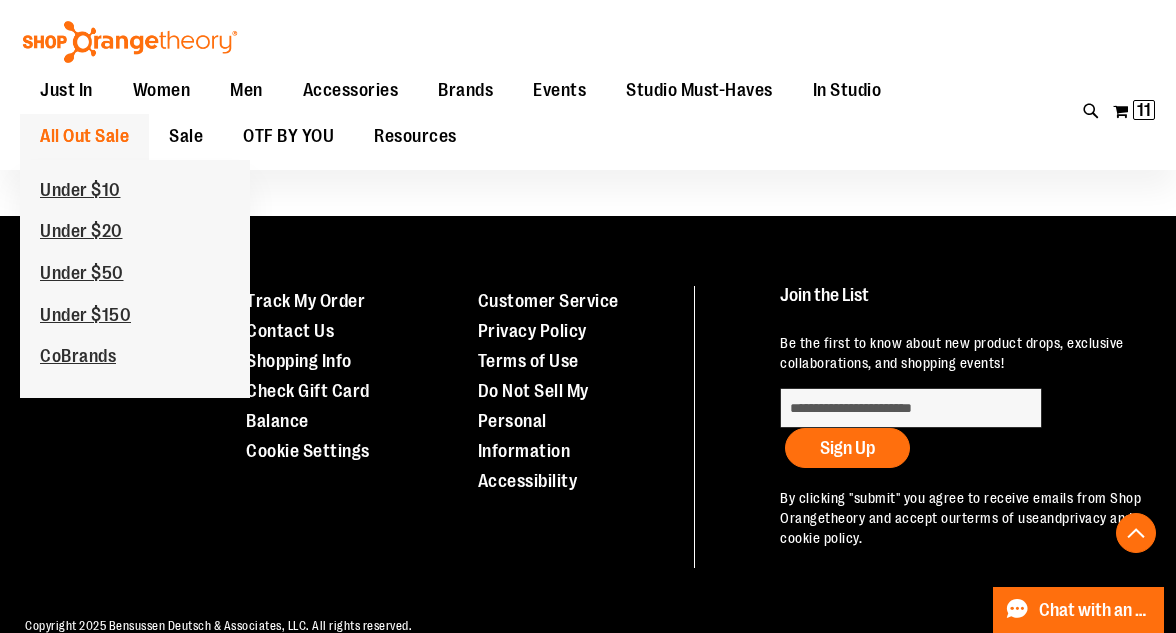 click on "All Out Sale" at bounding box center [84, 136] 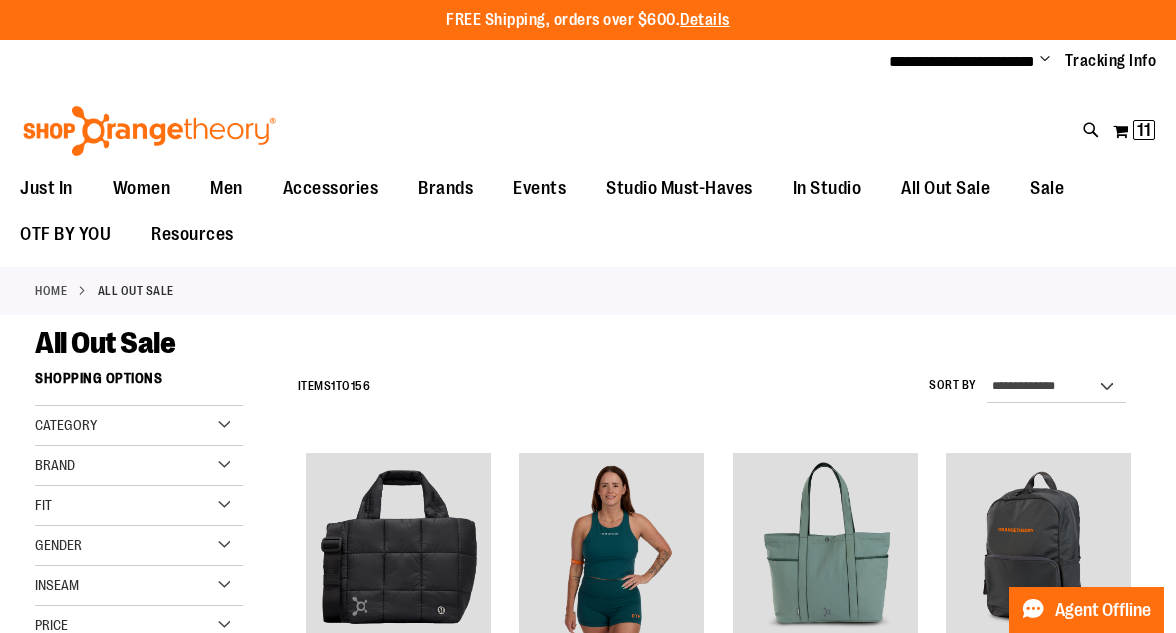 scroll, scrollTop: 0, scrollLeft: 0, axis: both 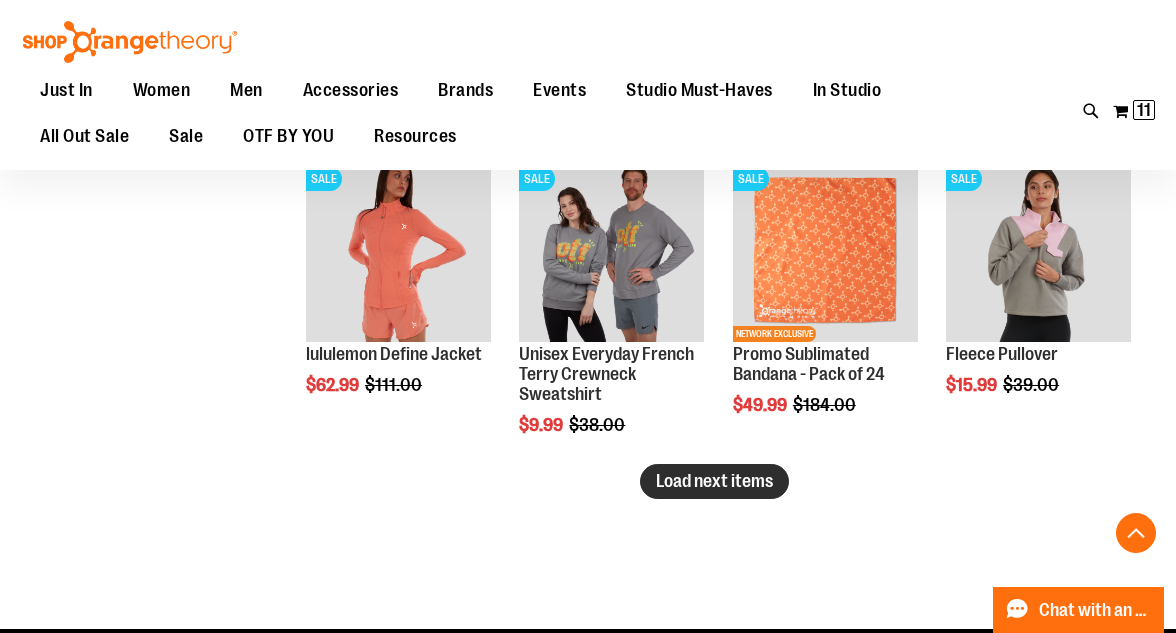 click on "Load next items" at bounding box center (714, 481) 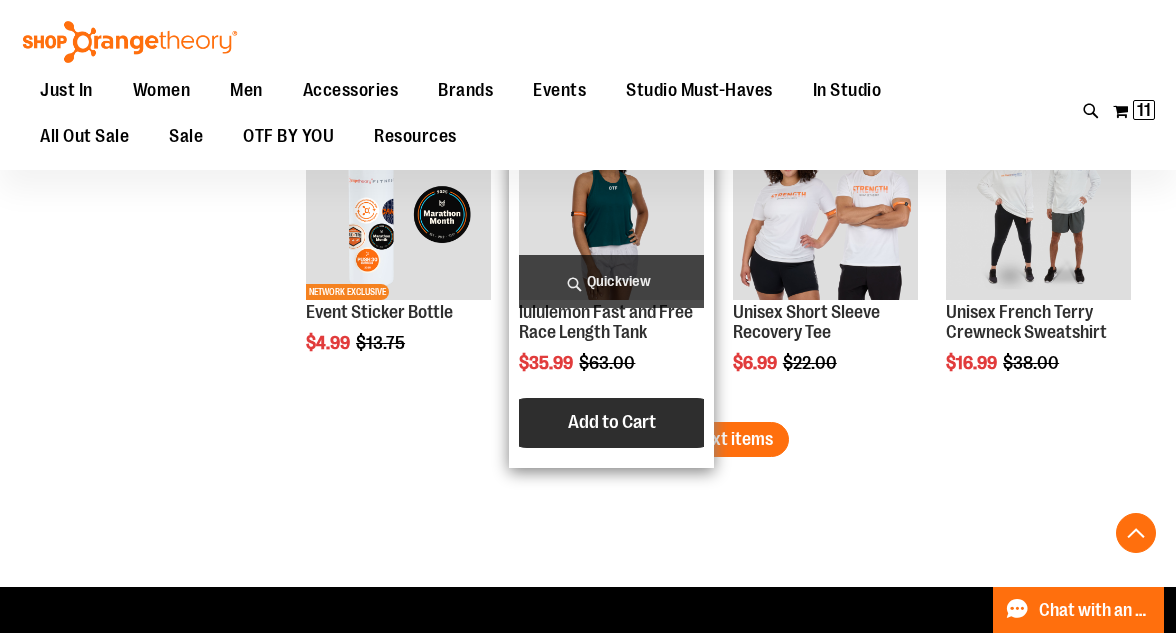 scroll, scrollTop: 3573, scrollLeft: 0, axis: vertical 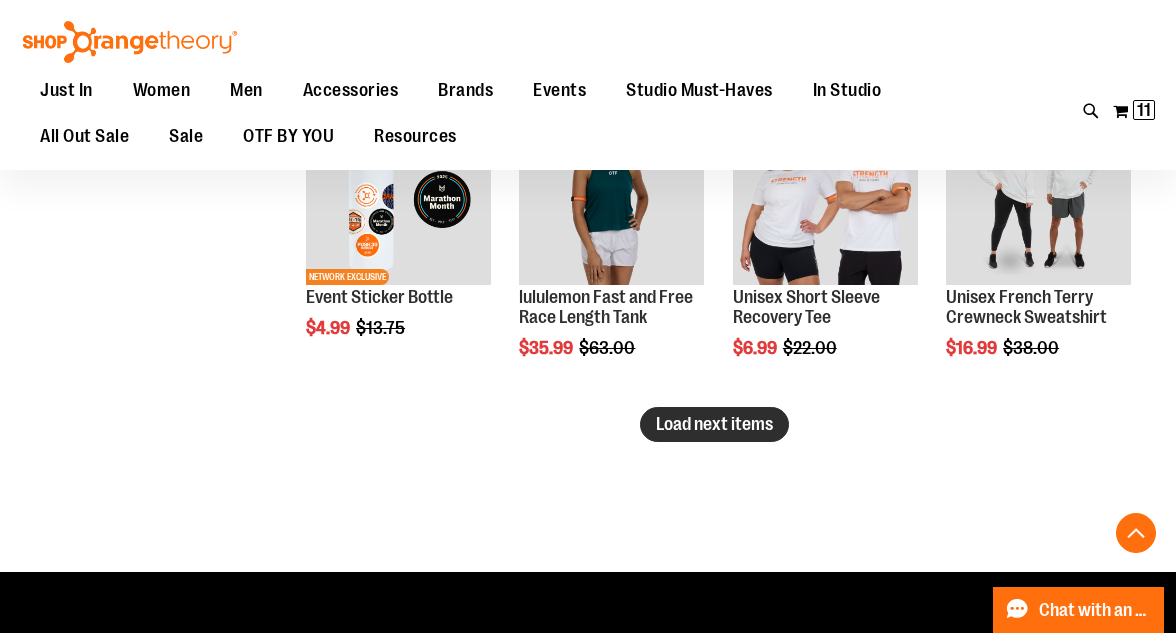 click on "Load next items" at bounding box center [714, 424] 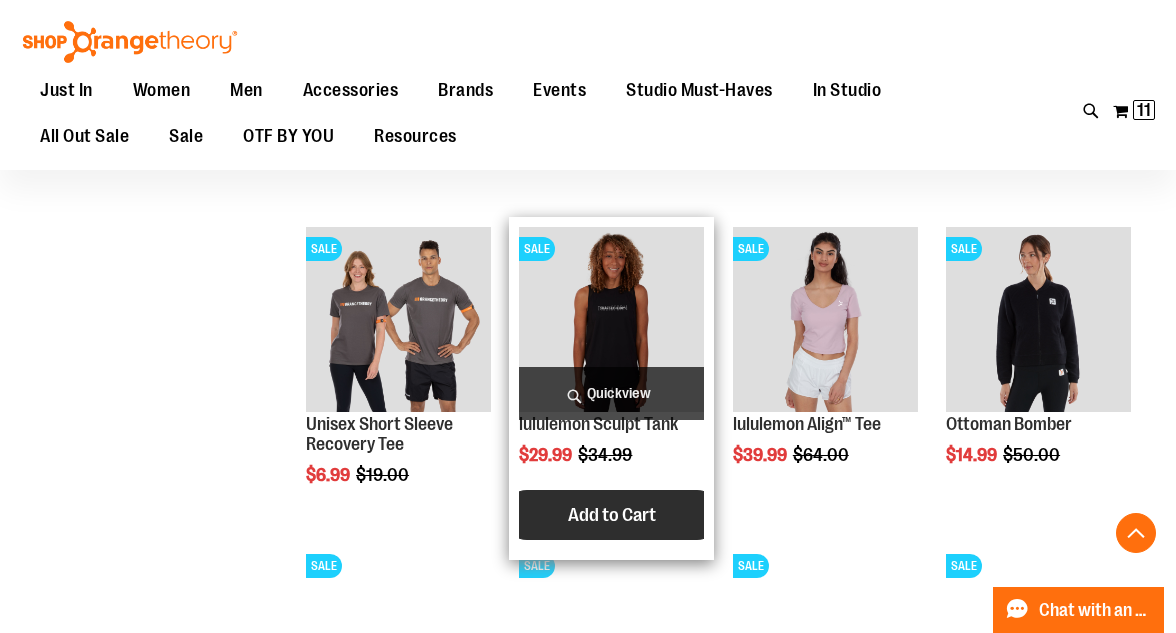 scroll, scrollTop: 4848, scrollLeft: 0, axis: vertical 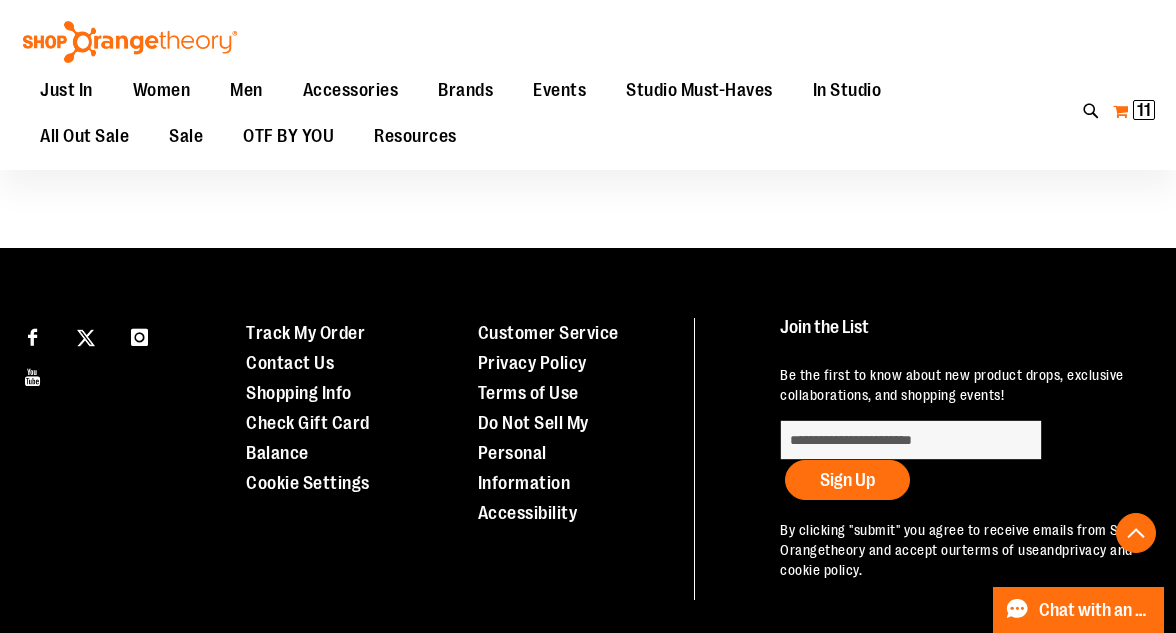 click on "My Cart
11
11
items" at bounding box center [1134, 111] 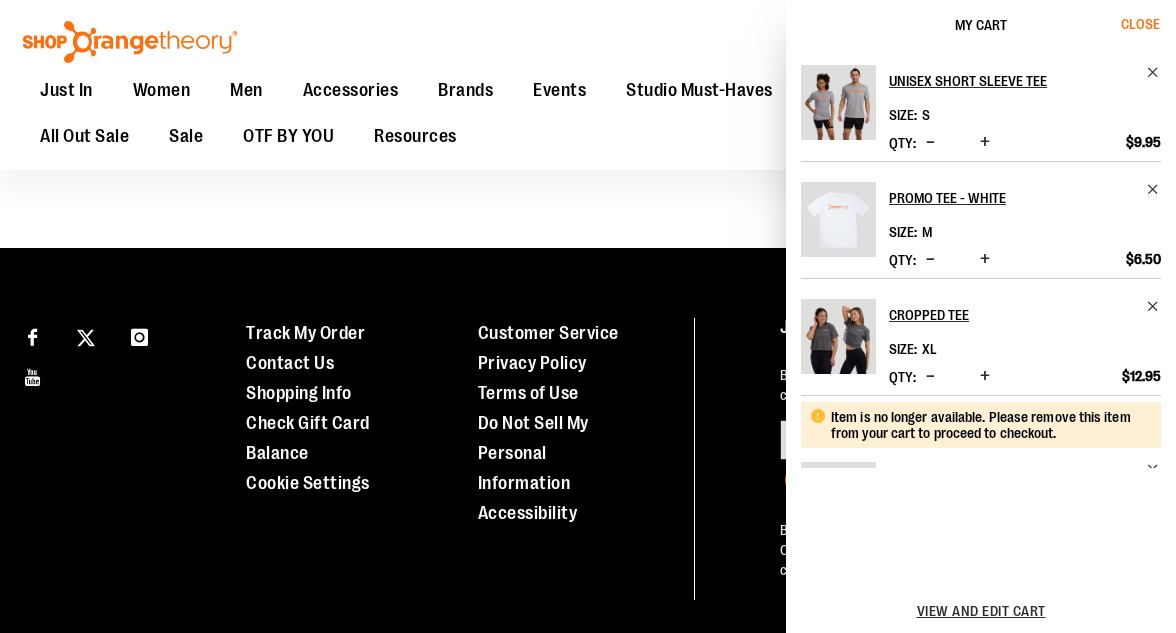 click on "Close" at bounding box center [1149, 25] 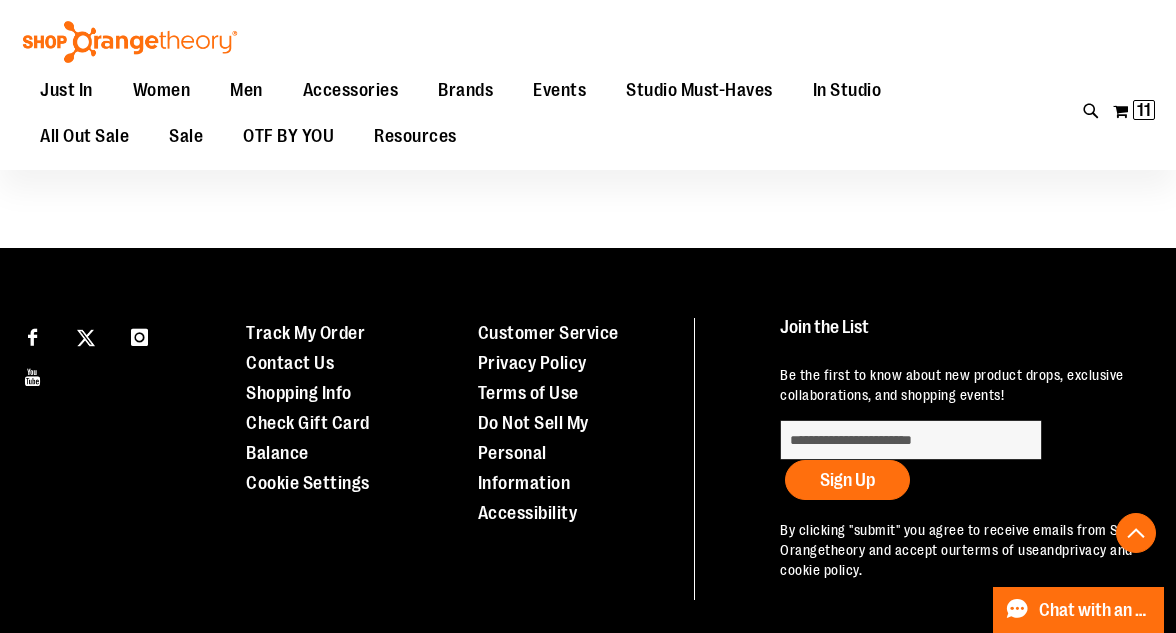click at bounding box center [130, 42] 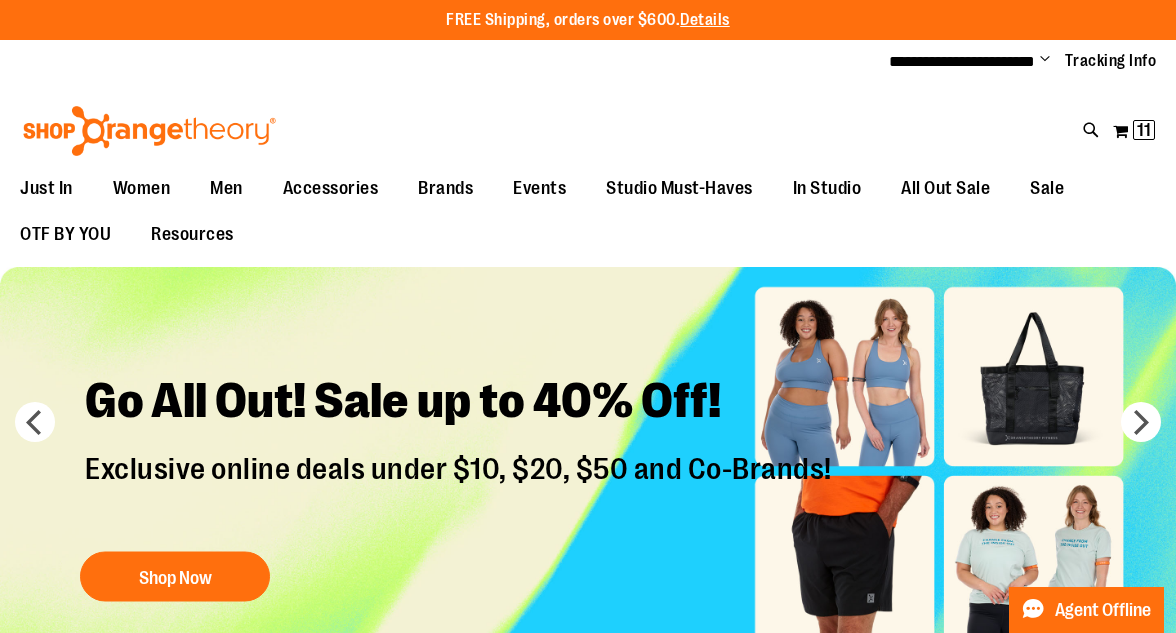 scroll, scrollTop: 0, scrollLeft: 0, axis: both 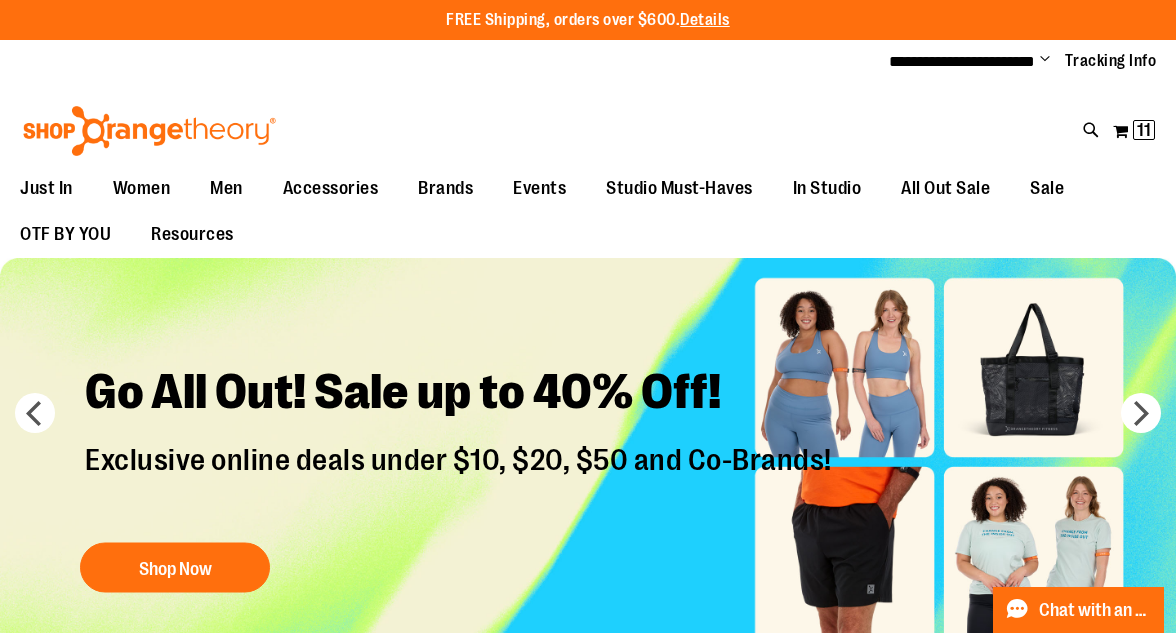 click on "**********" at bounding box center (1015, 62) 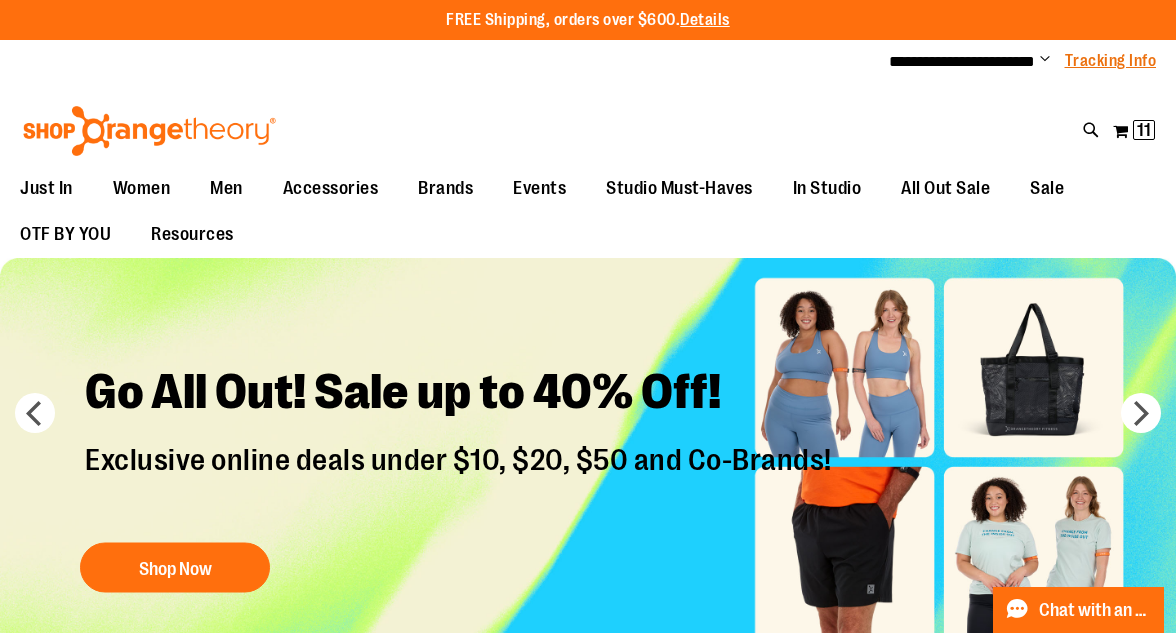 click on "Tracking Info" at bounding box center [1111, 61] 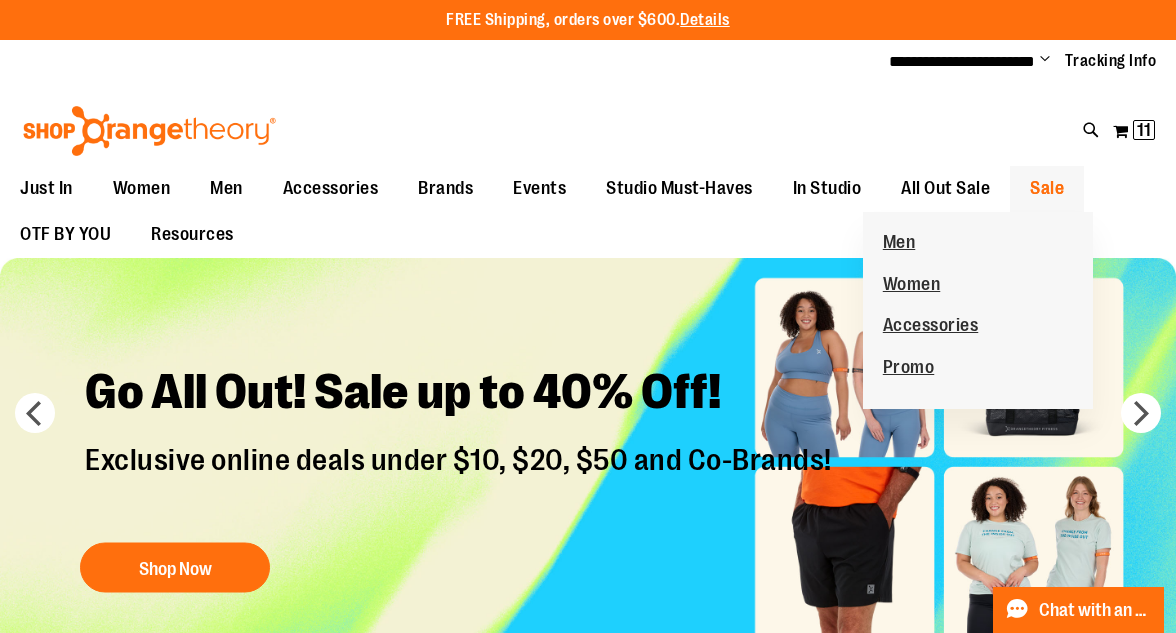 click on "Sale" at bounding box center [1047, 188] 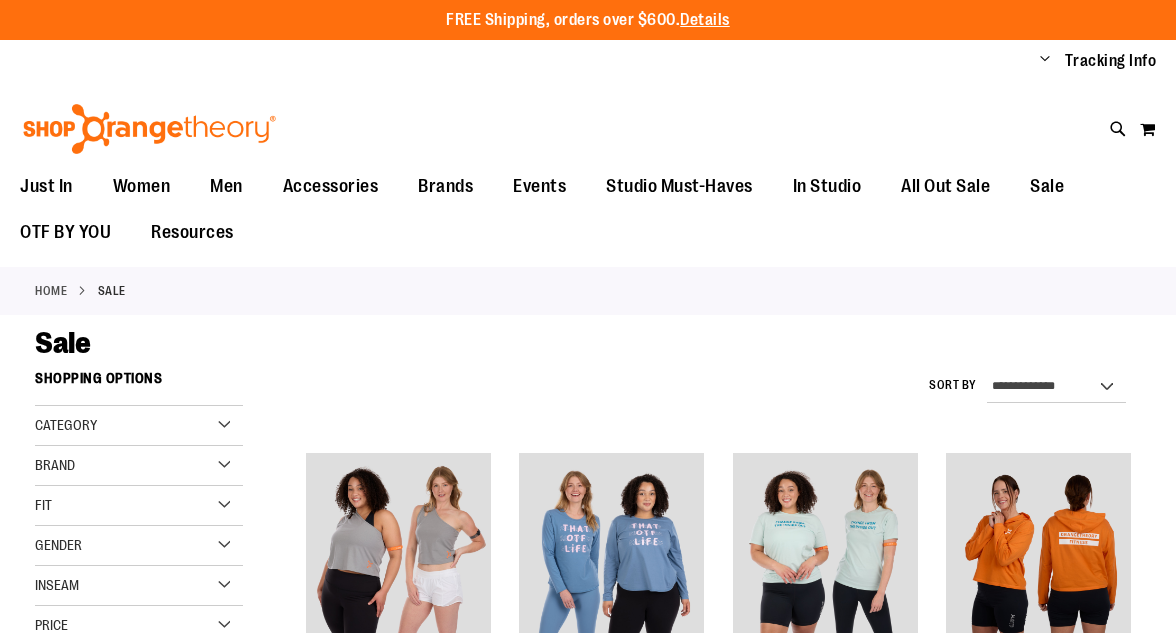 scroll, scrollTop: 0, scrollLeft: 0, axis: both 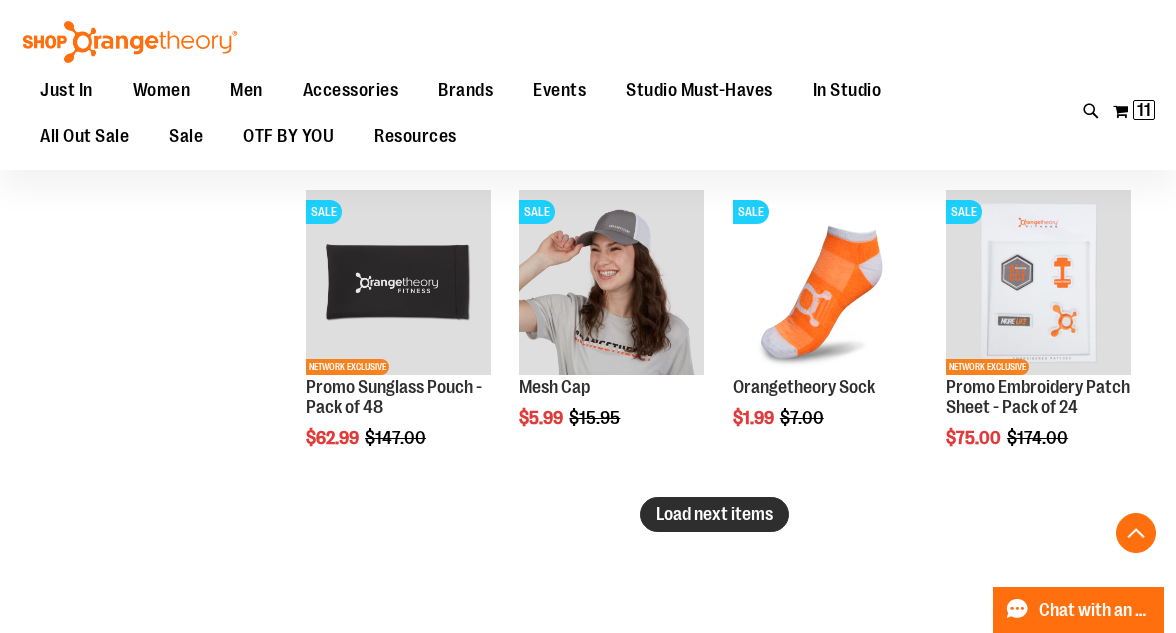 click on "Load next items" at bounding box center (714, 514) 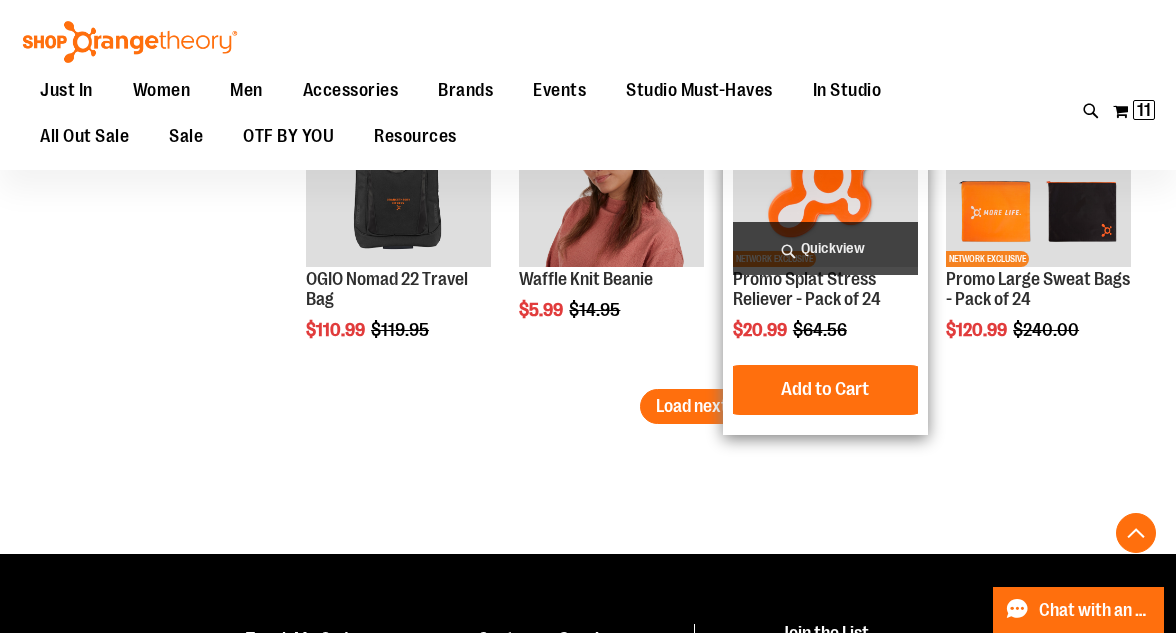 scroll, scrollTop: 3846, scrollLeft: 0, axis: vertical 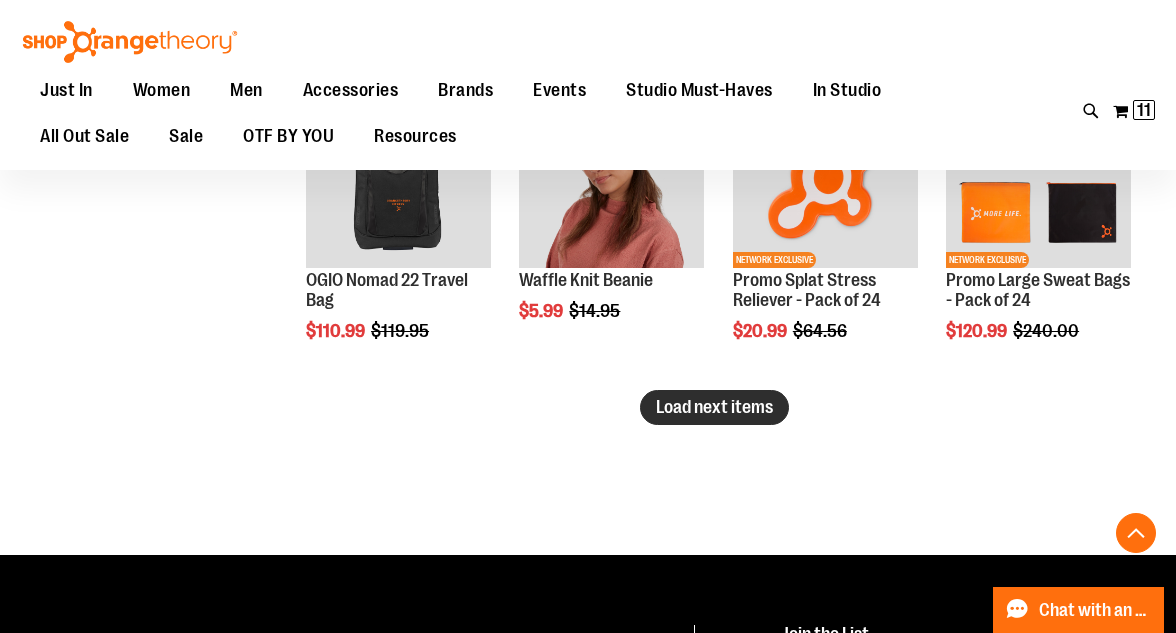 click on "Load next items" at bounding box center (714, 407) 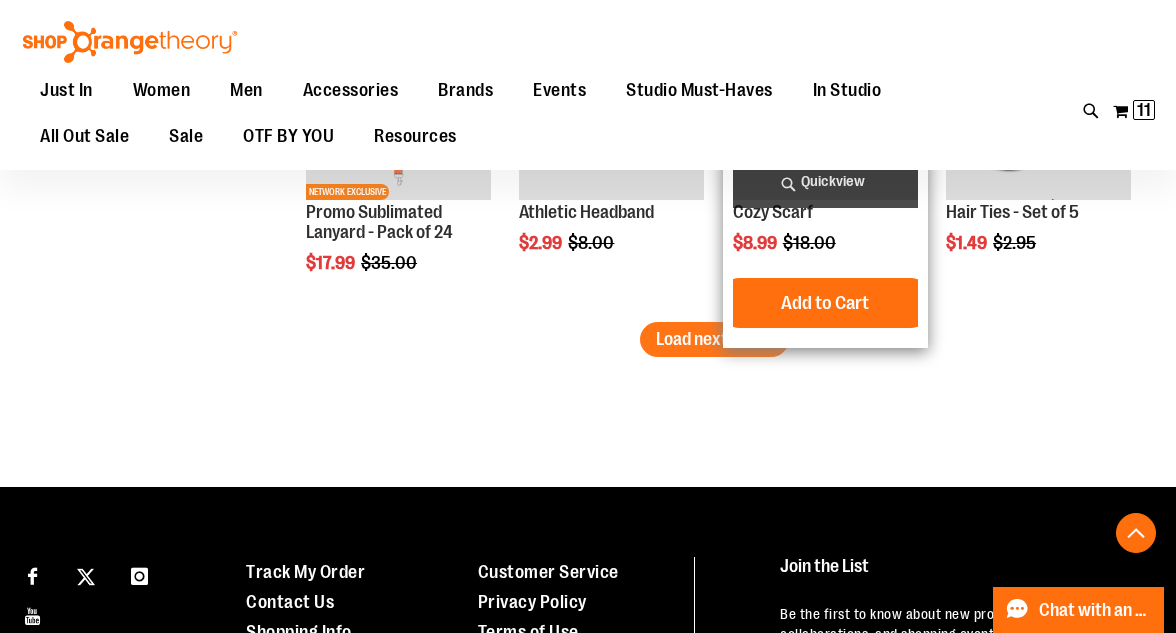 scroll, scrollTop: 4929, scrollLeft: 0, axis: vertical 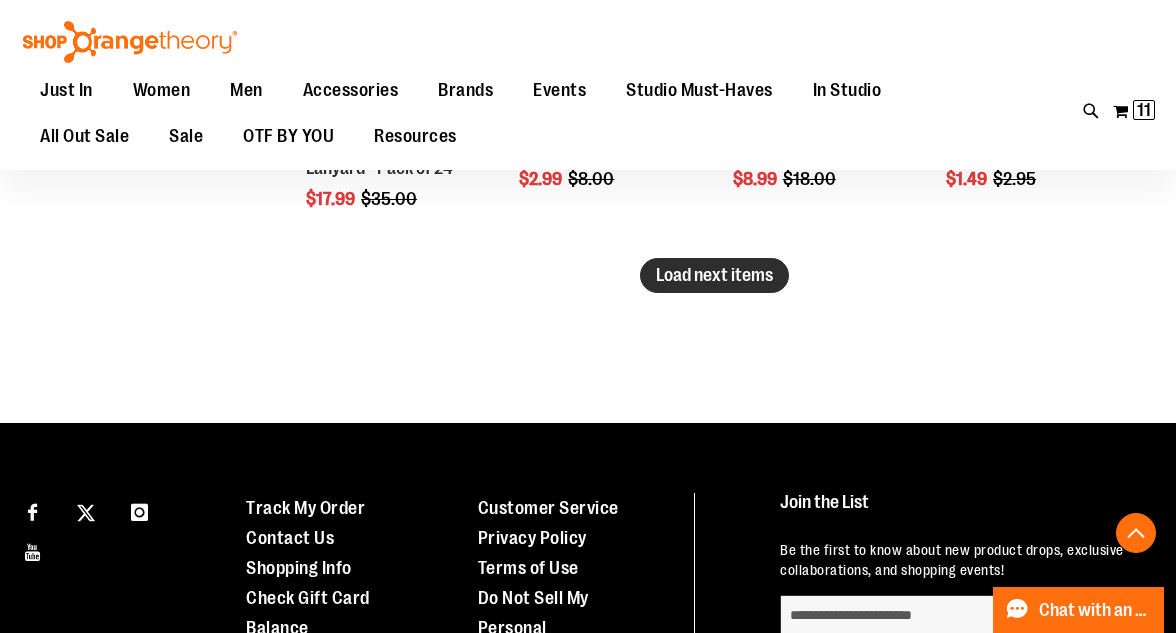 click on "Load next items" at bounding box center (714, 275) 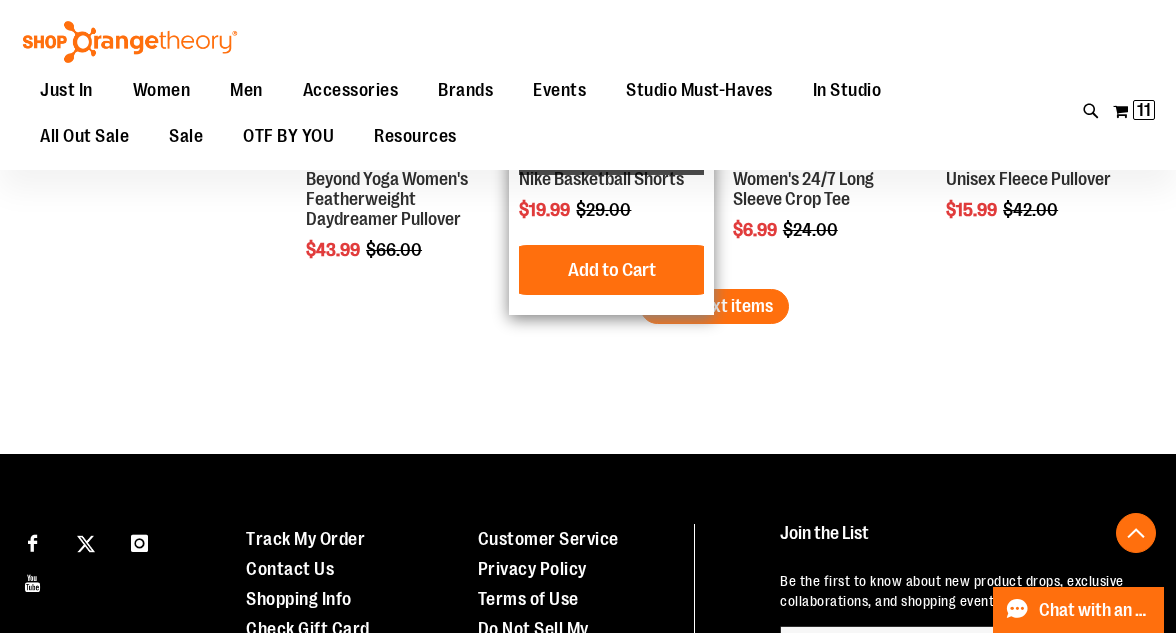 scroll, scrollTop: 5851, scrollLeft: 0, axis: vertical 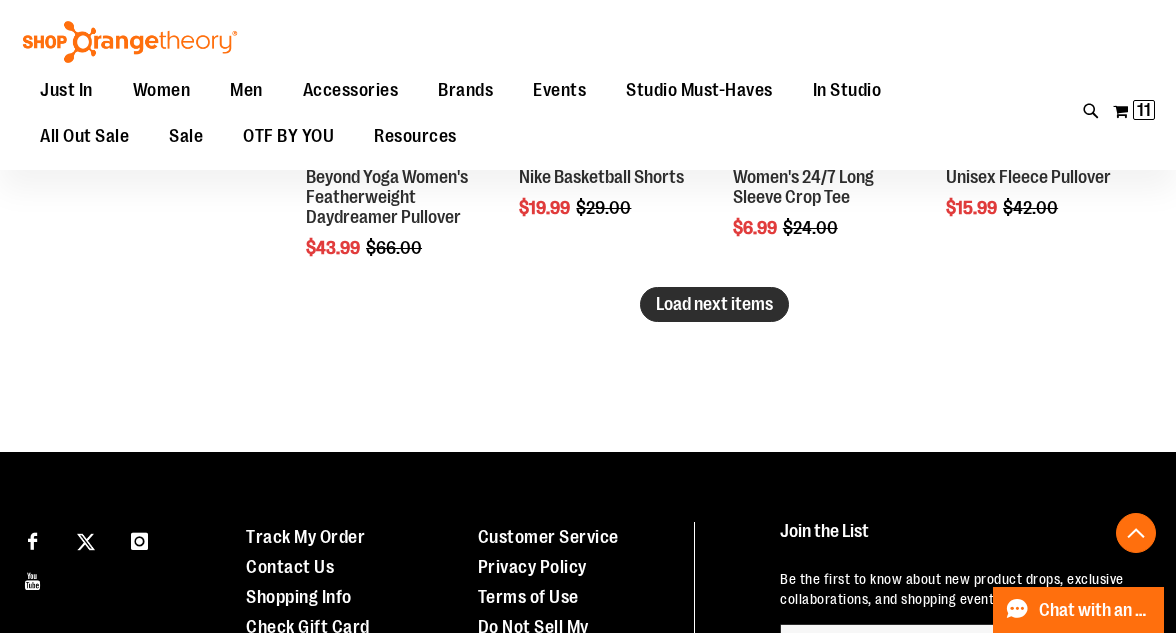 click on "Load next items" at bounding box center (714, 304) 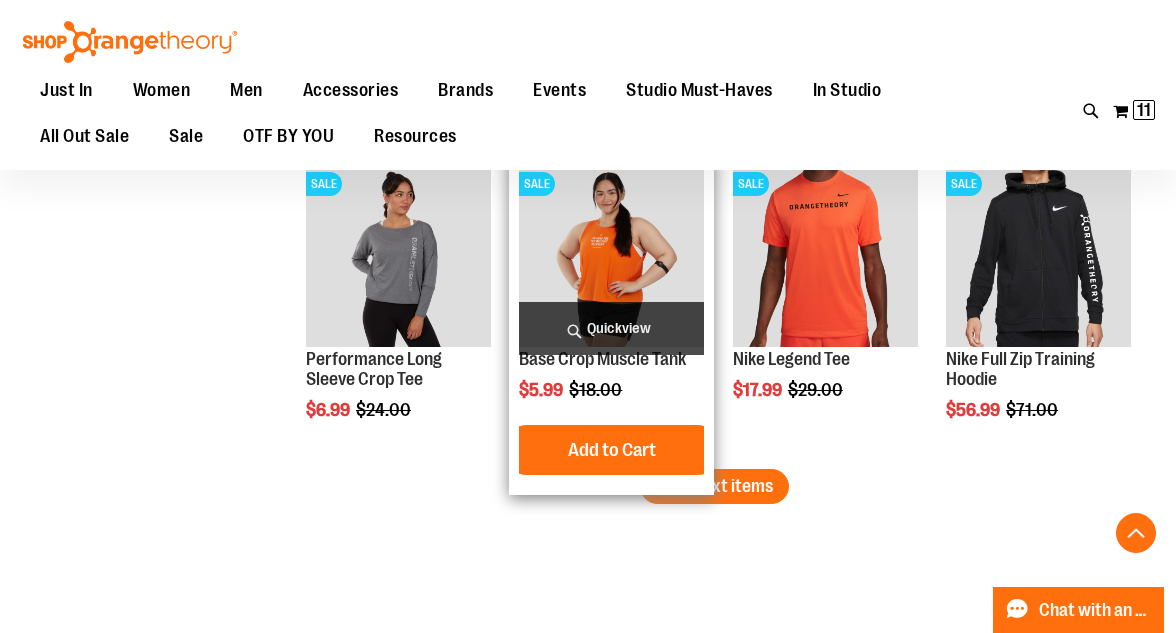 scroll, scrollTop: 6624, scrollLeft: 0, axis: vertical 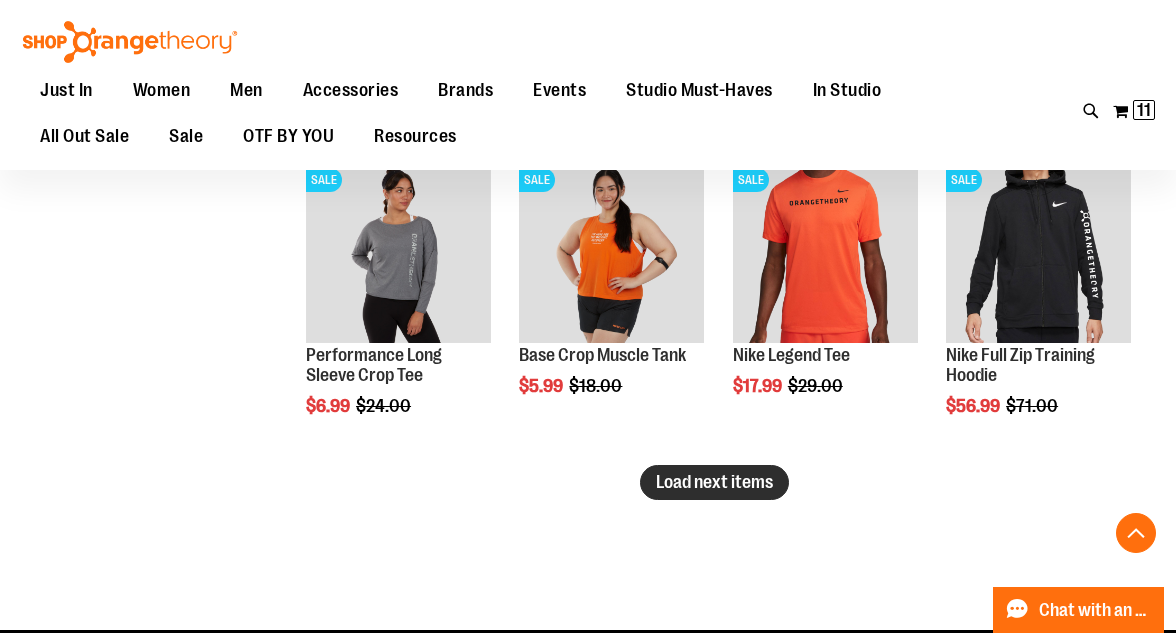 click on "Load next items" at bounding box center (714, 482) 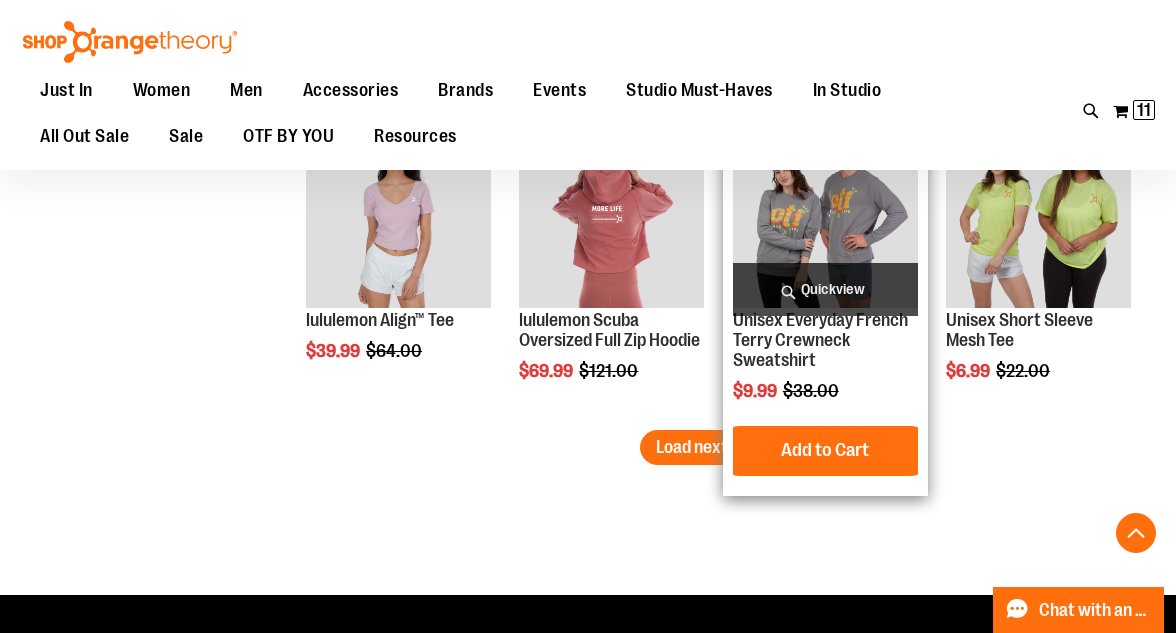 scroll, scrollTop: 7625, scrollLeft: 0, axis: vertical 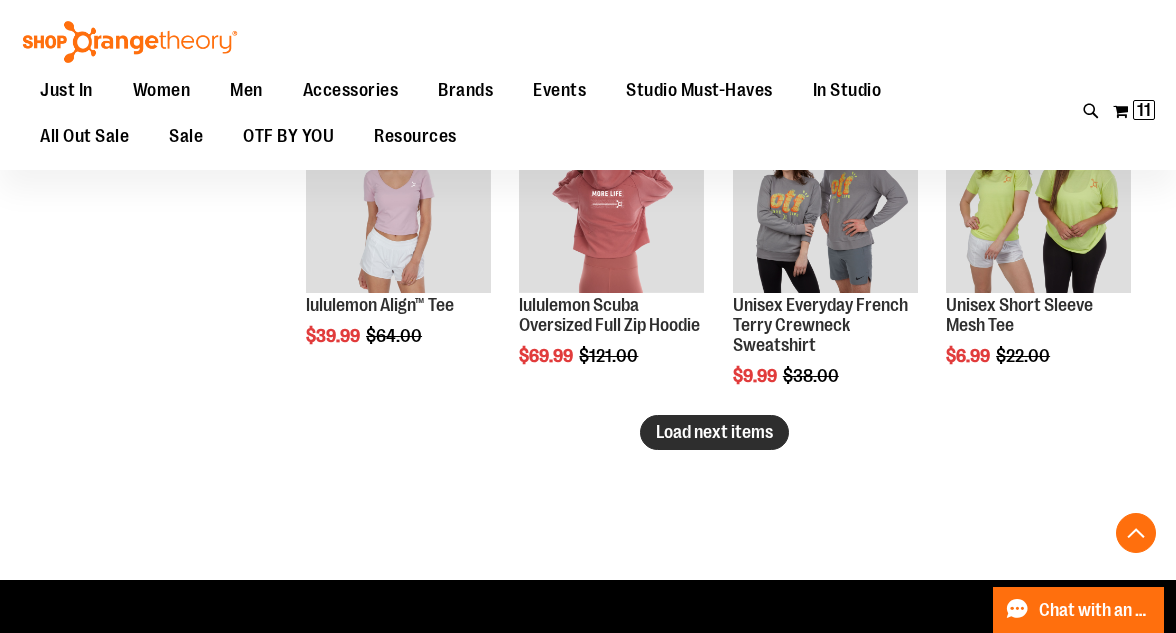 click on "Load next items" at bounding box center [714, 432] 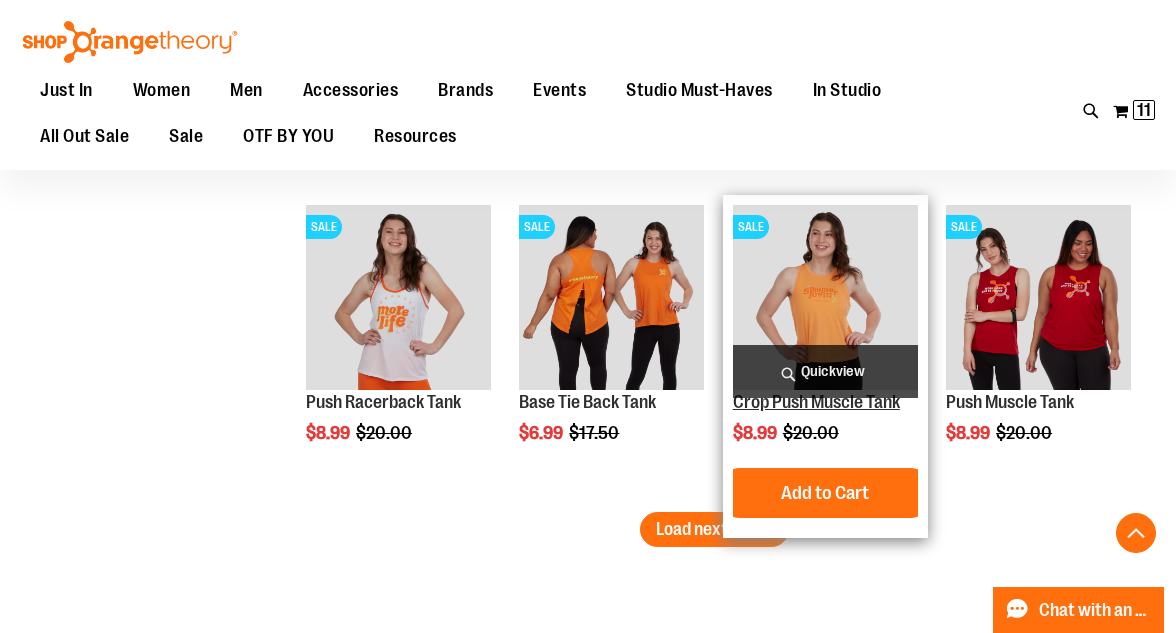scroll, scrollTop: 8539, scrollLeft: 0, axis: vertical 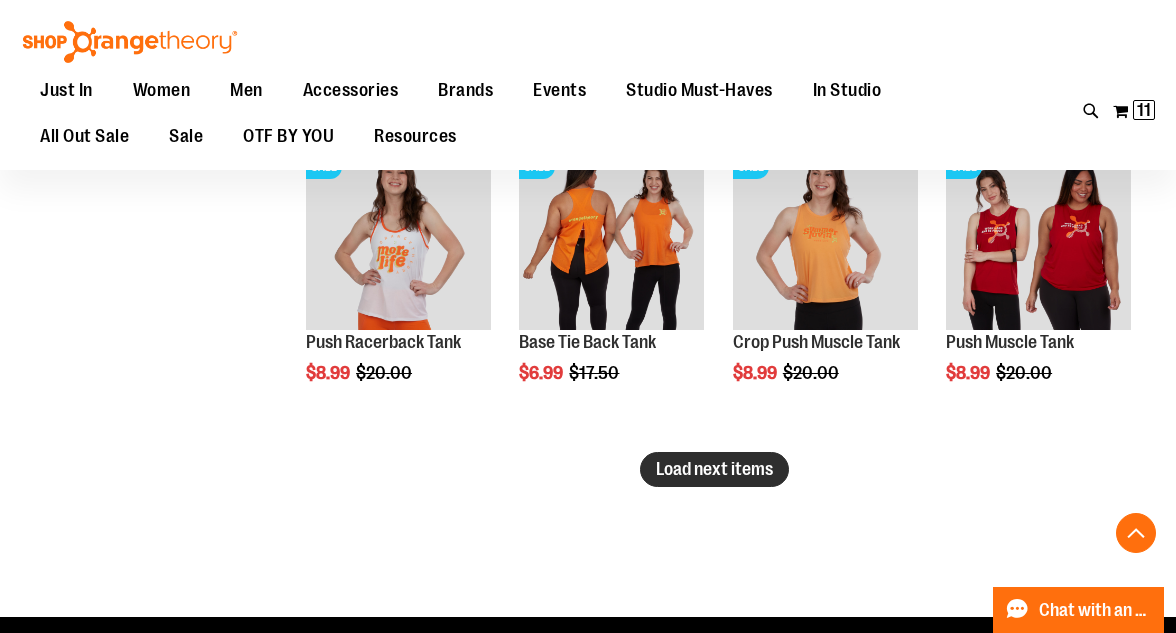 click on "Load next items" at bounding box center [714, 469] 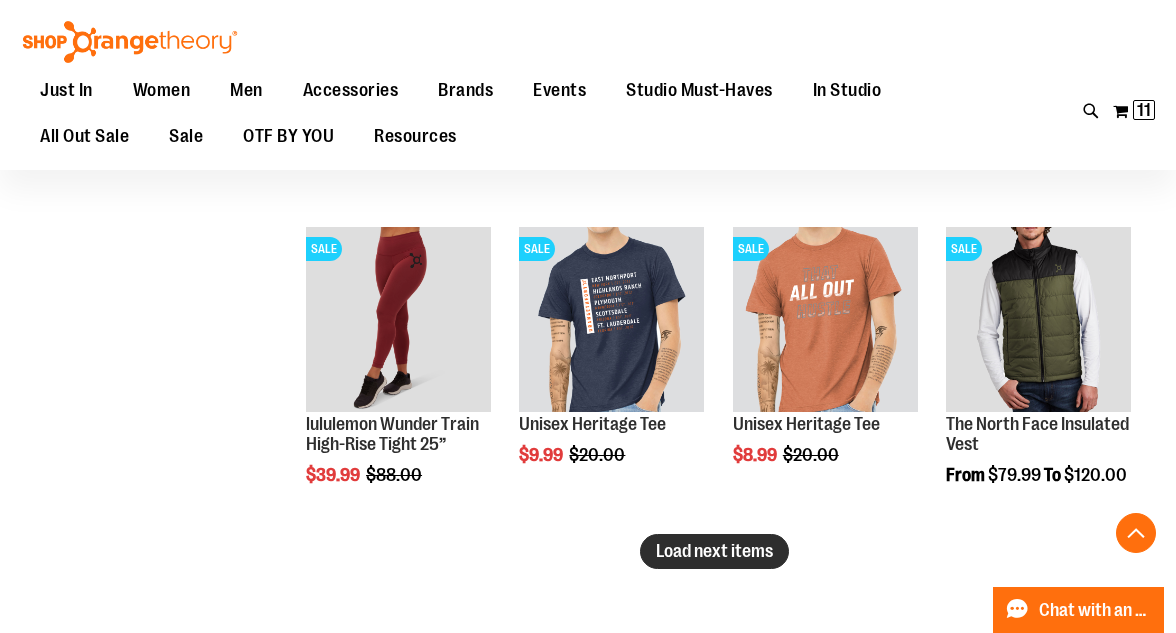scroll, scrollTop: 9409, scrollLeft: 0, axis: vertical 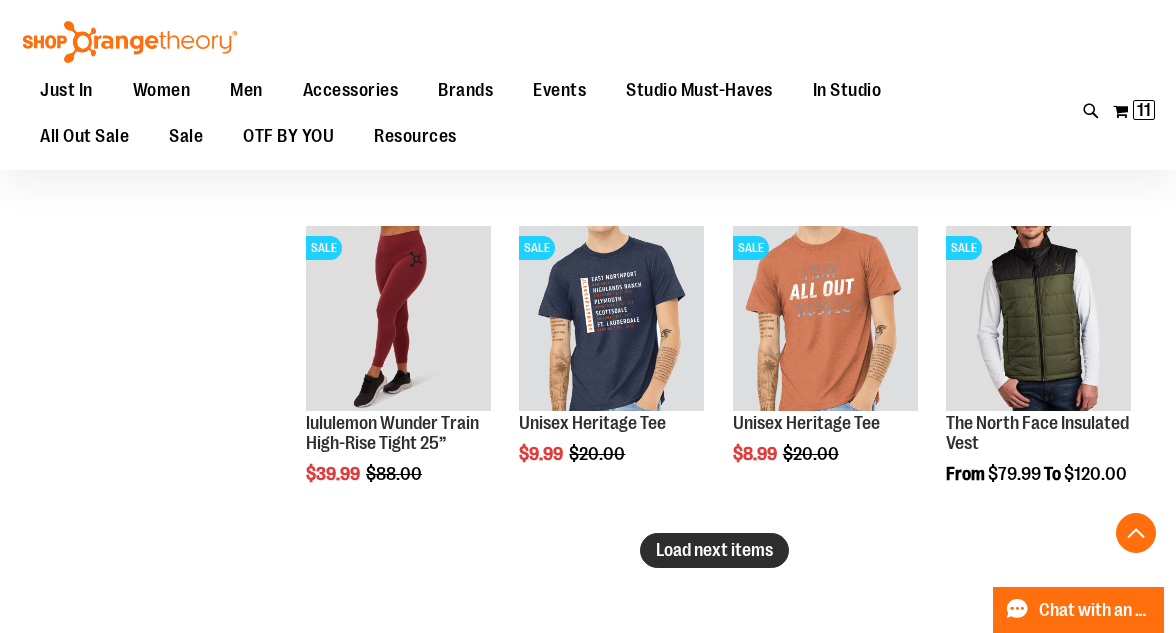 click on "Load next items" at bounding box center (714, 550) 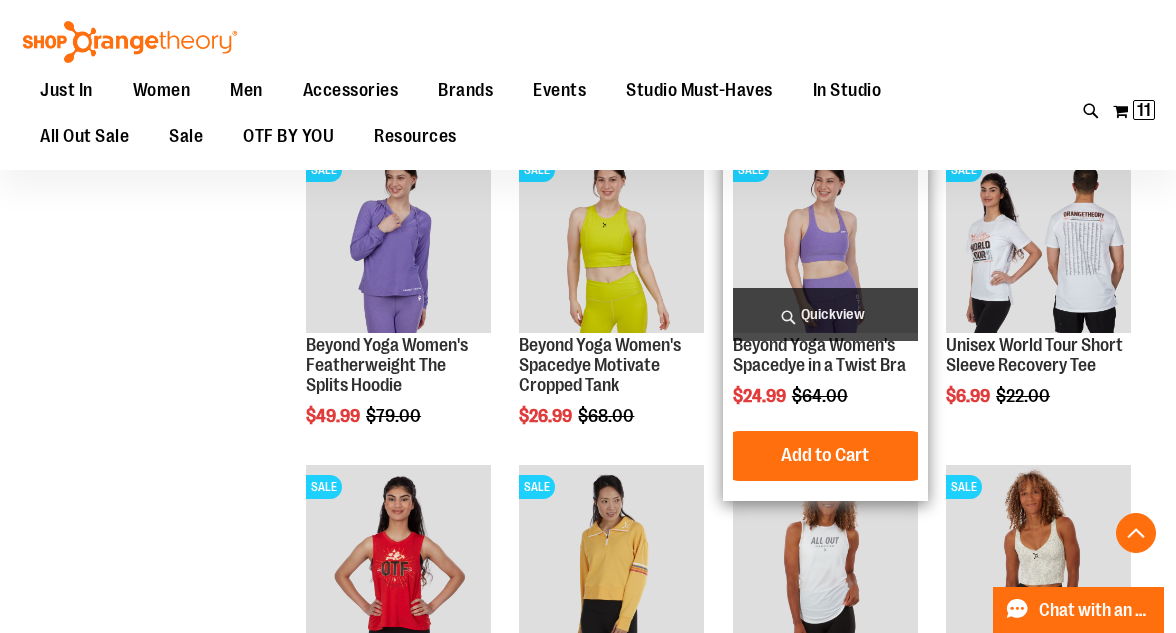 scroll, scrollTop: 10362, scrollLeft: 0, axis: vertical 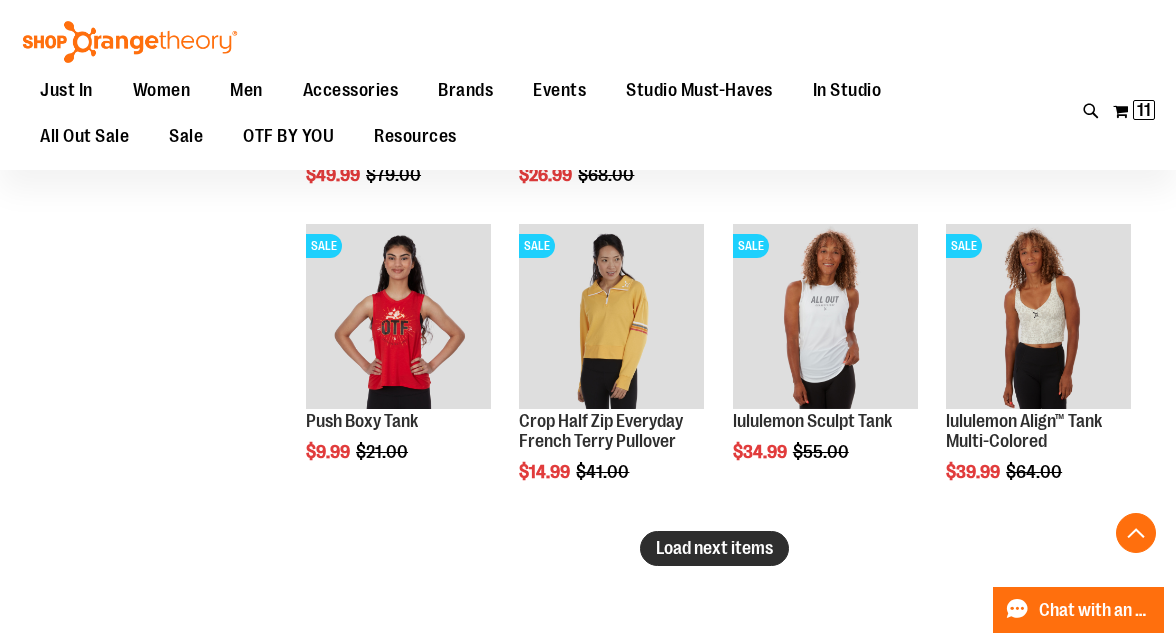 click on "Load next items" at bounding box center [714, 548] 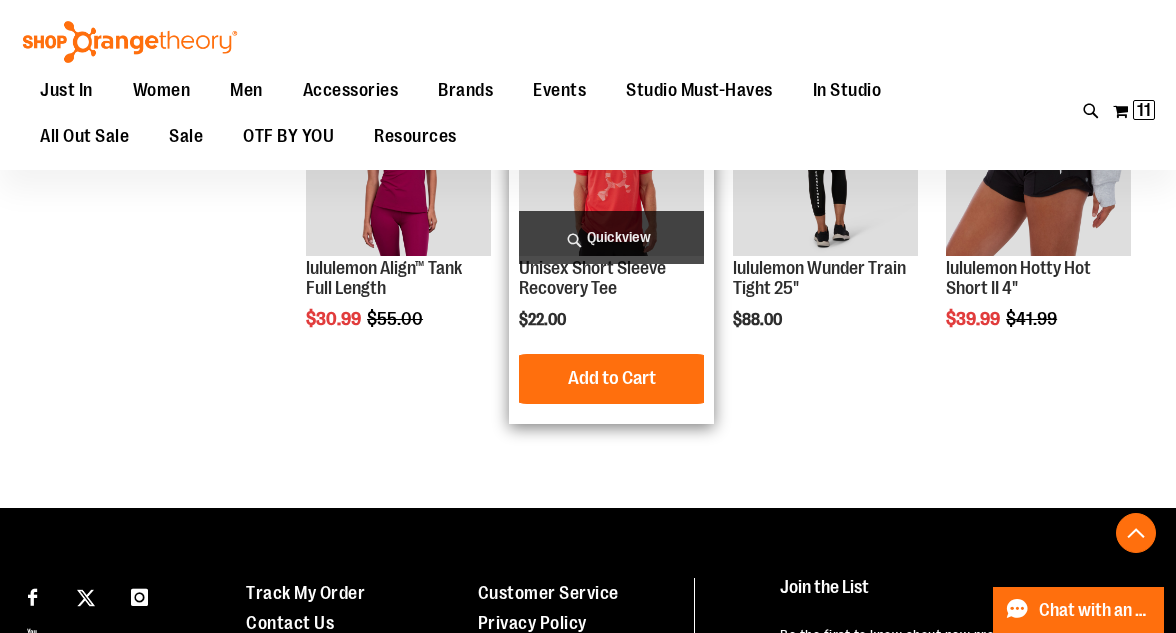 scroll, scrollTop: 10815, scrollLeft: 0, axis: vertical 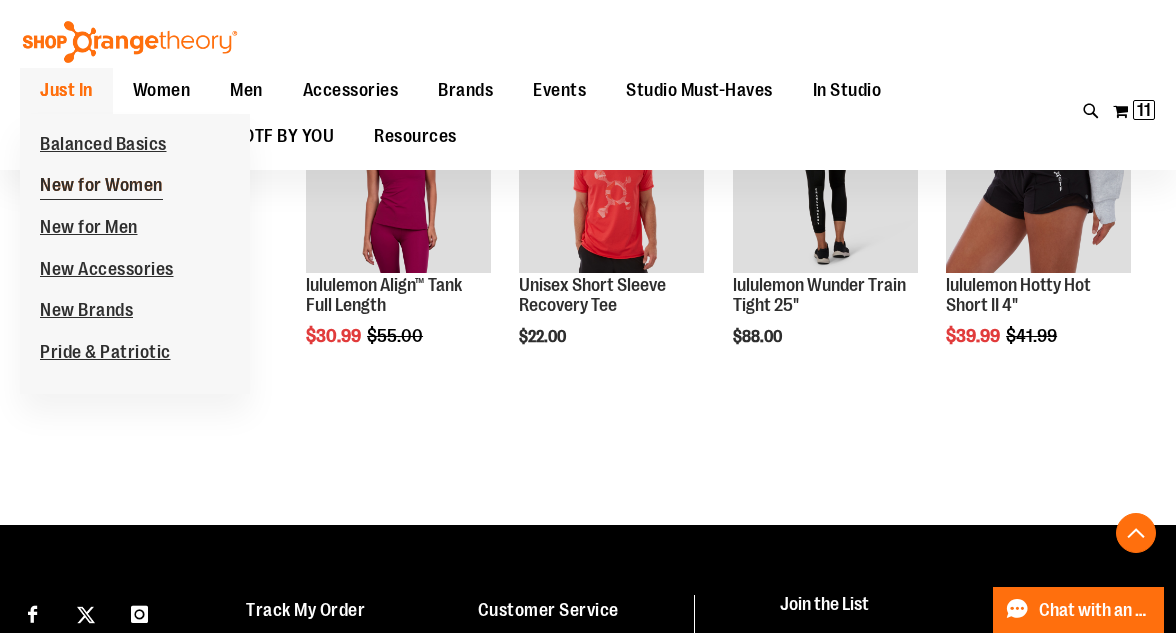 click on "New for Women" at bounding box center [101, 187] 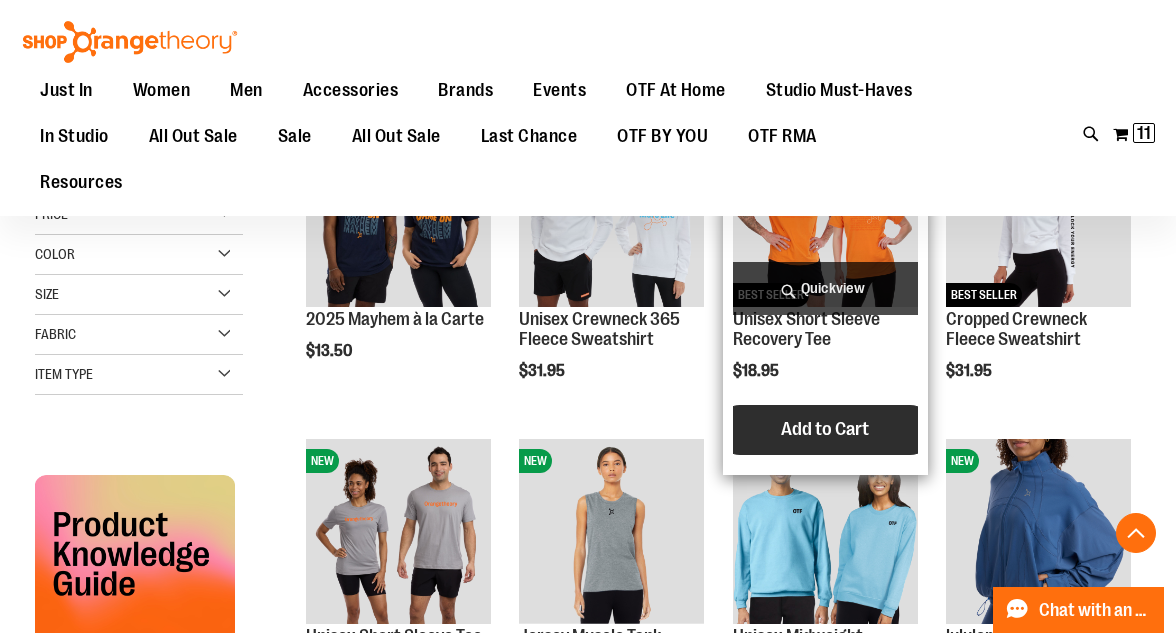scroll, scrollTop: 534, scrollLeft: 0, axis: vertical 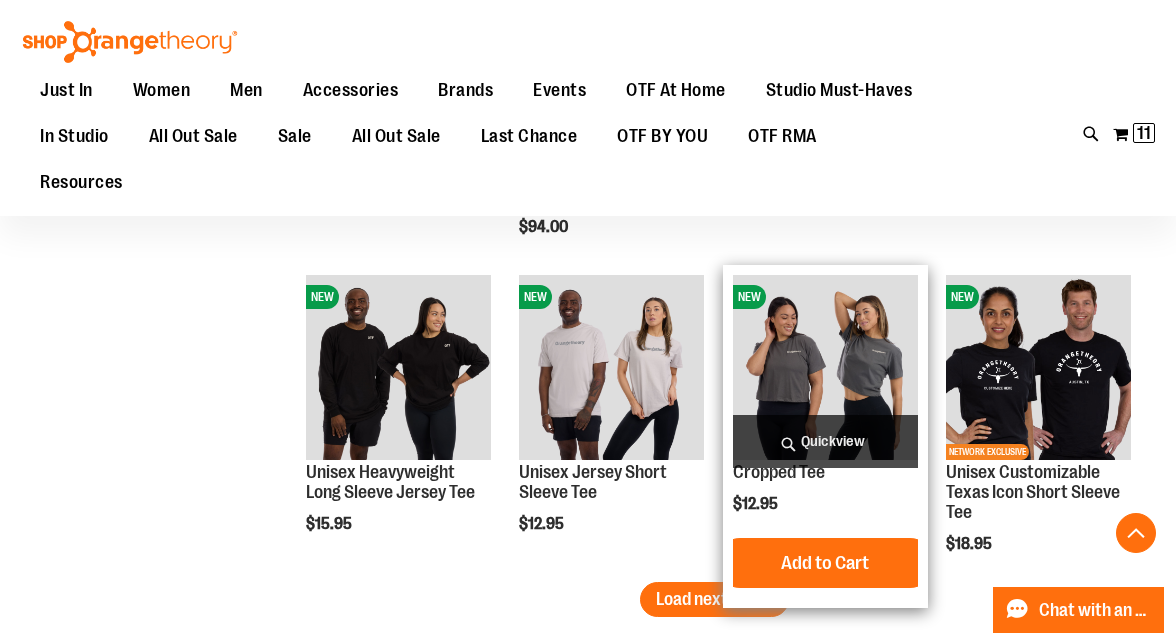 click on "Quickview" at bounding box center (825, 441) 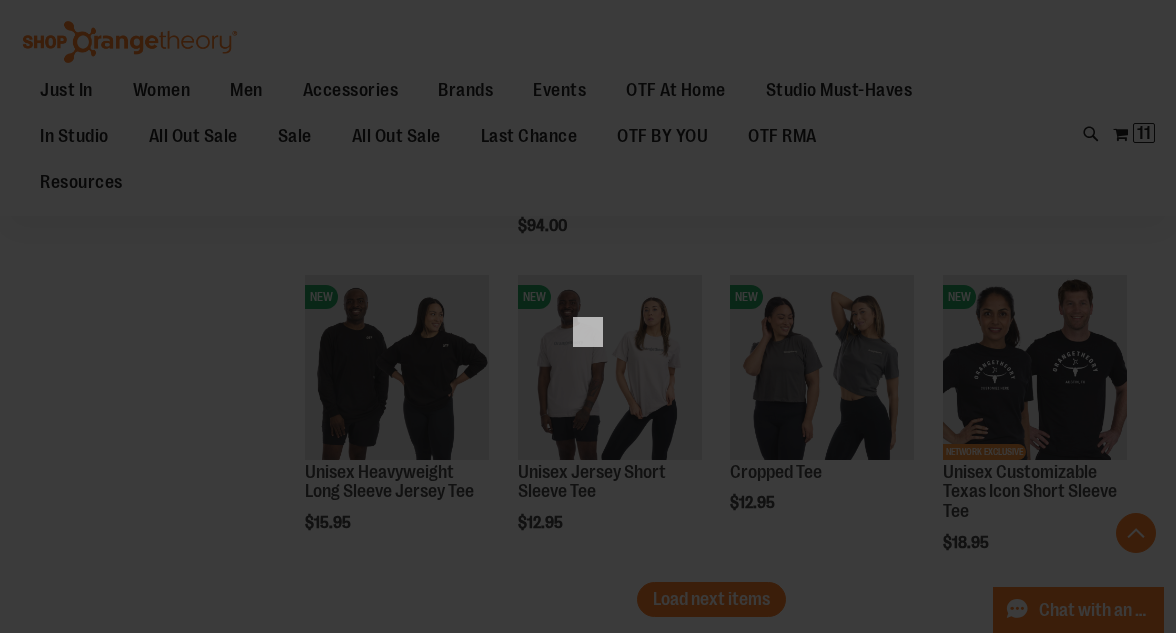 scroll, scrollTop: 0, scrollLeft: 0, axis: both 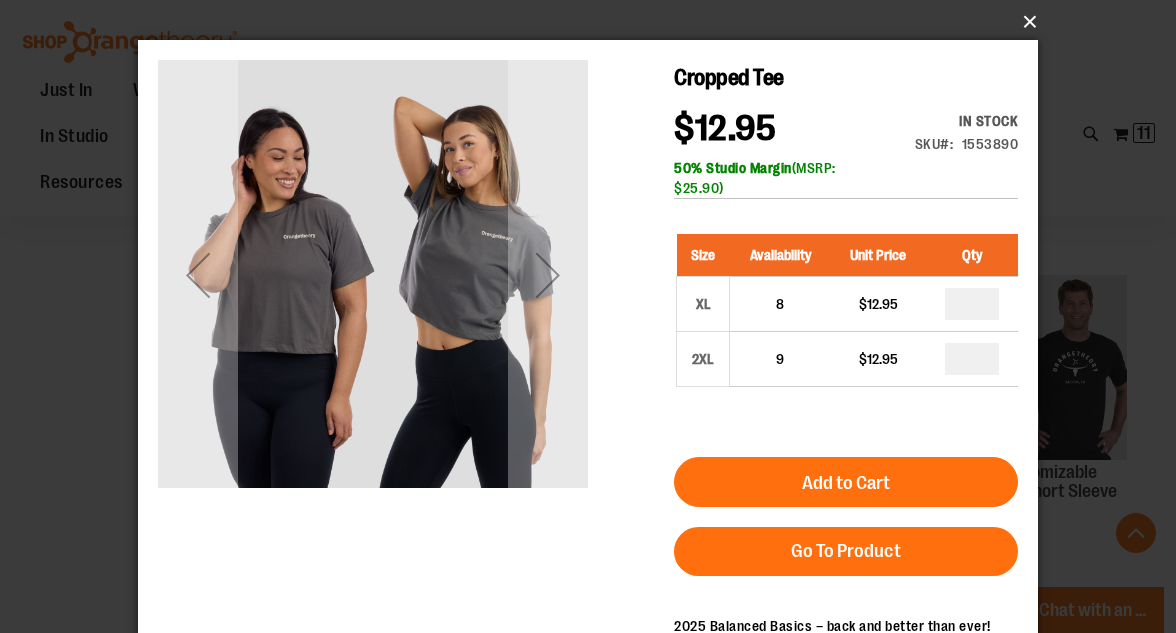click on "×" at bounding box center (594, 22) 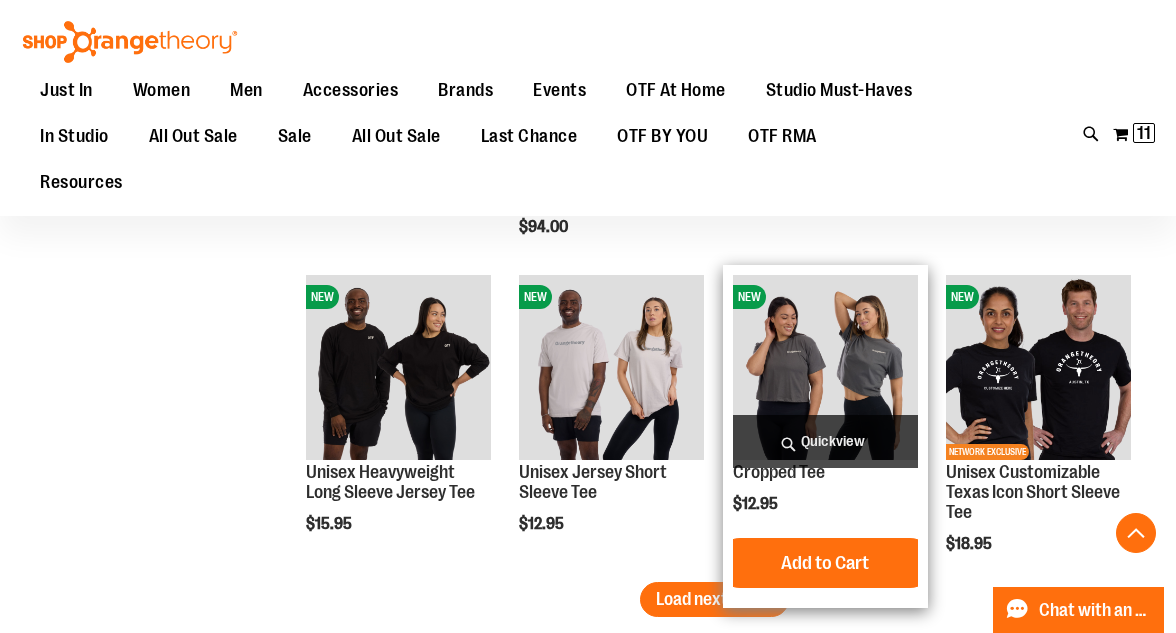 scroll, scrollTop: 2756, scrollLeft: 0, axis: vertical 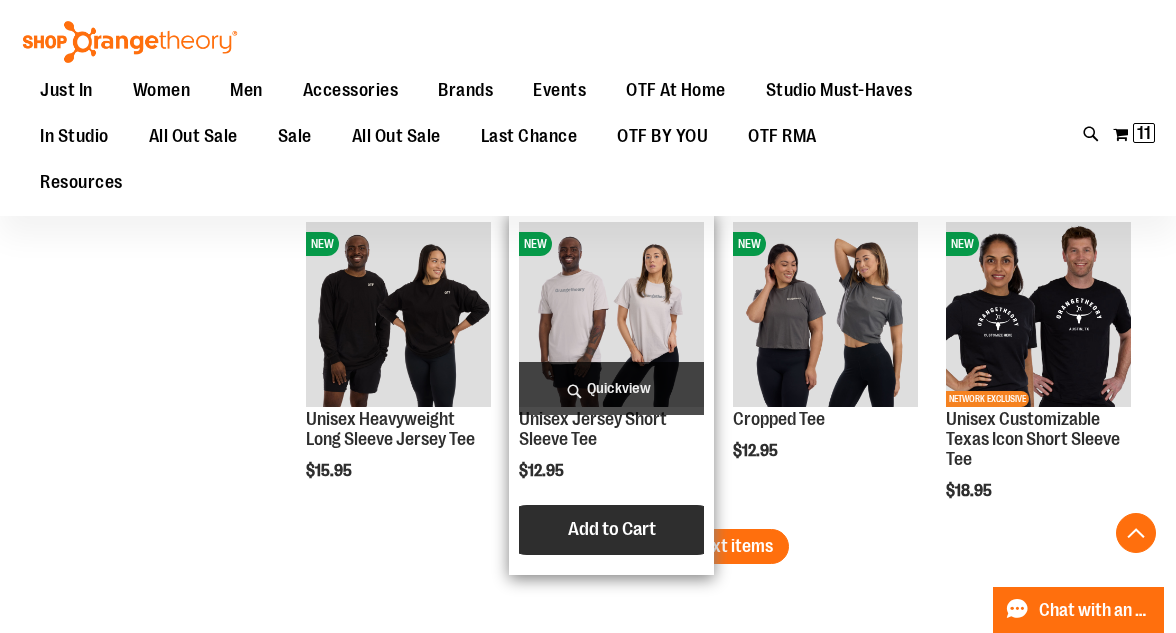 click on "Add to Cart" at bounding box center (612, 530) 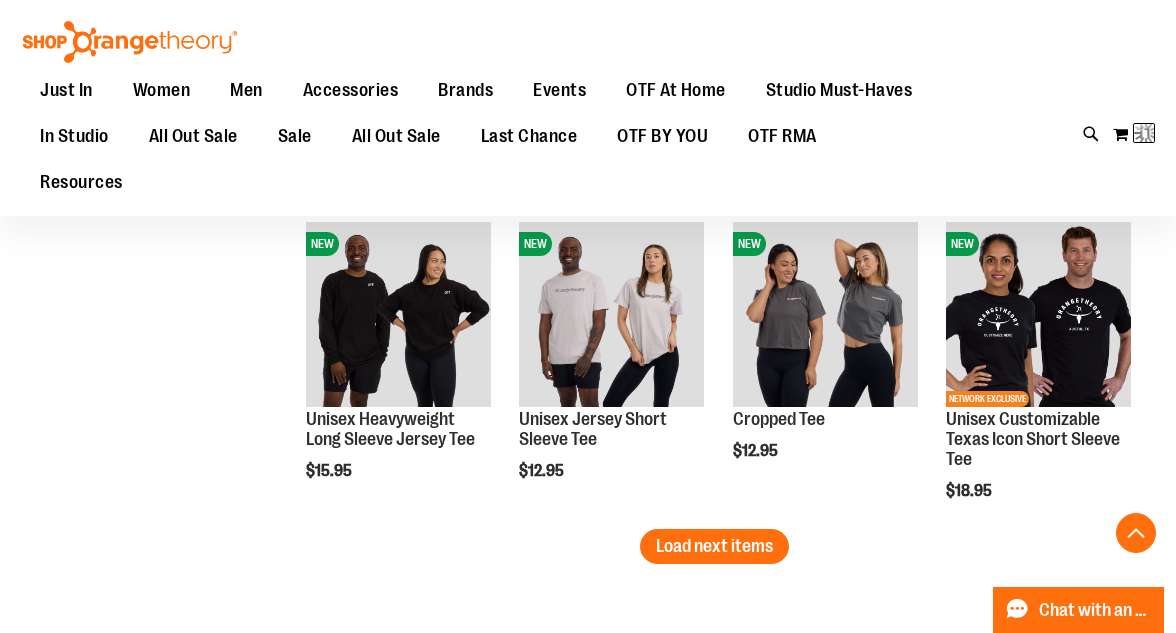 click on "NEW
2025 Mayhem à la Carte
$13.50
Quickview
Add to Cart" at bounding box center [714, -880] 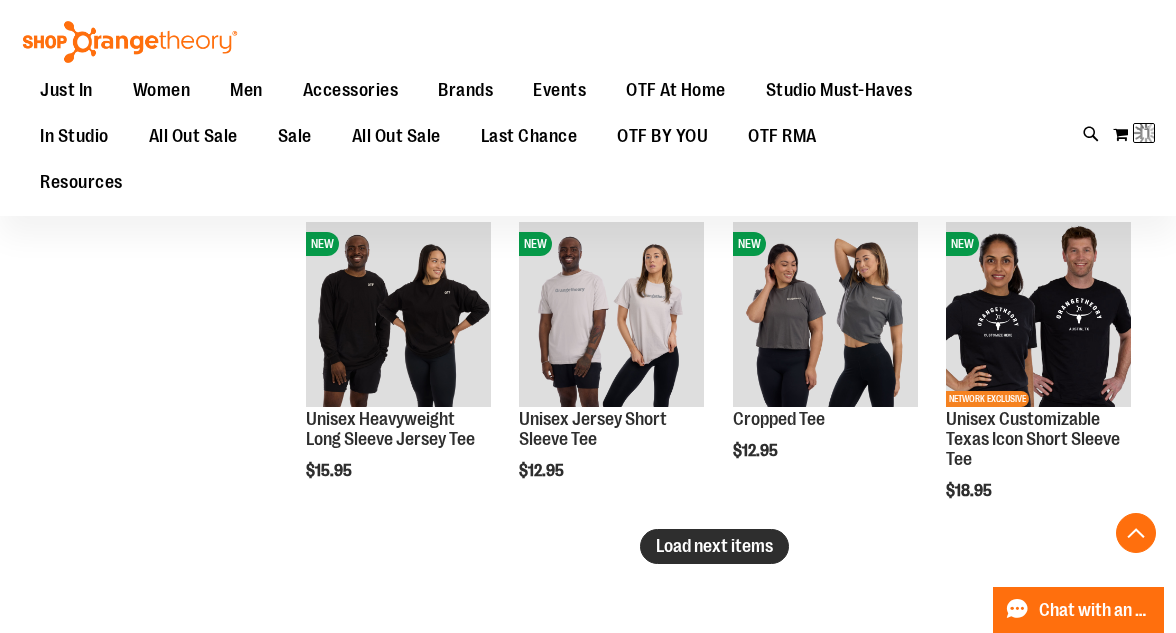 click on "Load next items" at bounding box center (714, 546) 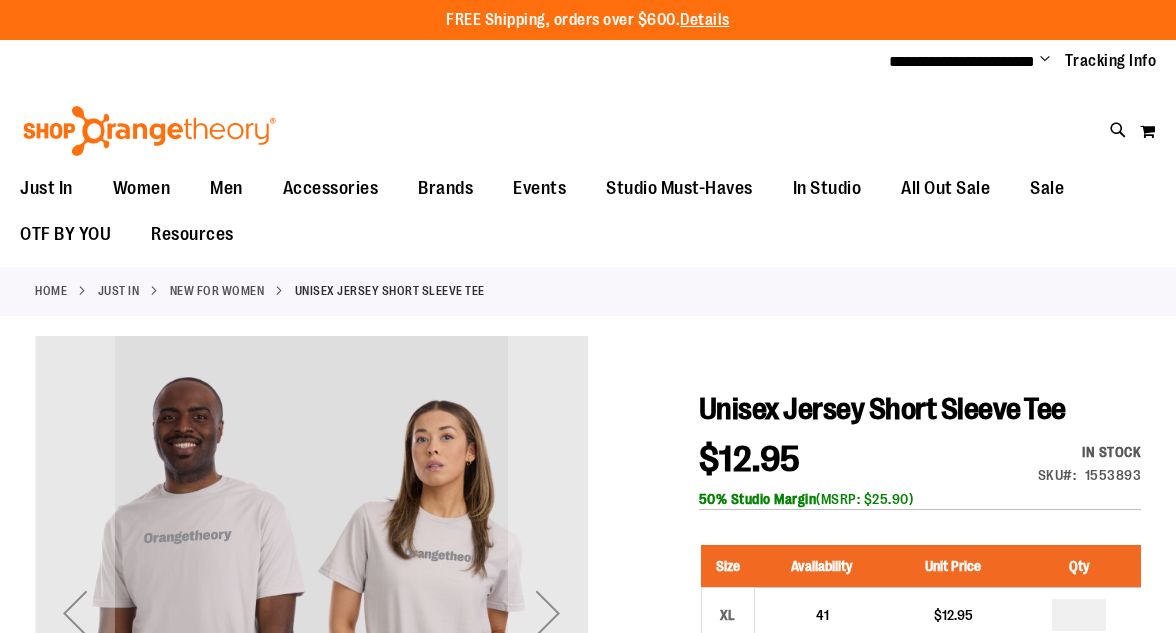scroll, scrollTop: 195, scrollLeft: 0, axis: vertical 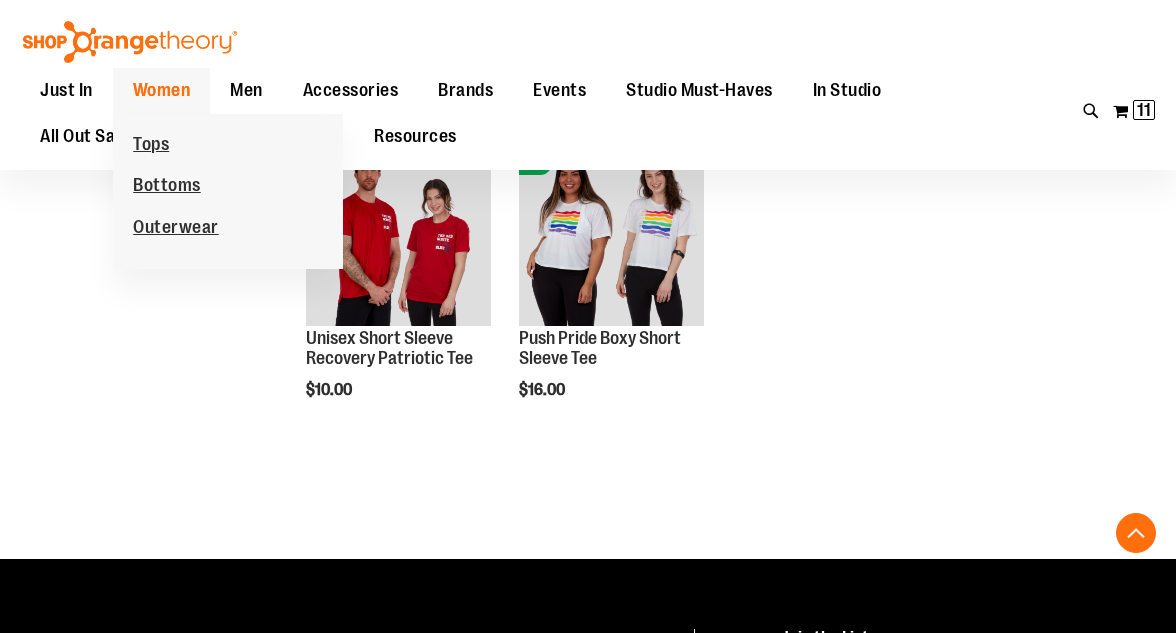 click on "Women" at bounding box center [162, 90] 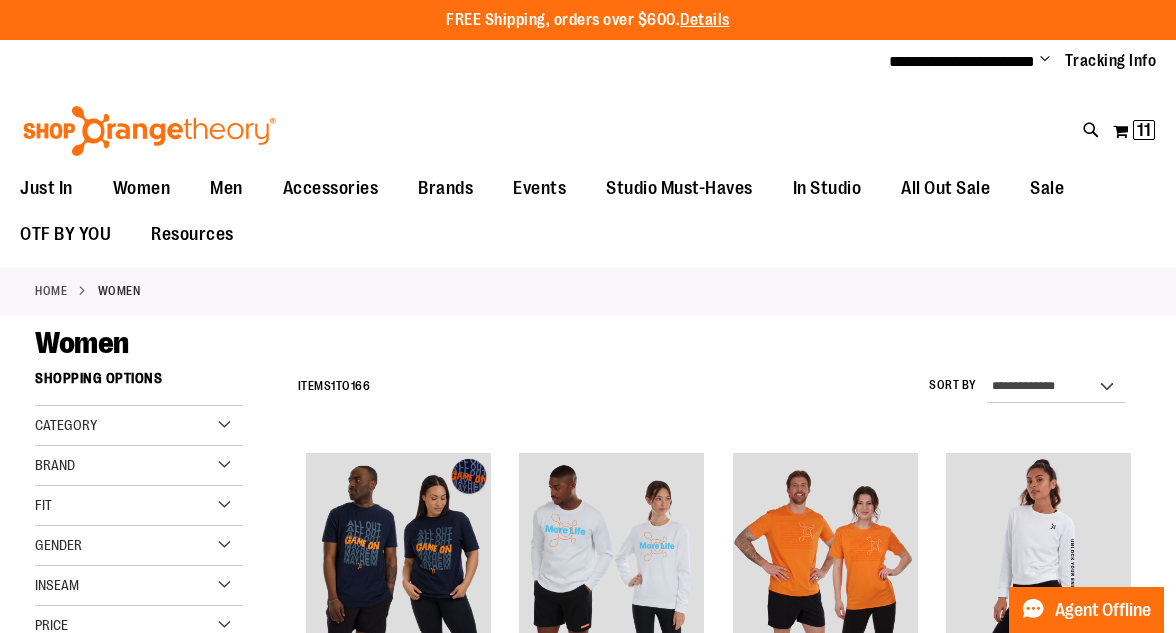 scroll, scrollTop: 0, scrollLeft: 0, axis: both 